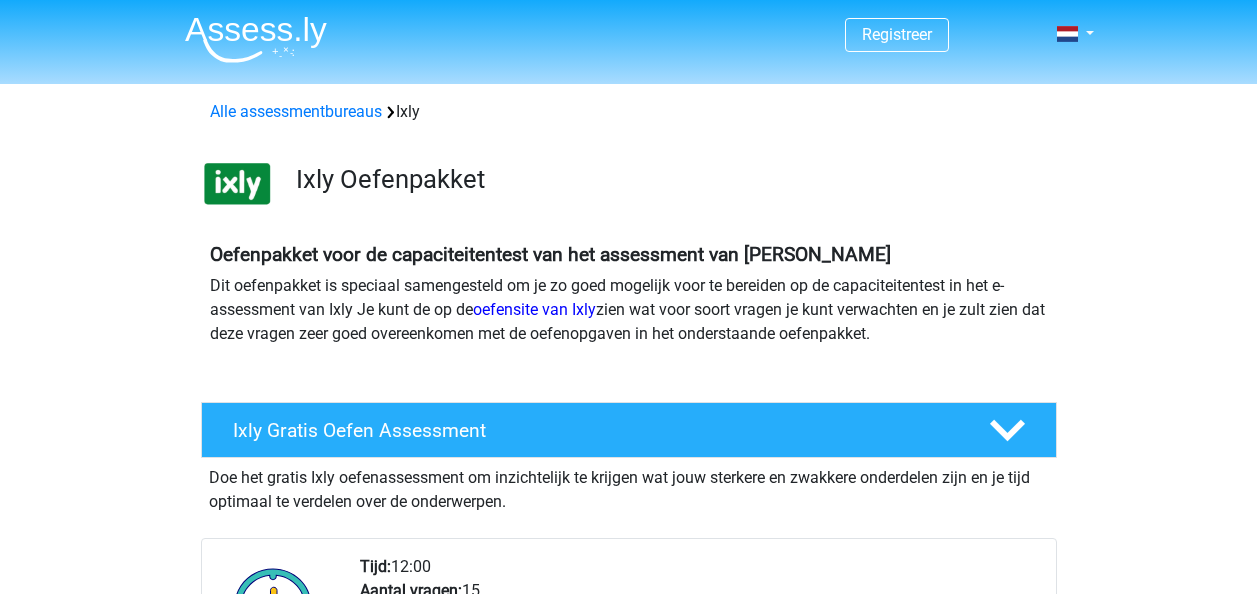 scroll, scrollTop: 1800, scrollLeft: 0, axis: vertical 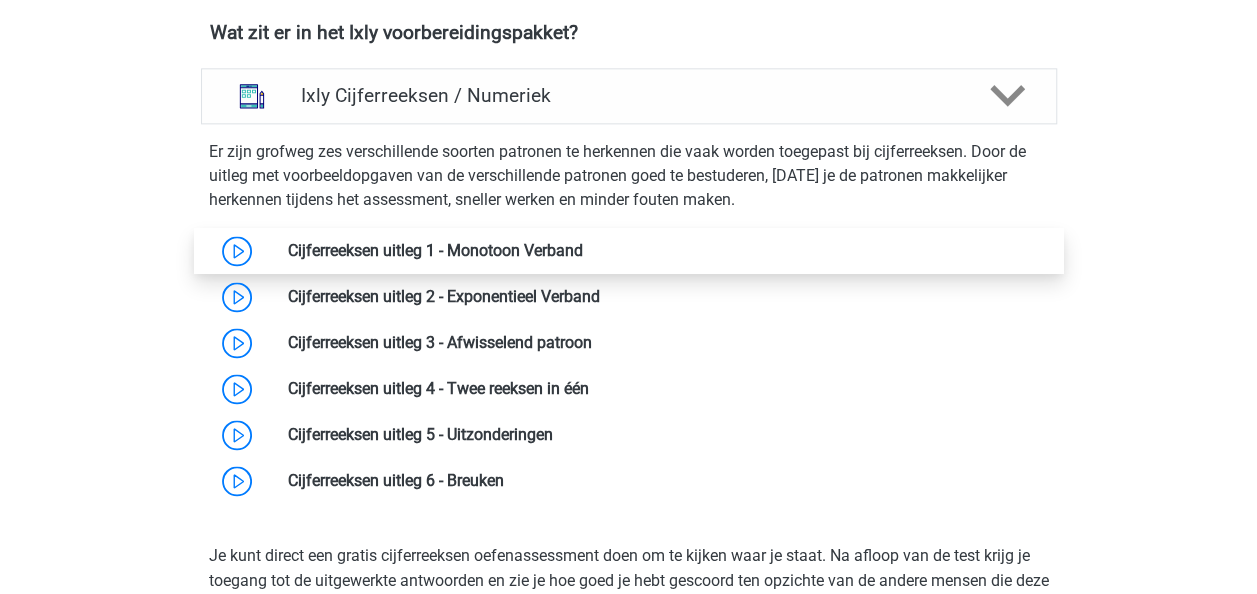 click at bounding box center [583, 250] 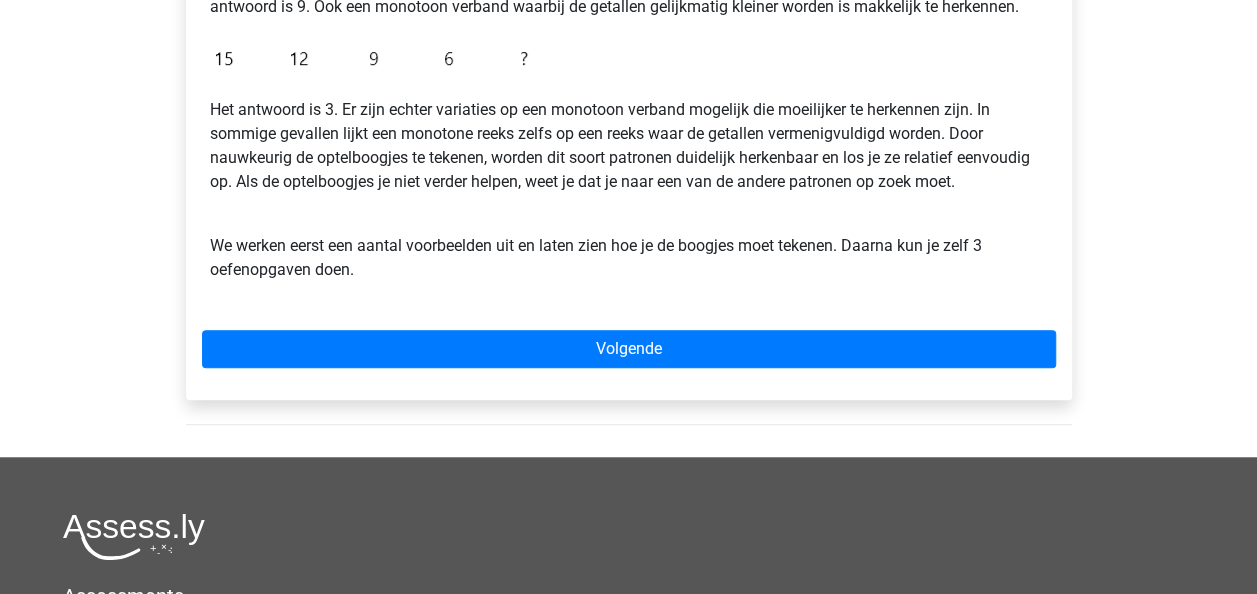 scroll, scrollTop: 600, scrollLeft: 0, axis: vertical 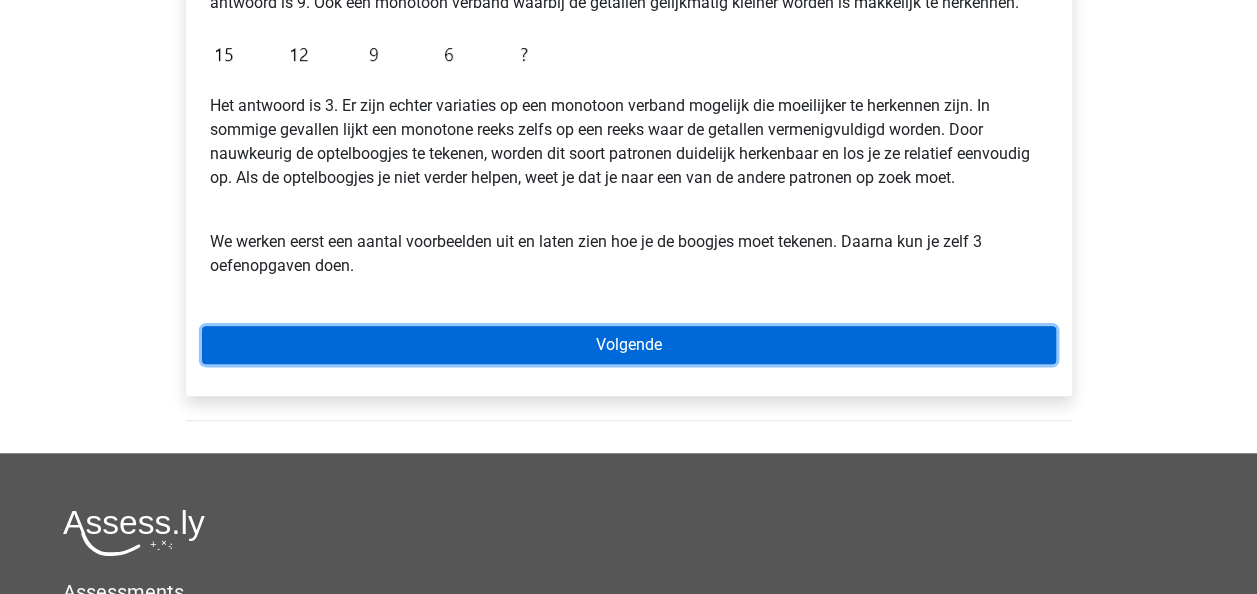 click on "Volgende" at bounding box center (629, 345) 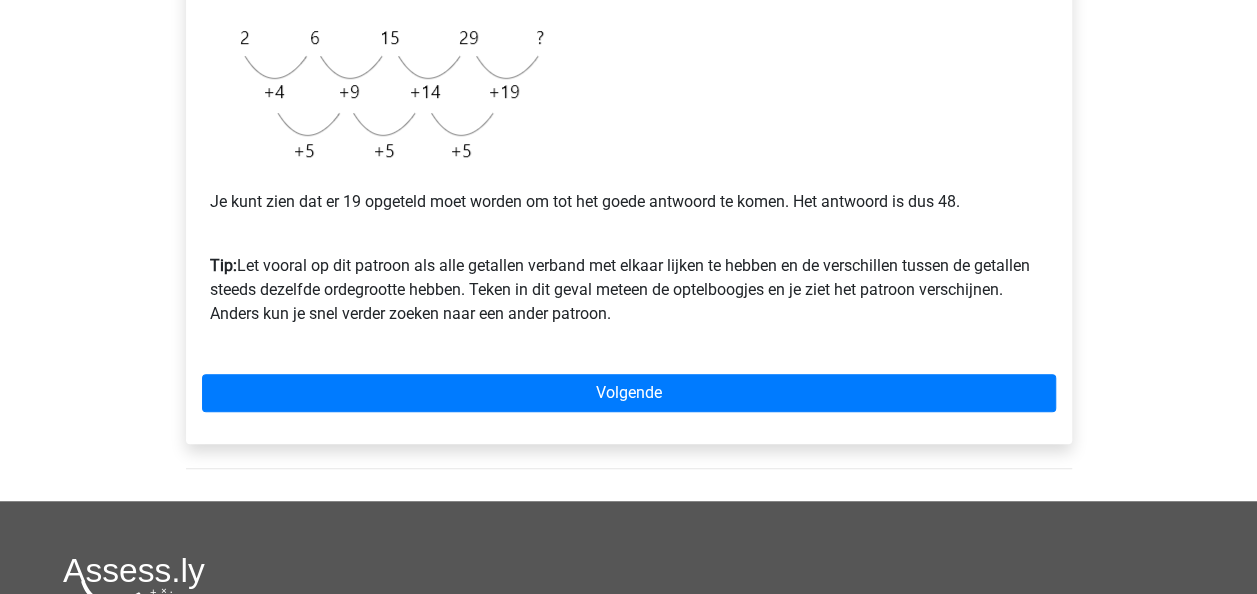 scroll, scrollTop: 600, scrollLeft: 0, axis: vertical 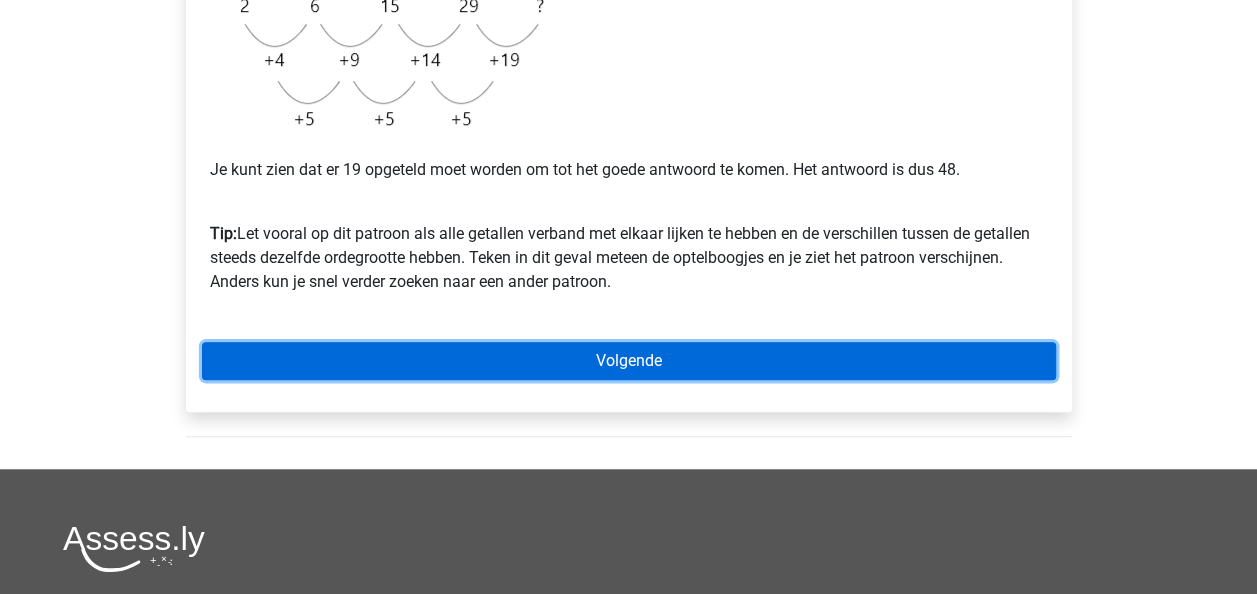 click on "Volgende" at bounding box center [629, 361] 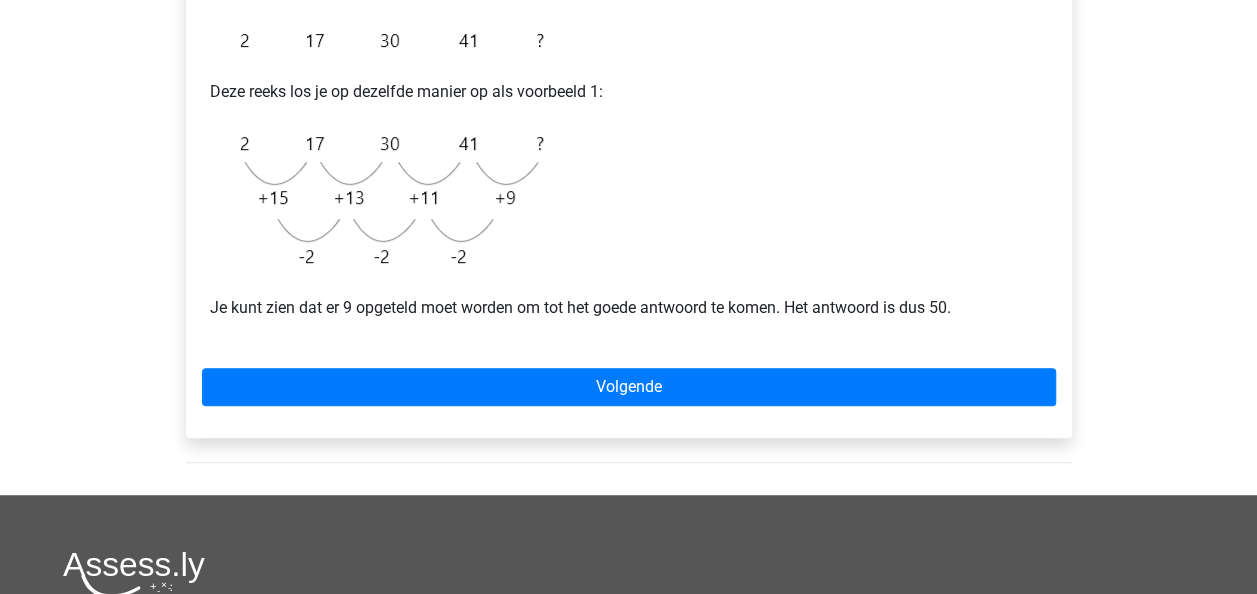 scroll, scrollTop: 300, scrollLeft: 0, axis: vertical 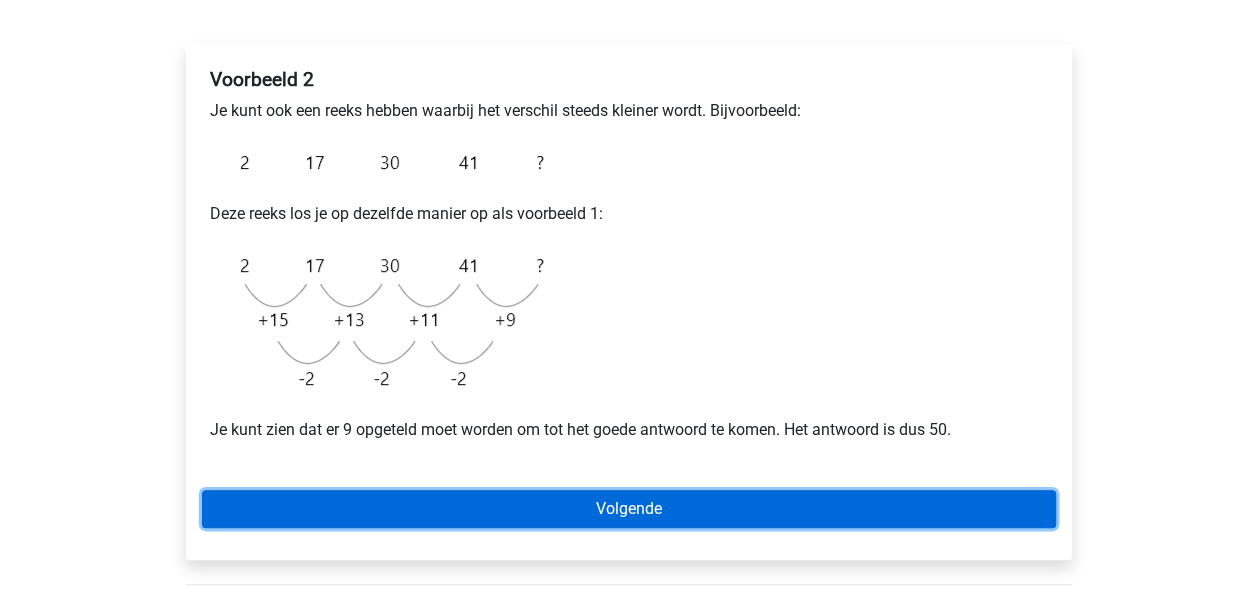 click on "Volgende" at bounding box center (629, 509) 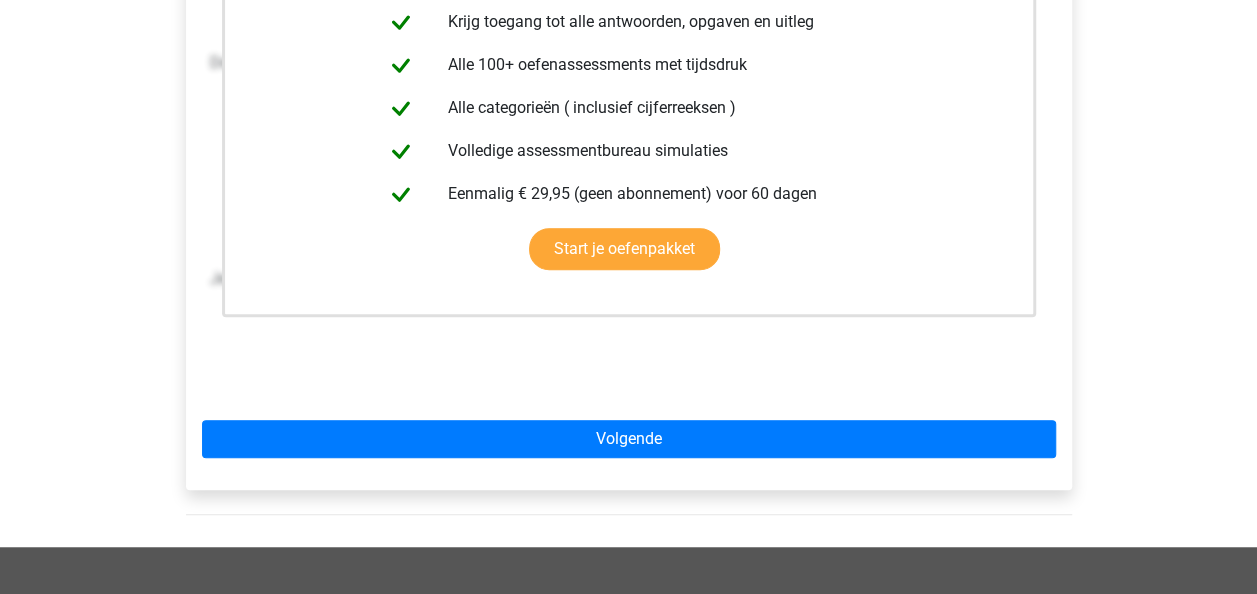 scroll, scrollTop: 500, scrollLeft: 0, axis: vertical 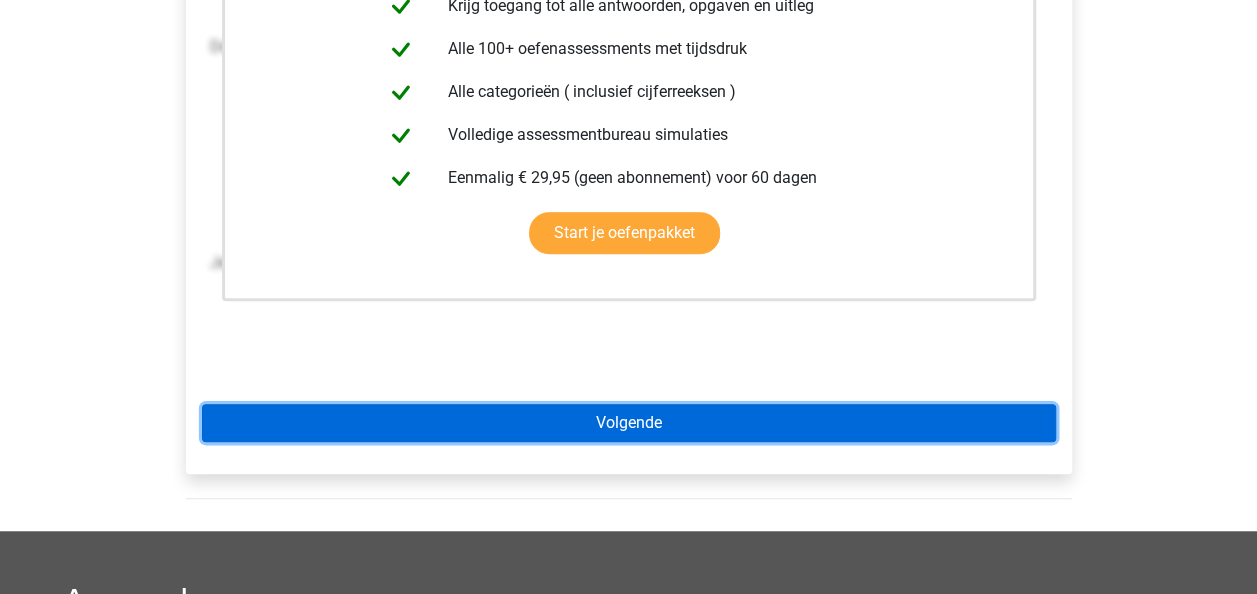 click on "Volgende" at bounding box center (629, 423) 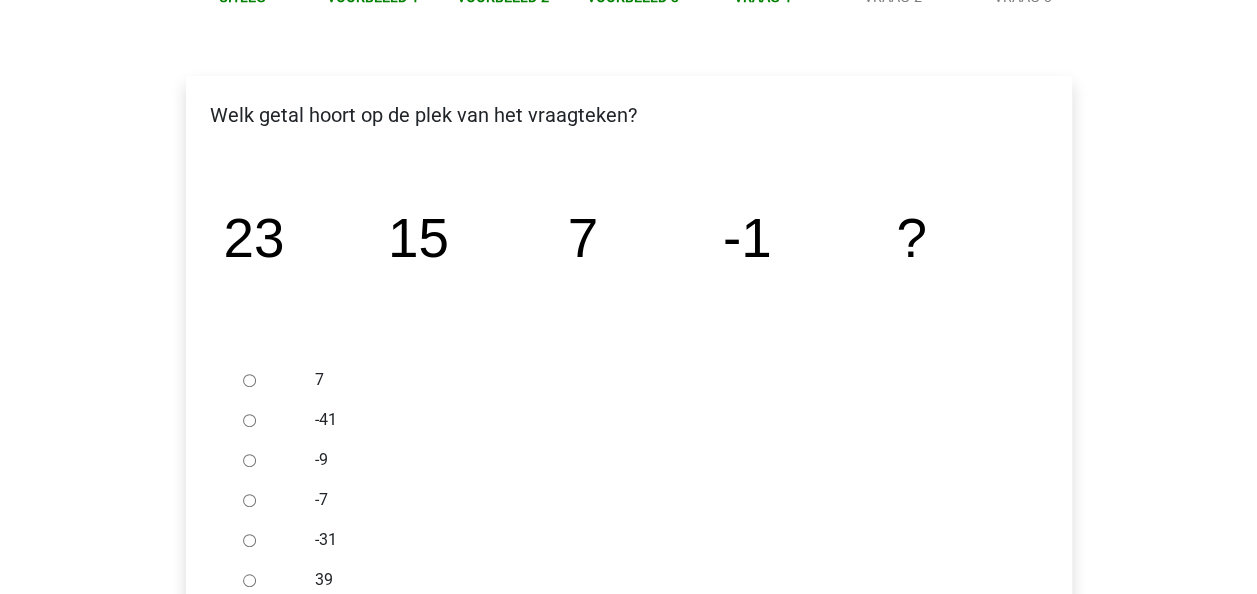 scroll, scrollTop: 300, scrollLeft: 0, axis: vertical 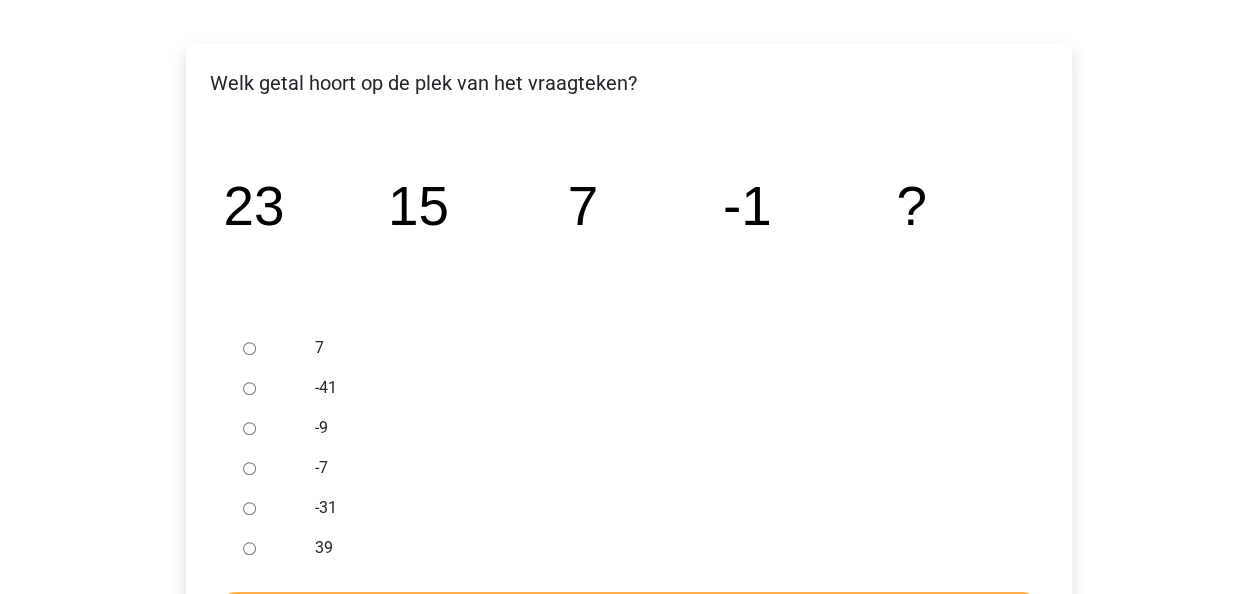 click on "-9" at bounding box center (249, 428) 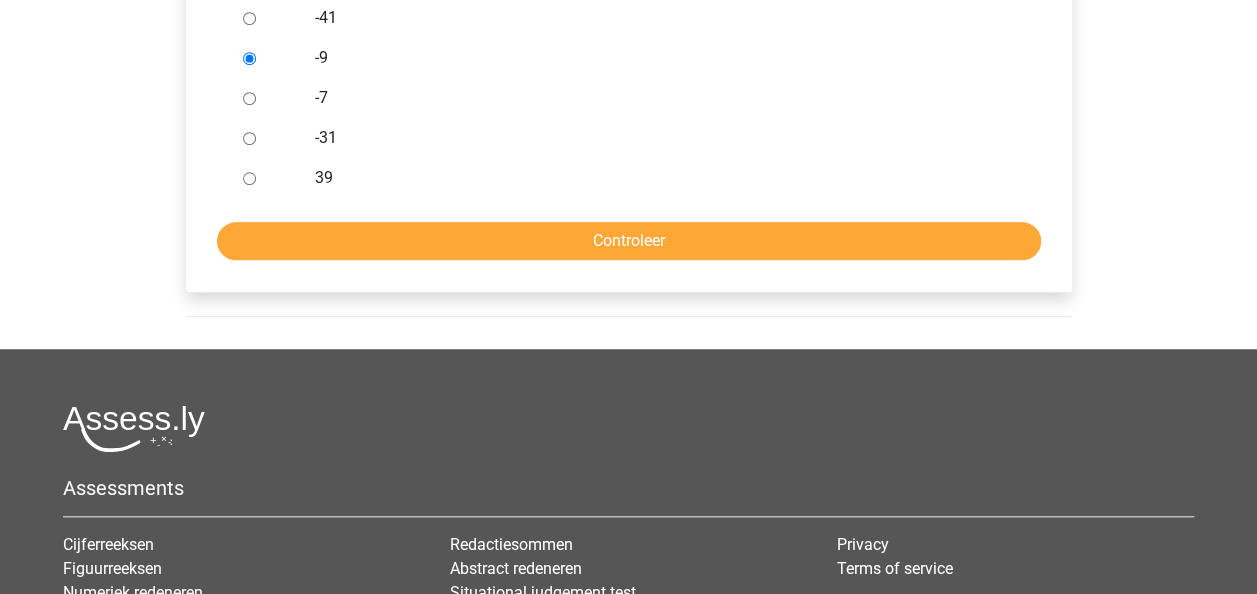 scroll, scrollTop: 704, scrollLeft: 0, axis: vertical 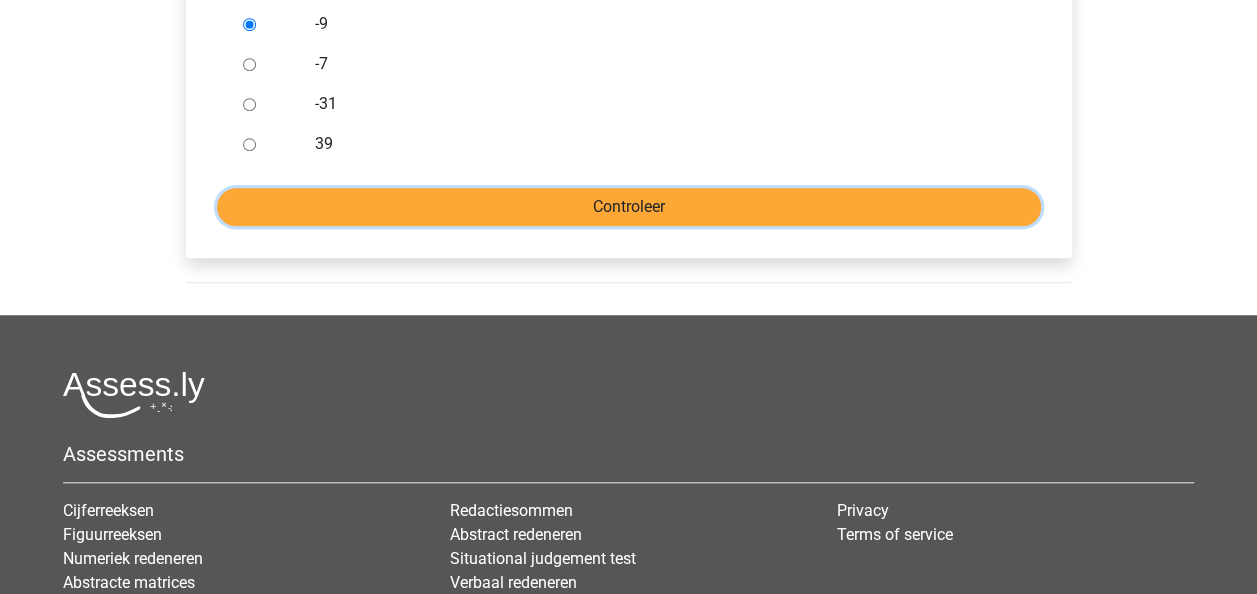 click on "Controleer" at bounding box center (629, 207) 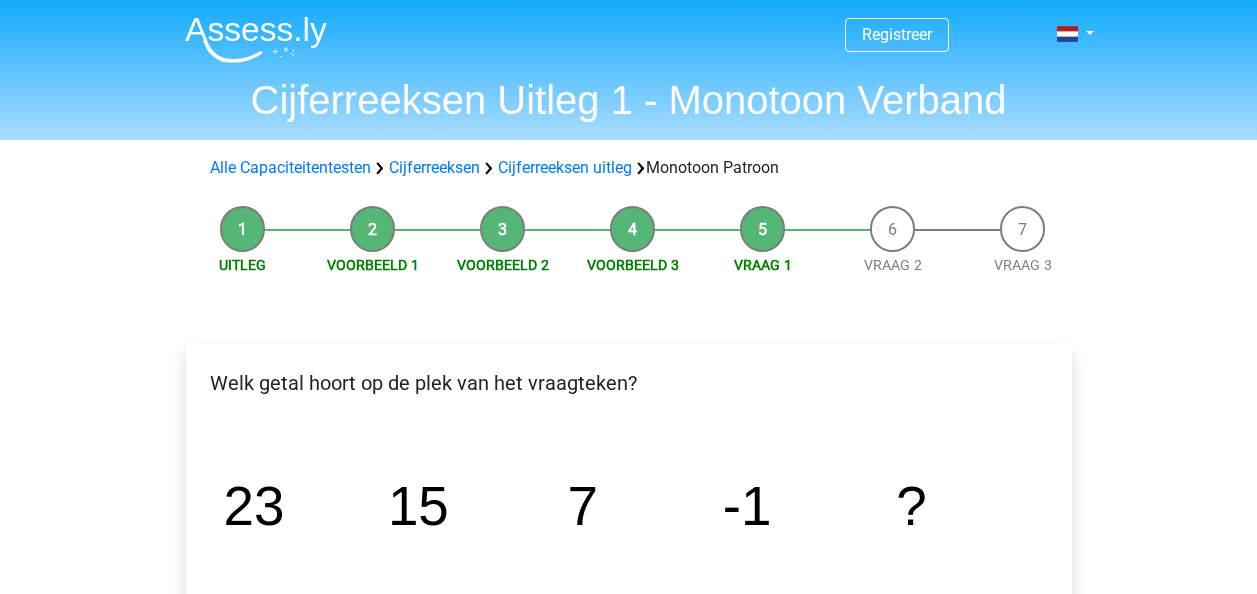 scroll, scrollTop: 0, scrollLeft: 0, axis: both 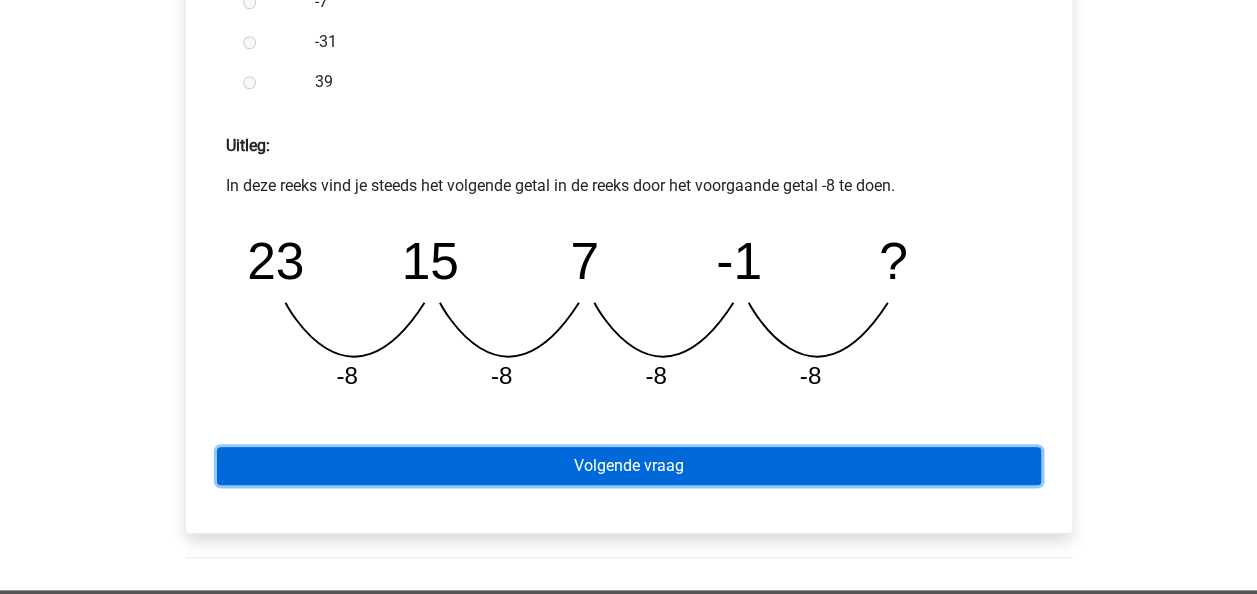 click on "Volgende vraag" at bounding box center [629, 466] 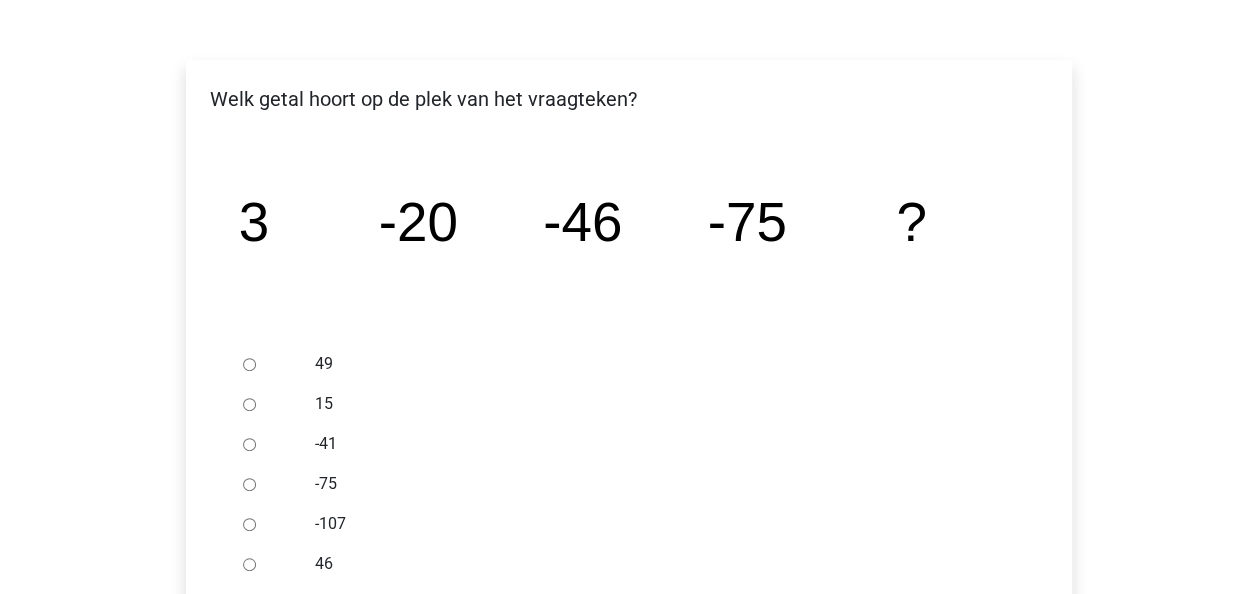 scroll, scrollTop: 400, scrollLeft: 0, axis: vertical 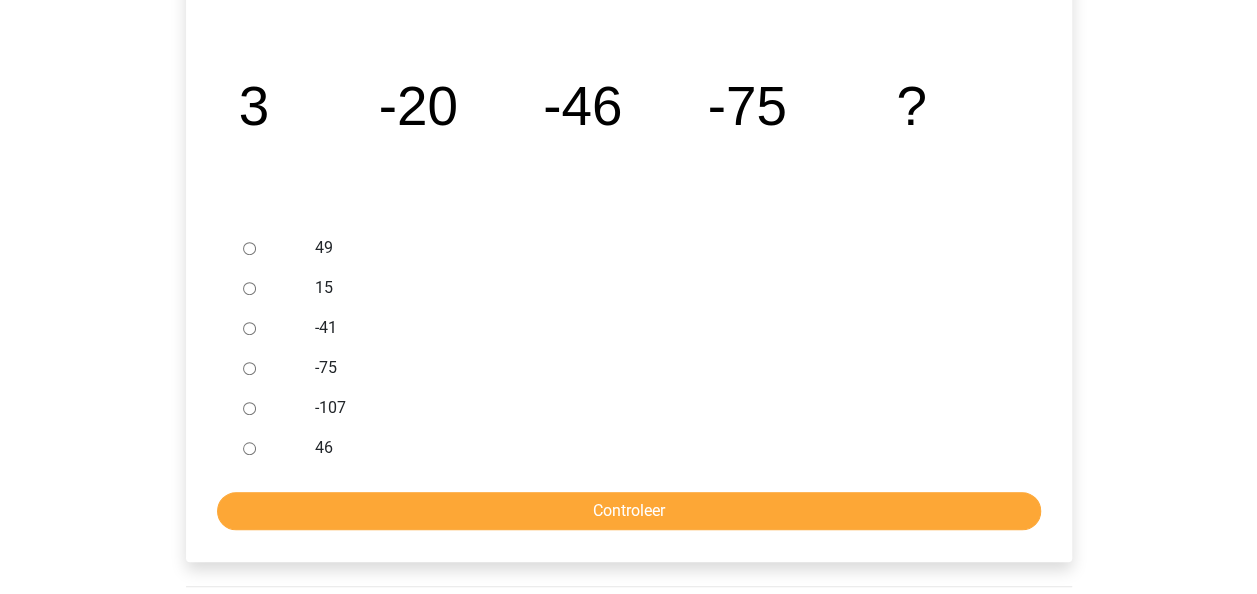 click on "-107" at bounding box center [249, 408] 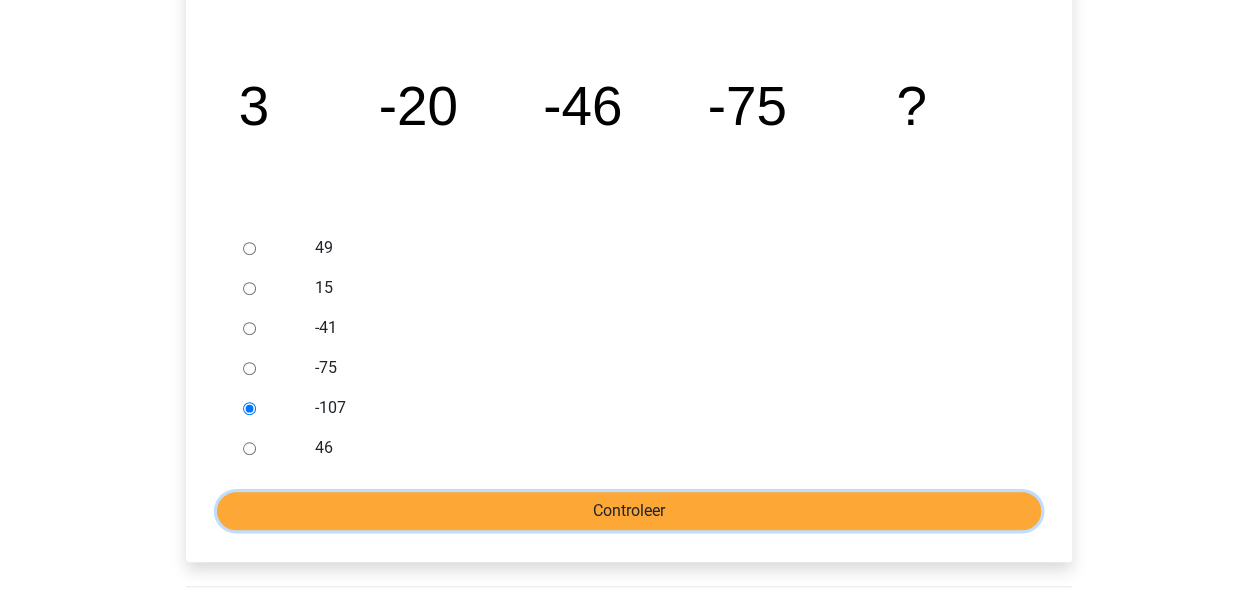 click on "Controleer" at bounding box center [629, 511] 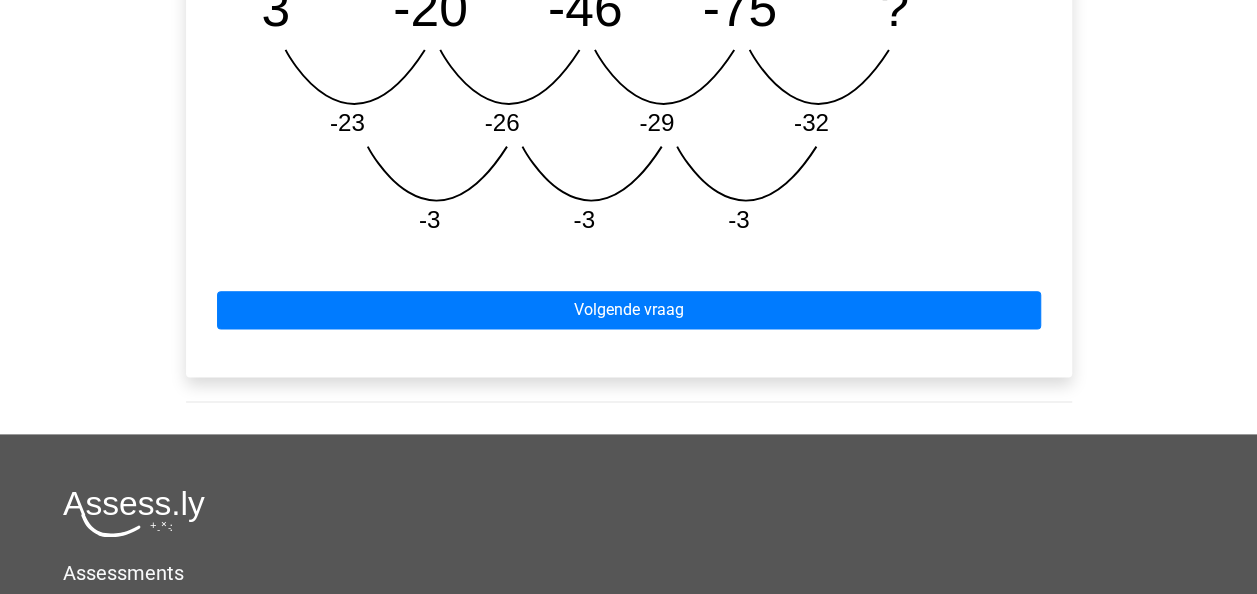 scroll, scrollTop: 1100, scrollLeft: 0, axis: vertical 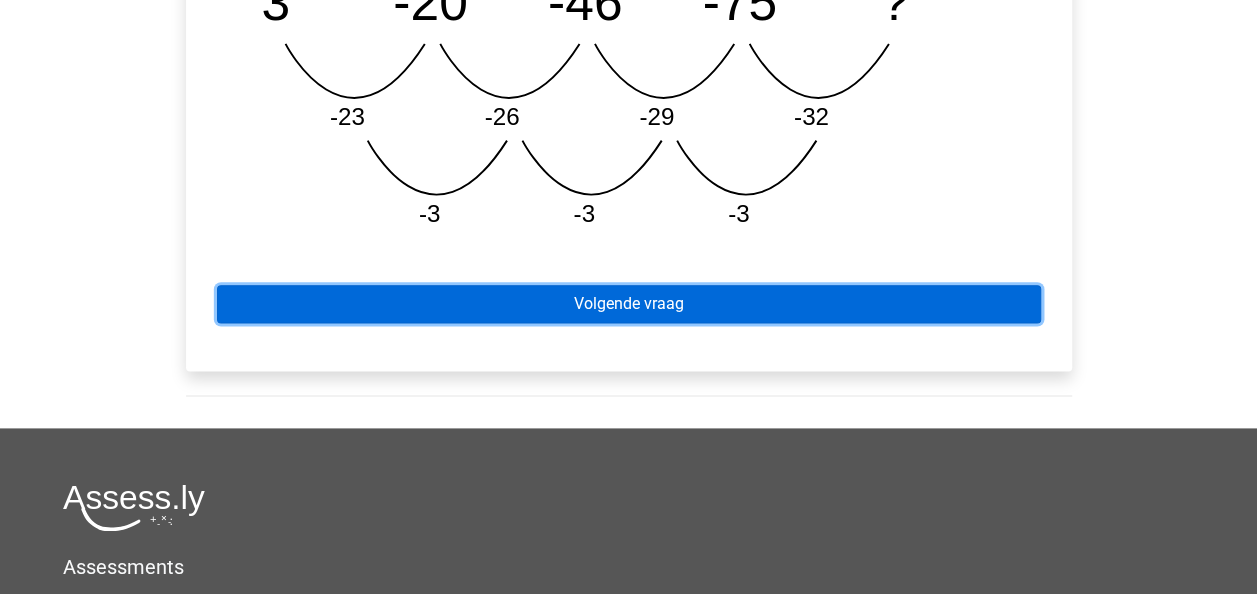 click on "Volgende vraag" at bounding box center [629, 304] 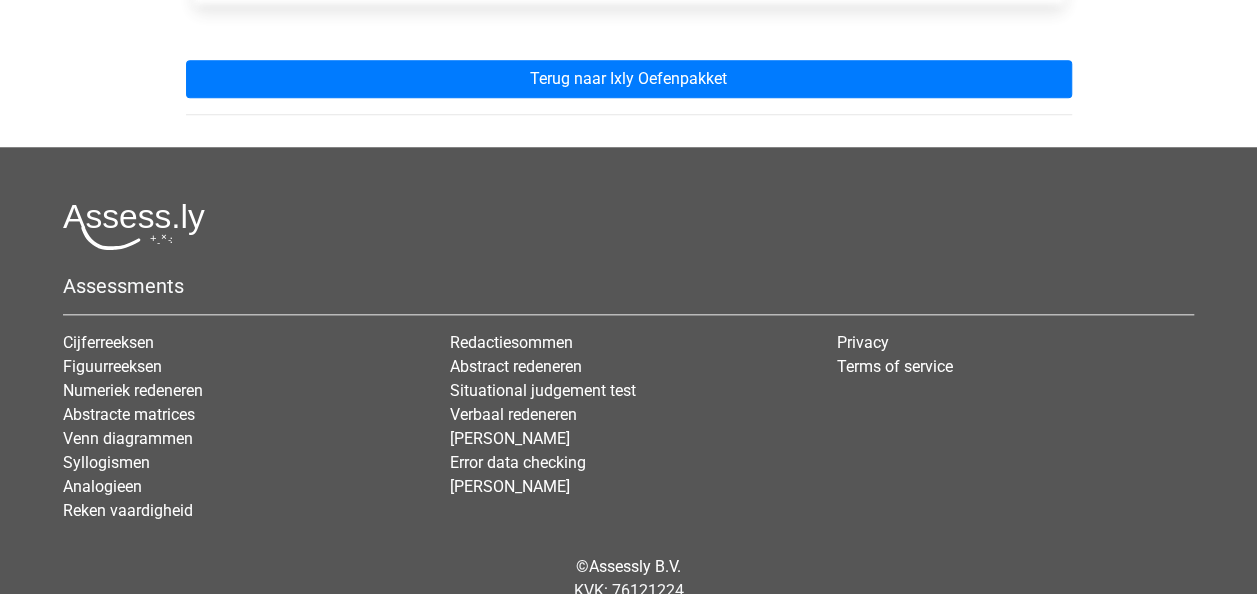 scroll, scrollTop: 700, scrollLeft: 0, axis: vertical 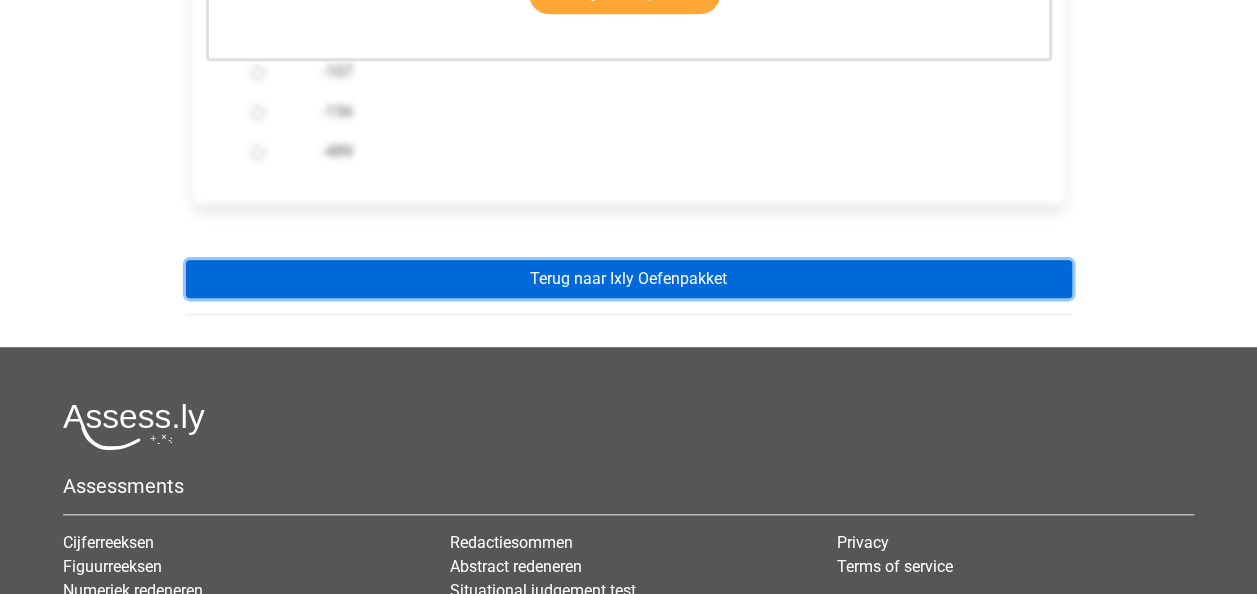 click on "Terug naar Ixly Oefenpakket" at bounding box center (629, 279) 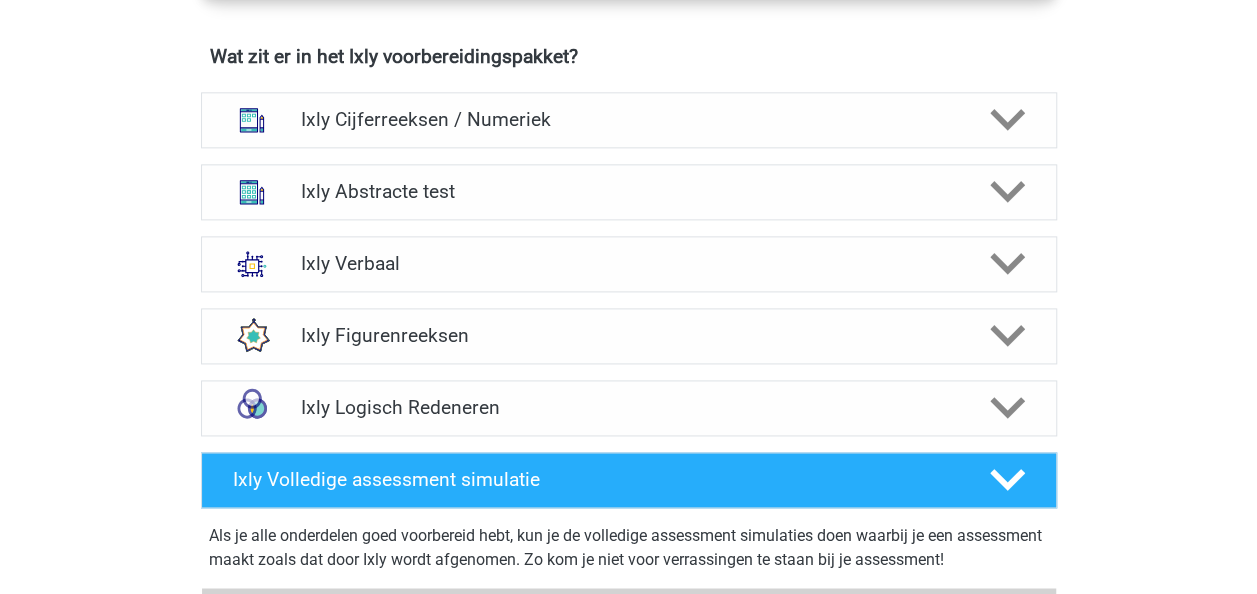 scroll, scrollTop: 1300, scrollLeft: 0, axis: vertical 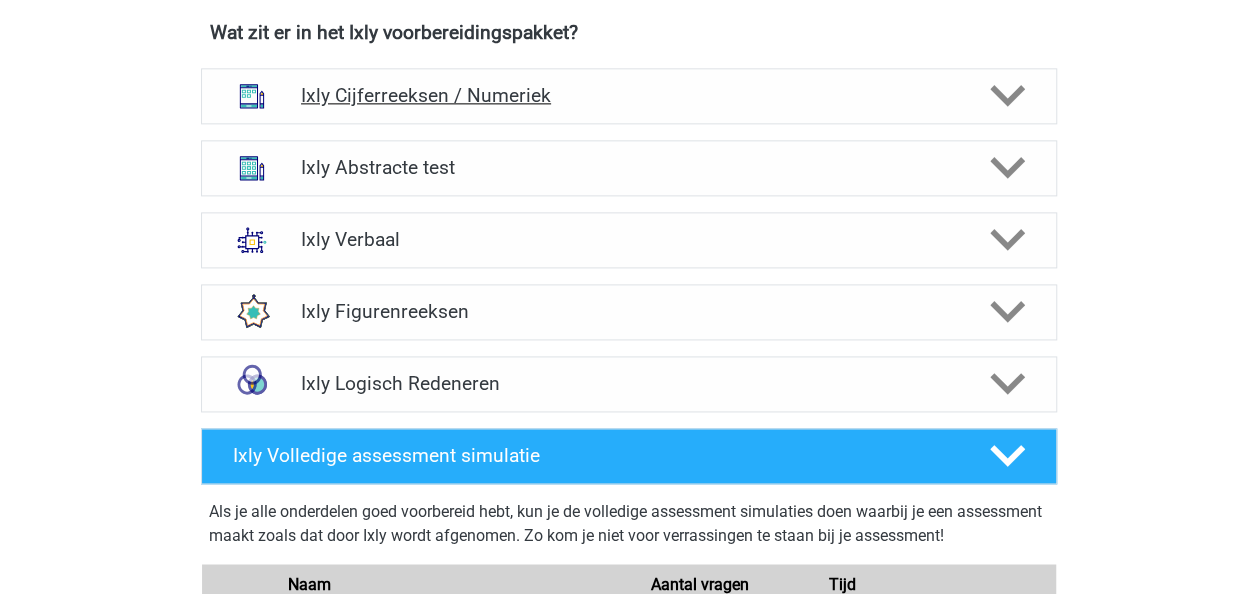 click on "Ixly Cijferreeksen / Numeriek" at bounding box center [628, 95] 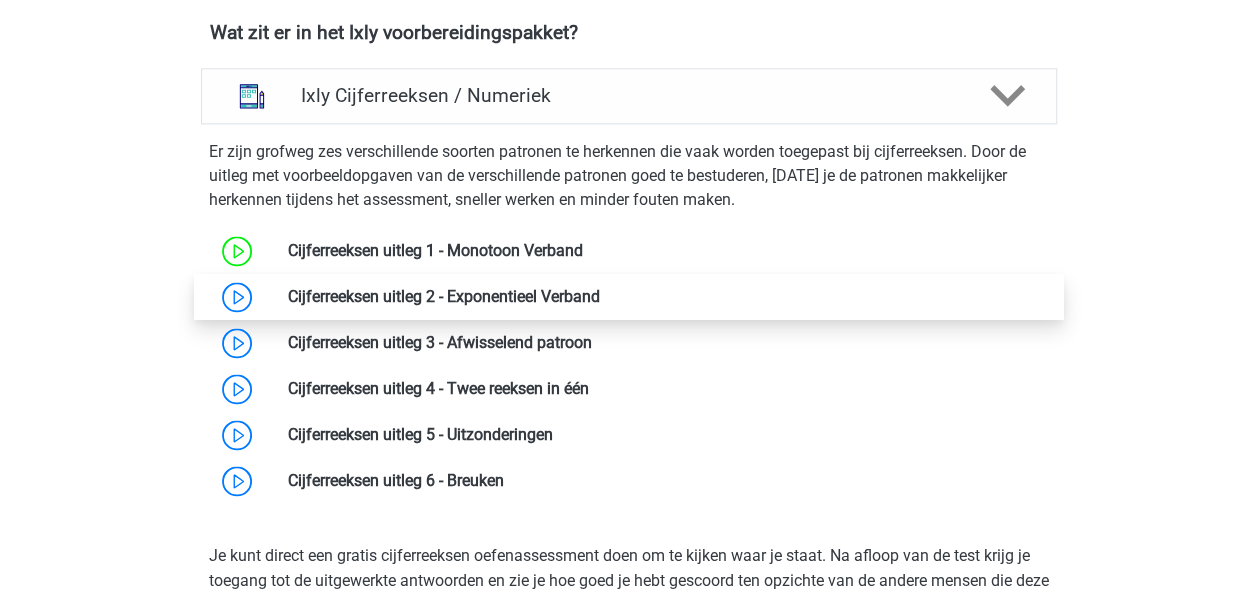 click at bounding box center (600, 296) 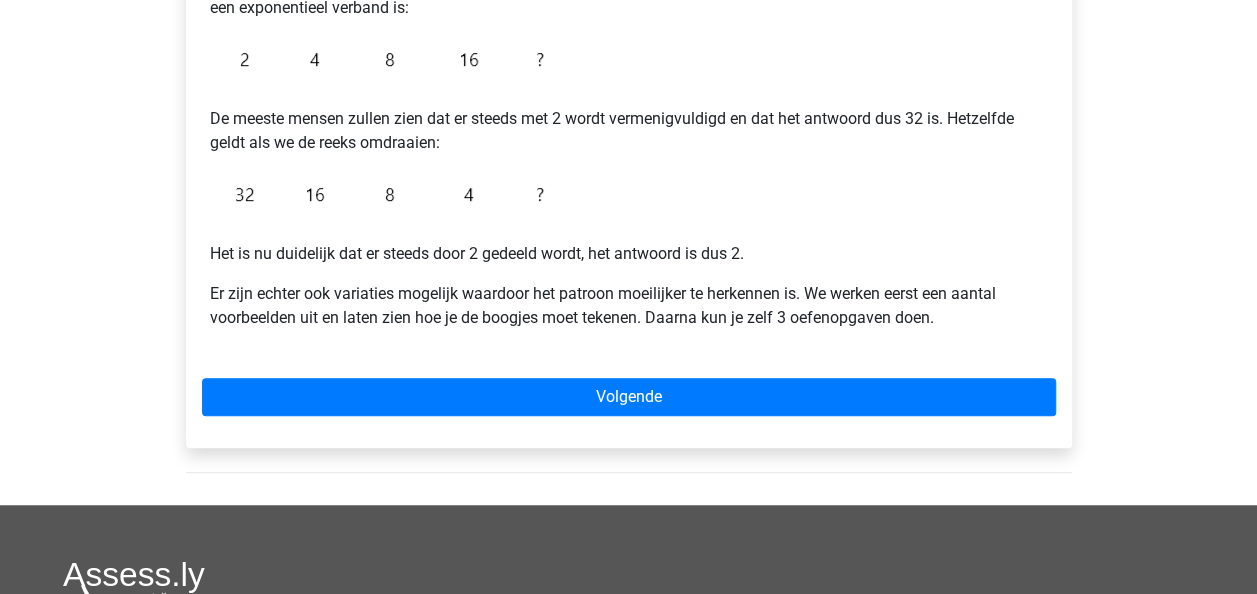 scroll, scrollTop: 500, scrollLeft: 0, axis: vertical 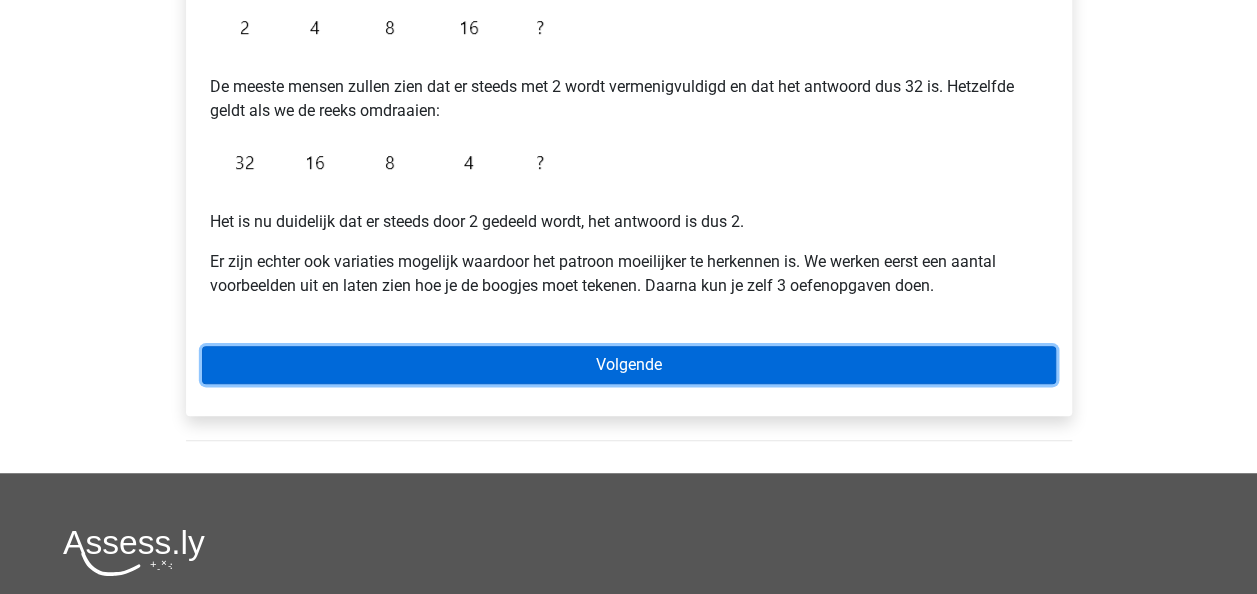 click on "Volgende" at bounding box center [629, 365] 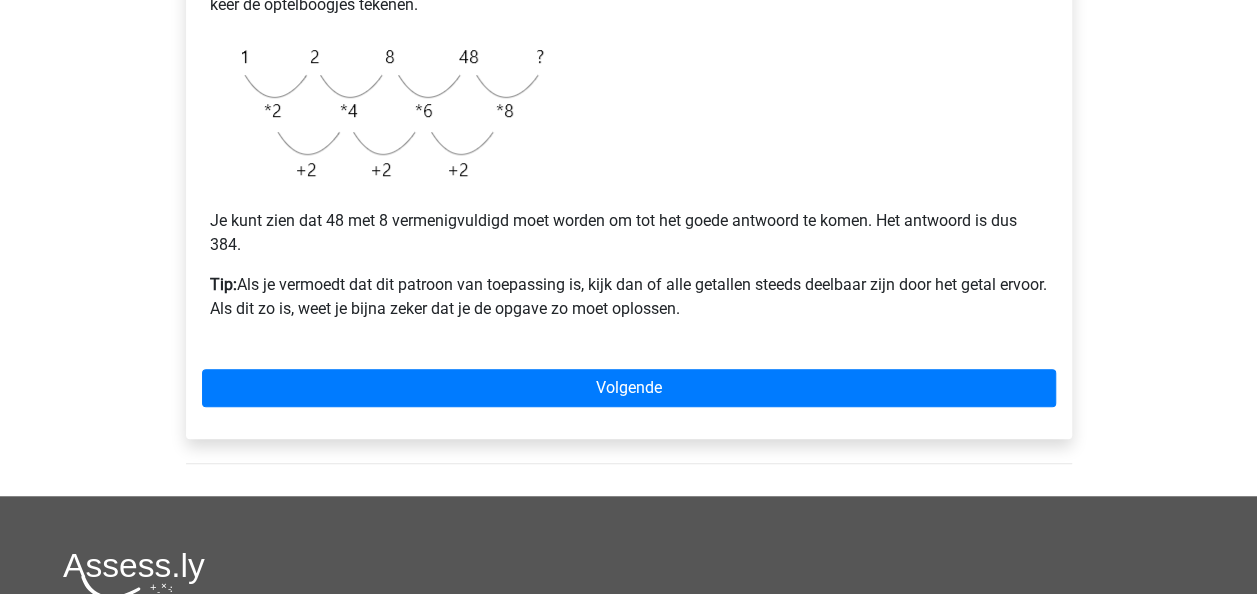 scroll, scrollTop: 600, scrollLeft: 0, axis: vertical 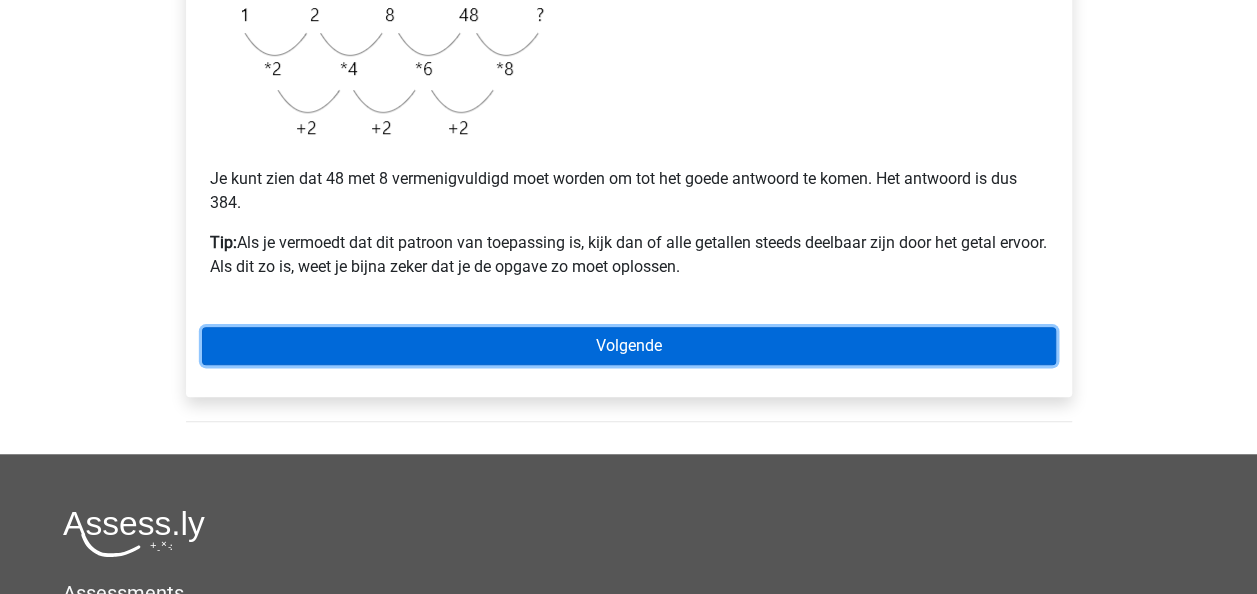 drag, startPoint x: 0, startPoint y: 0, endPoint x: 524, endPoint y: 351, distance: 630.6956 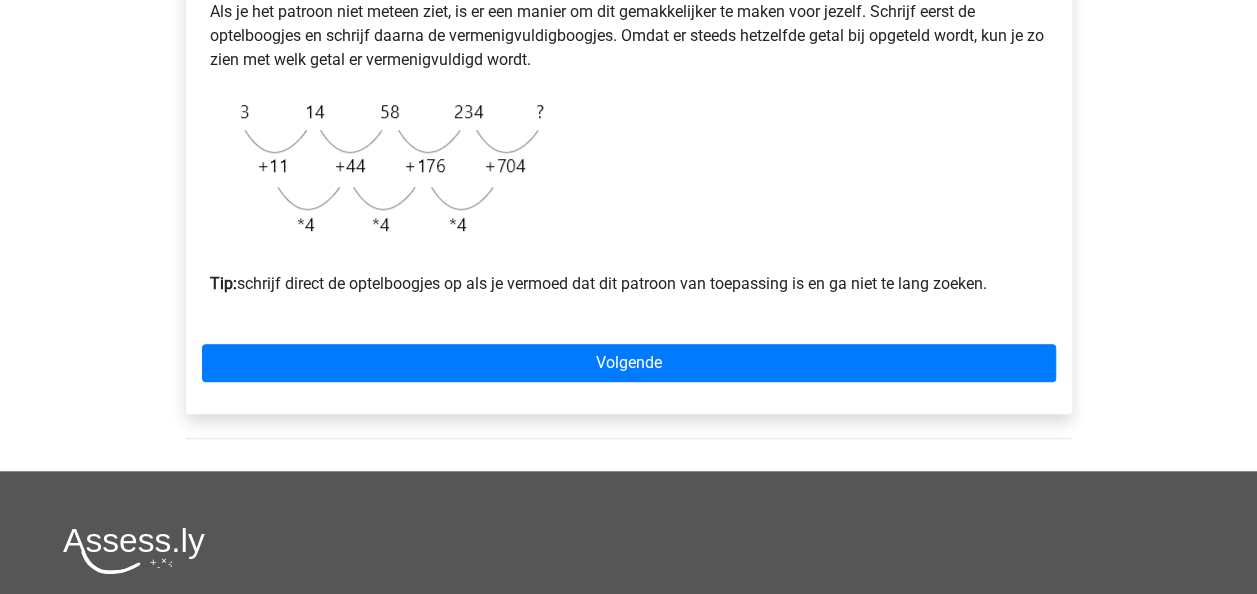 scroll, scrollTop: 700, scrollLeft: 0, axis: vertical 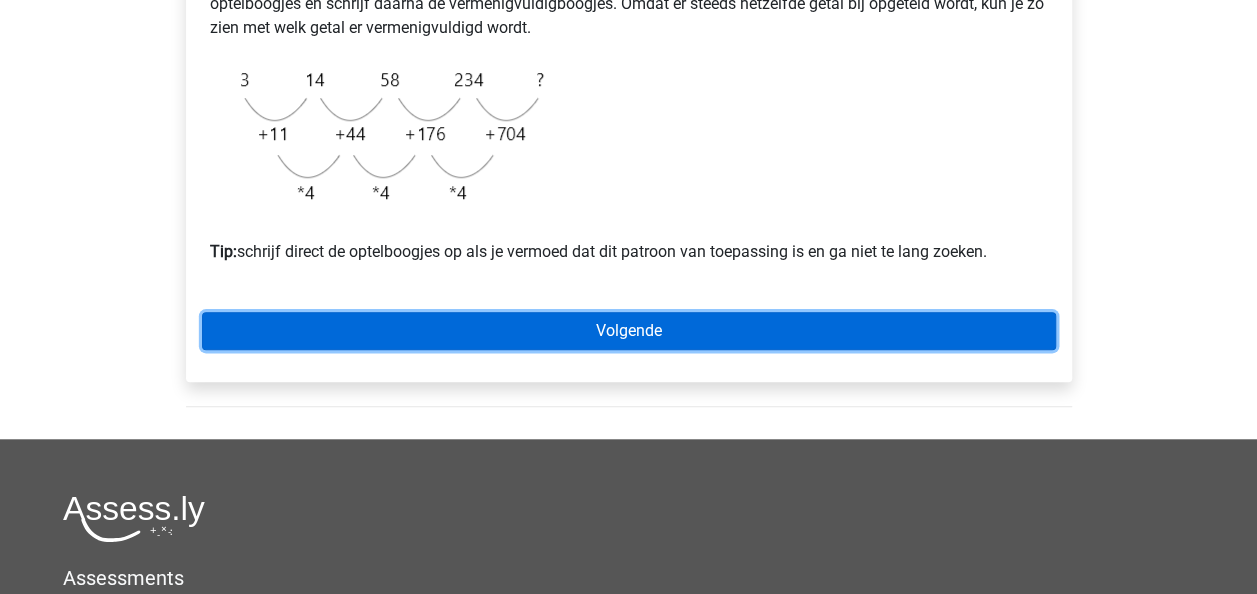 click on "Volgende" at bounding box center (629, 331) 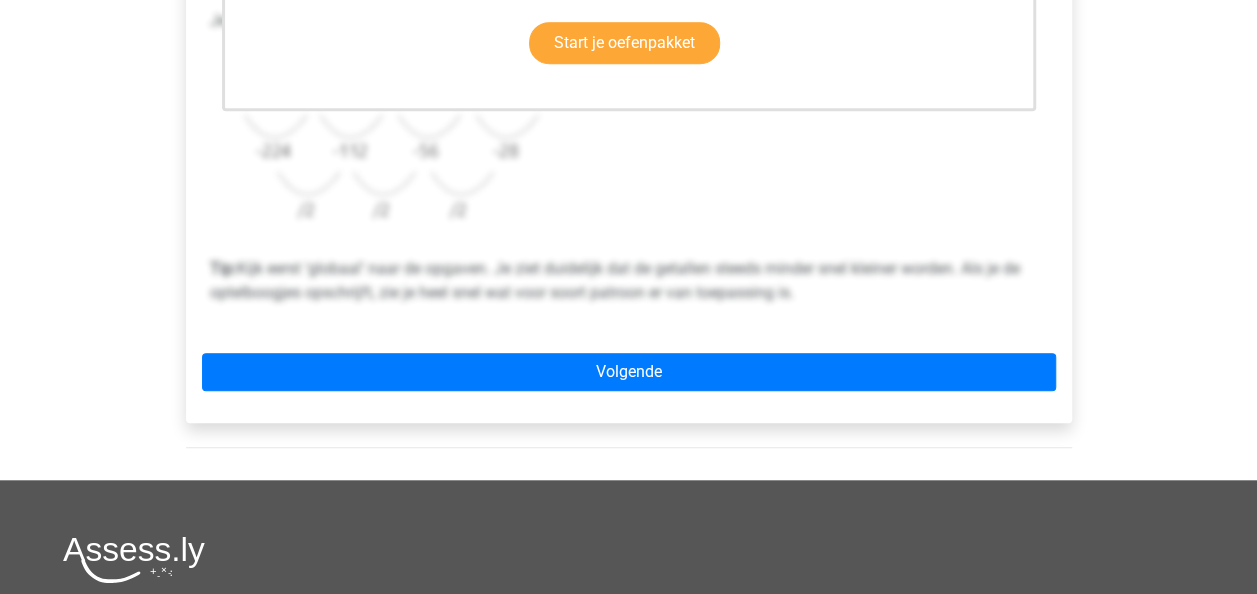scroll, scrollTop: 800, scrollLeft: 0, axis: vertical 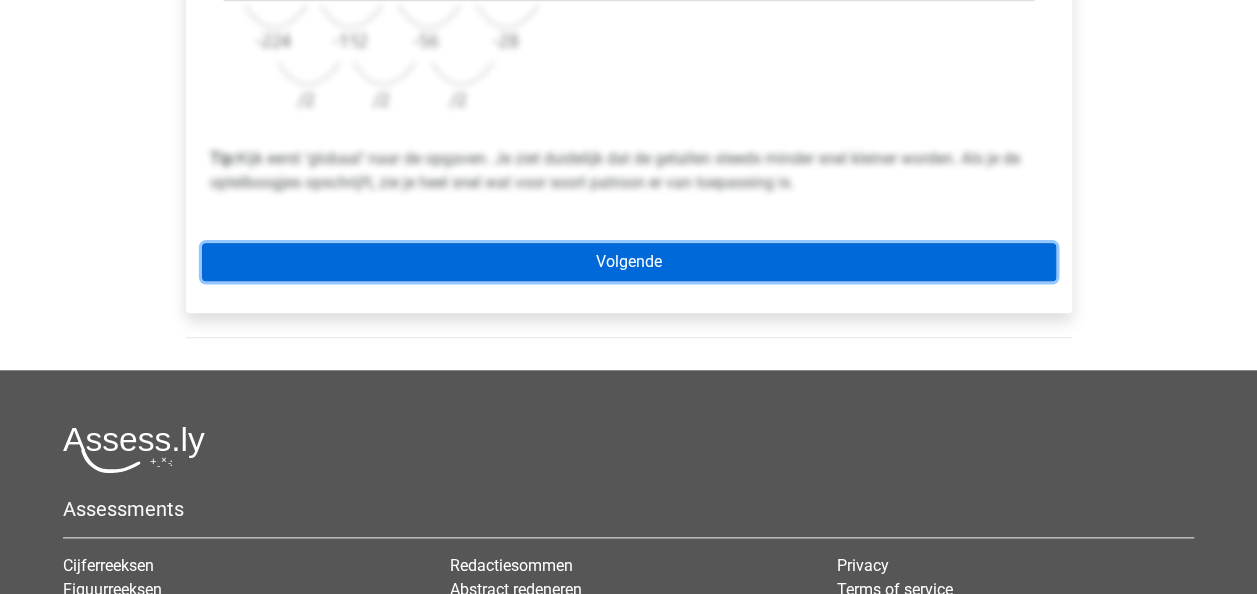 click on "Volgende" at bounding box center (629, 262) 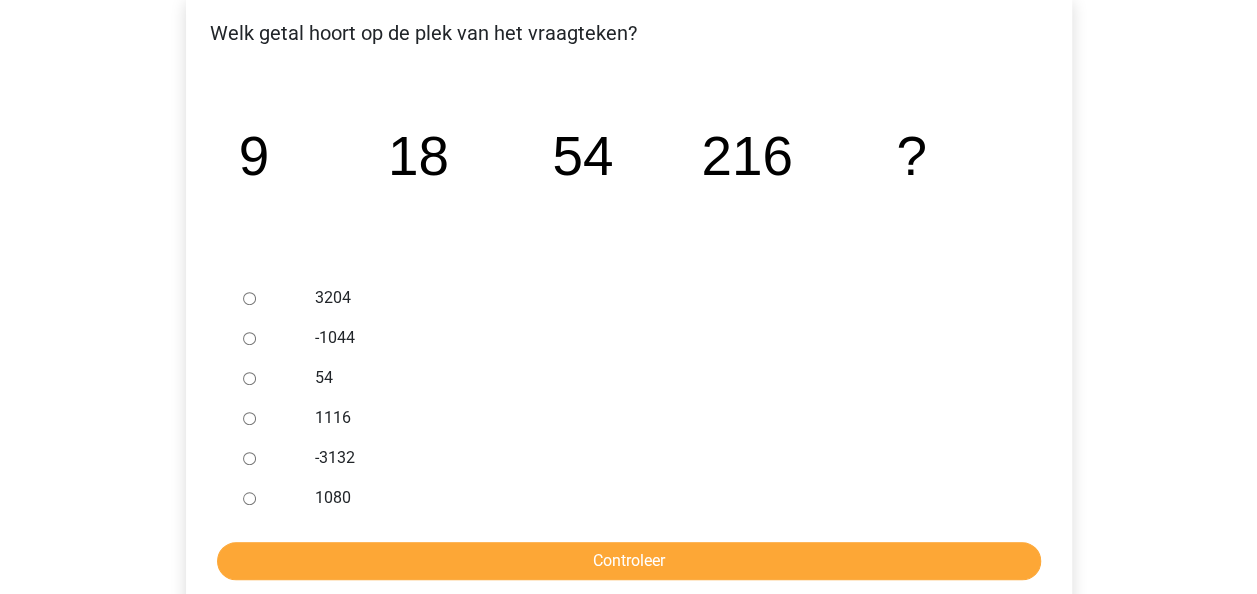 scroll, scrollTop: 400, scrollLeft: 0, axis: vertical 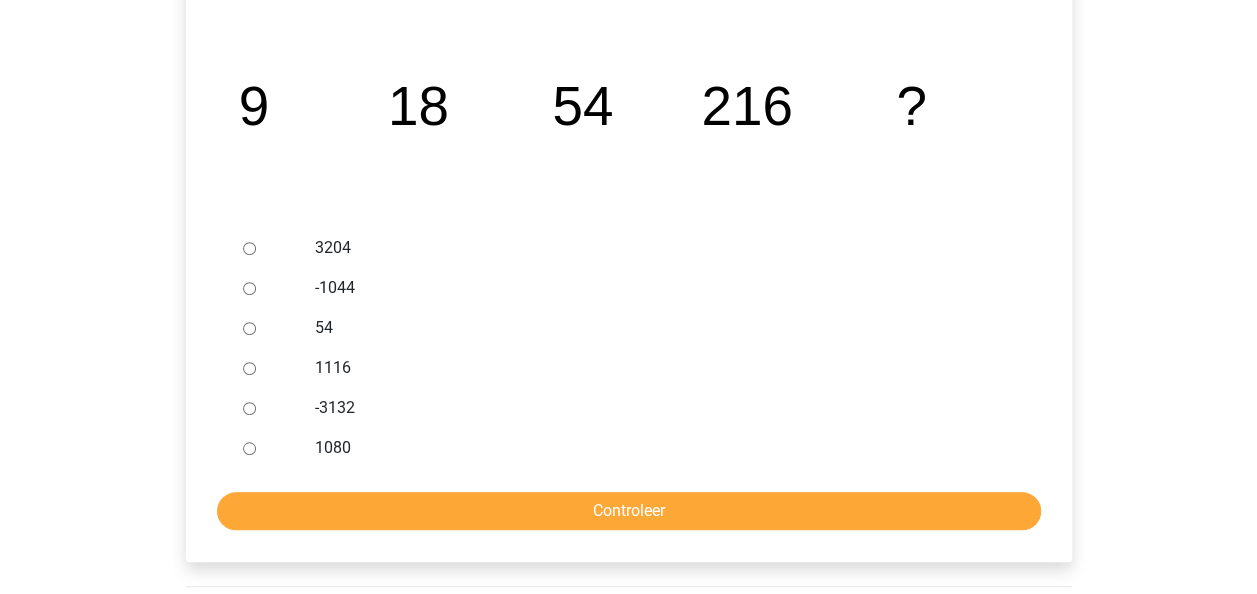 click on "1080" at bounding box center [249, 448] 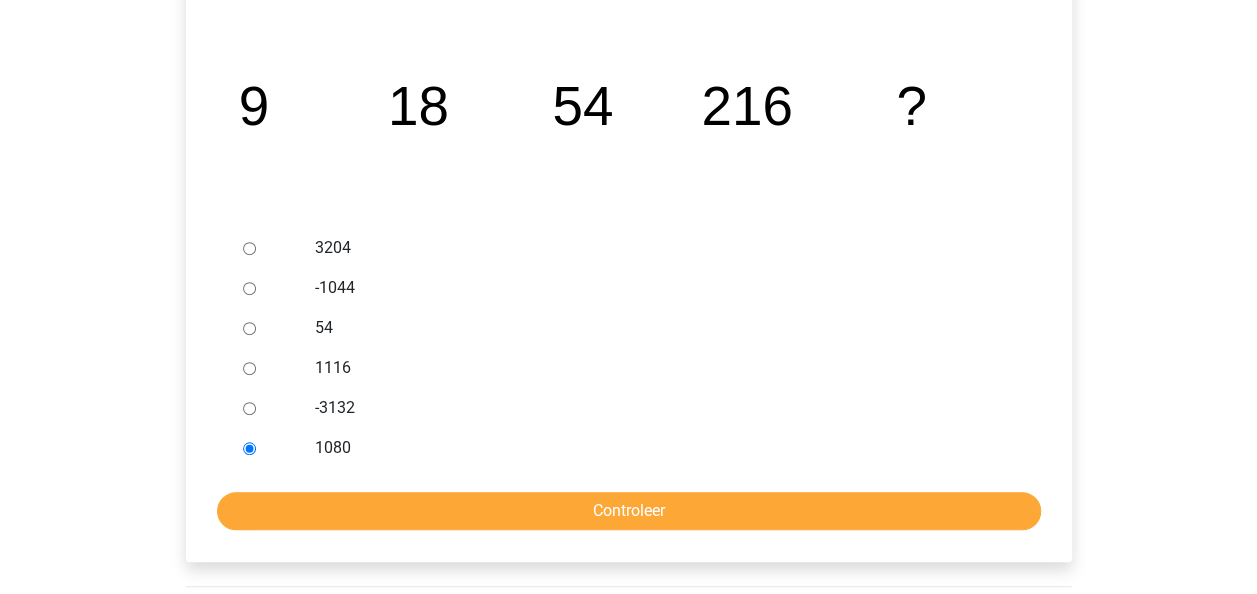 click on "1080" at bounding box center [249, 448] 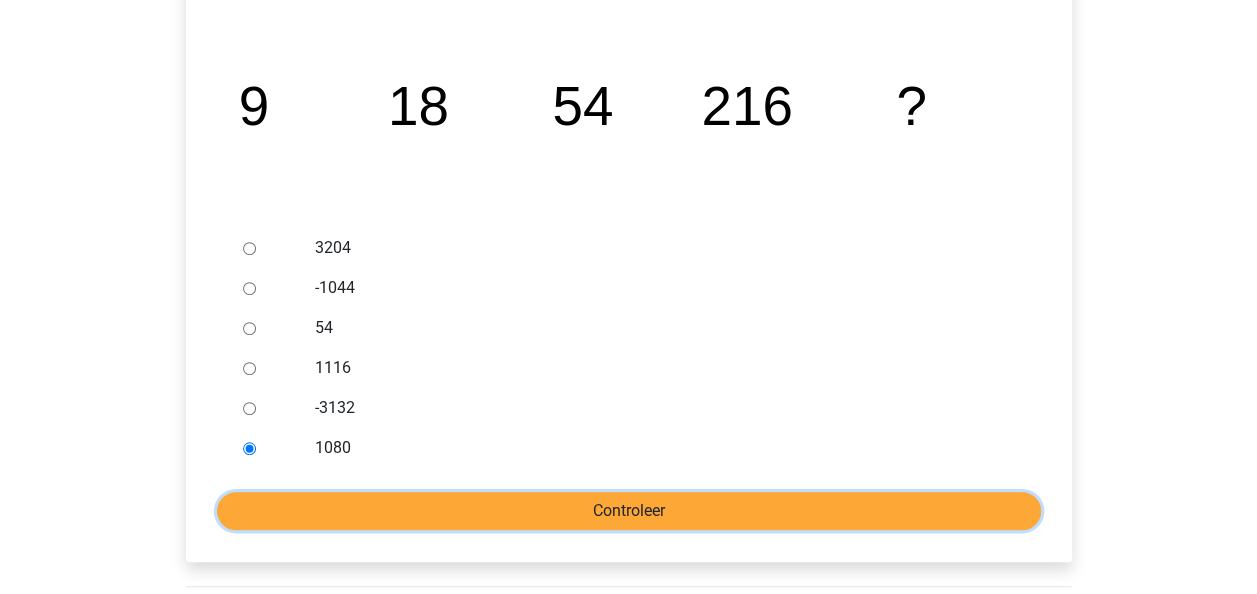 click on "Controleer" at bounding box center (629, 511) 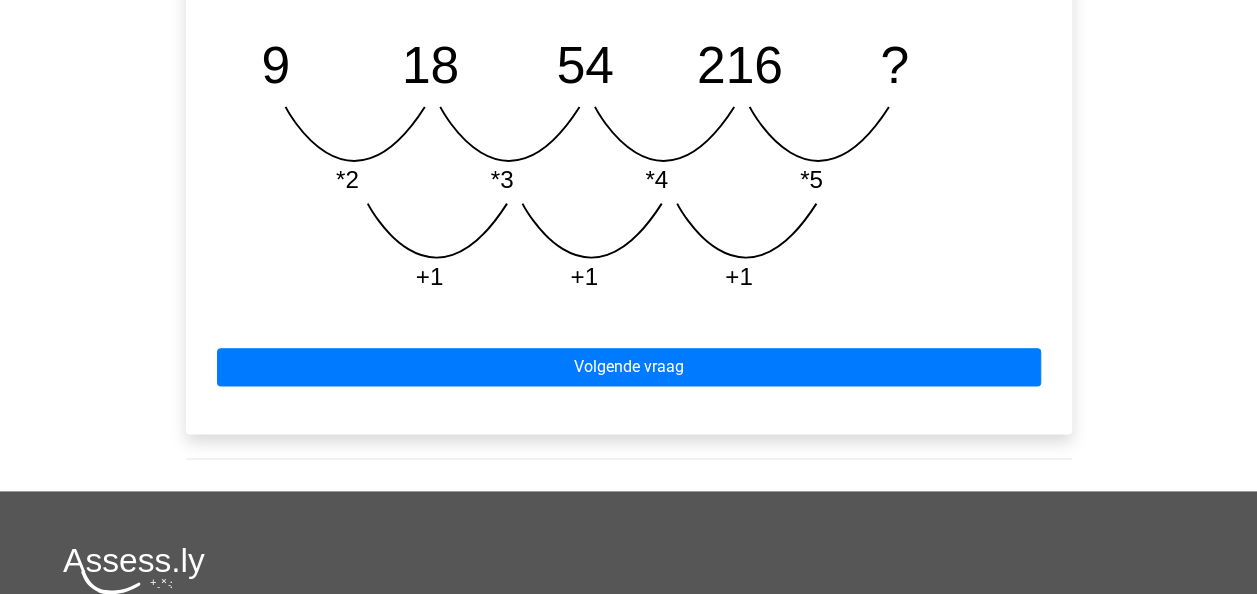 scroll, scrollTop: 1100, scrollLeft: 0, axis: vertical 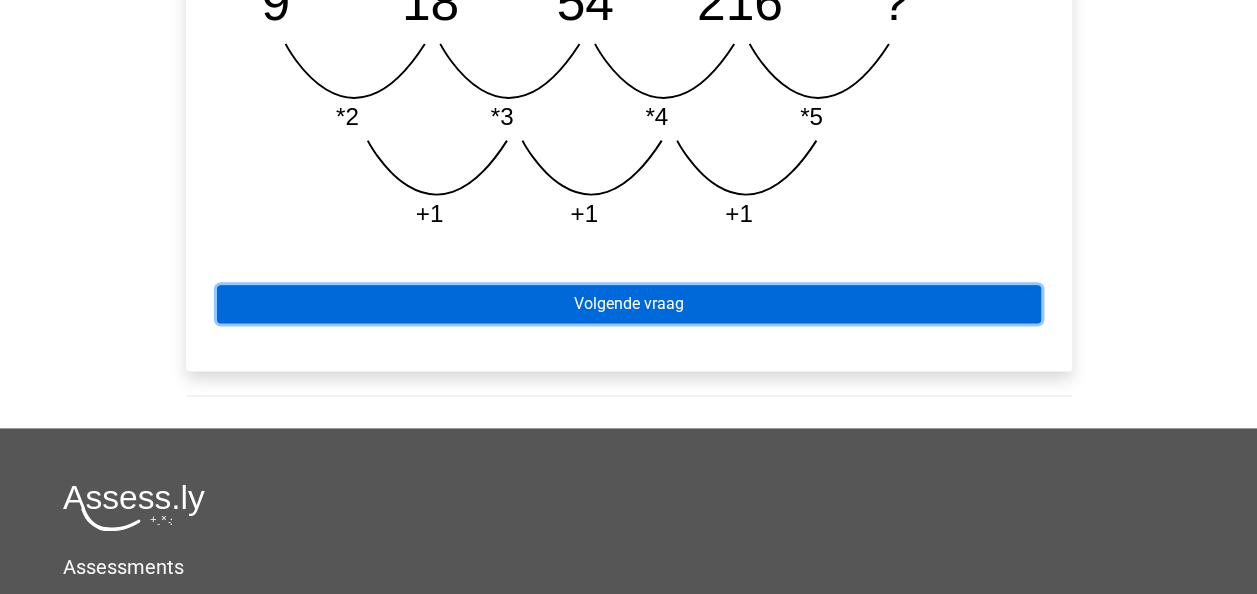 click on "Volgende vraag" at bounding box center [629, 304] 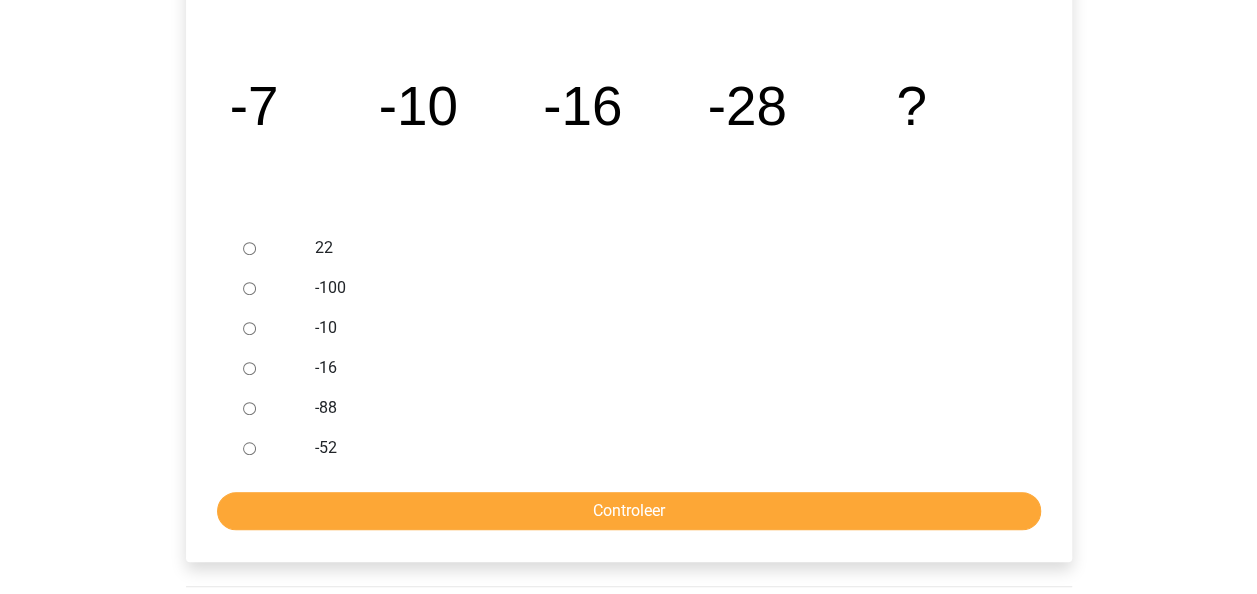 scroll, scrollTop: 300, scrollLeft: 0, axis: vertical 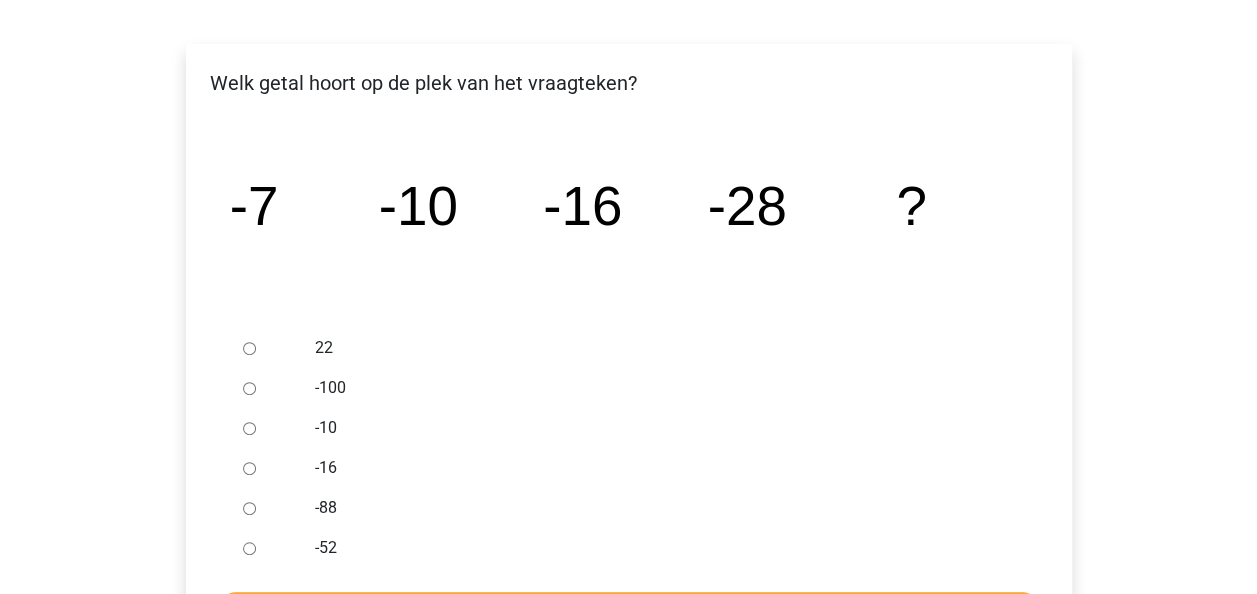 click on "-52" at bounding box center (249, 548) 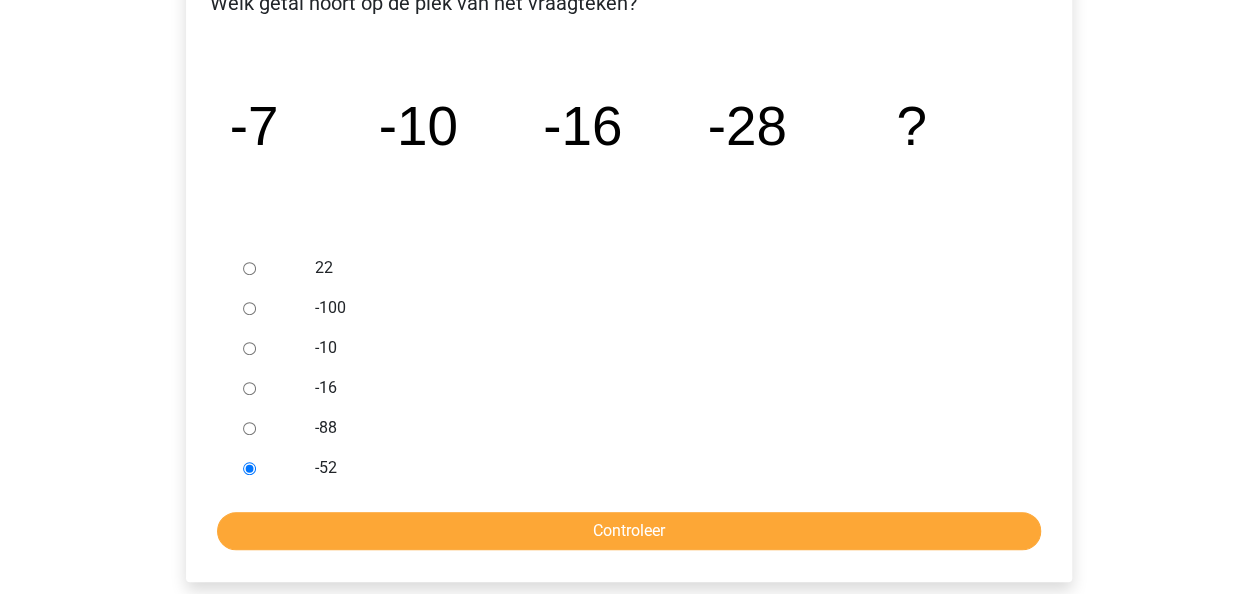 scroll, scrollTop: 600, scrollLeft: 0, axis: vertical 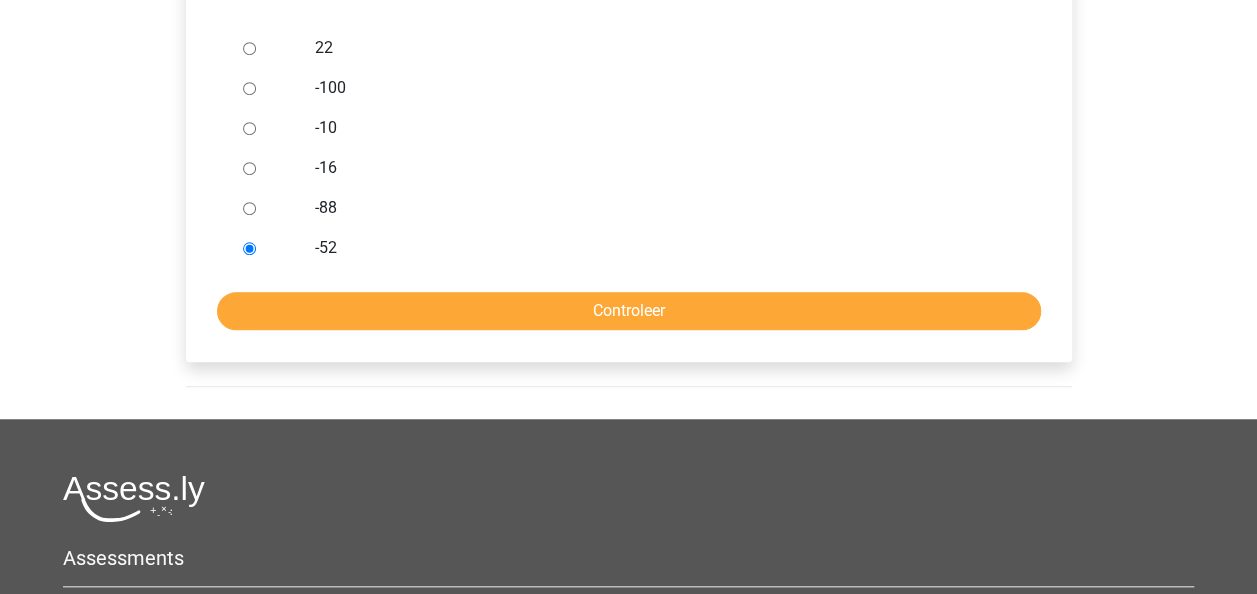 click on "22
-100
-10
-16
-88
-52
Controleer" at bounding box center (629, 179) 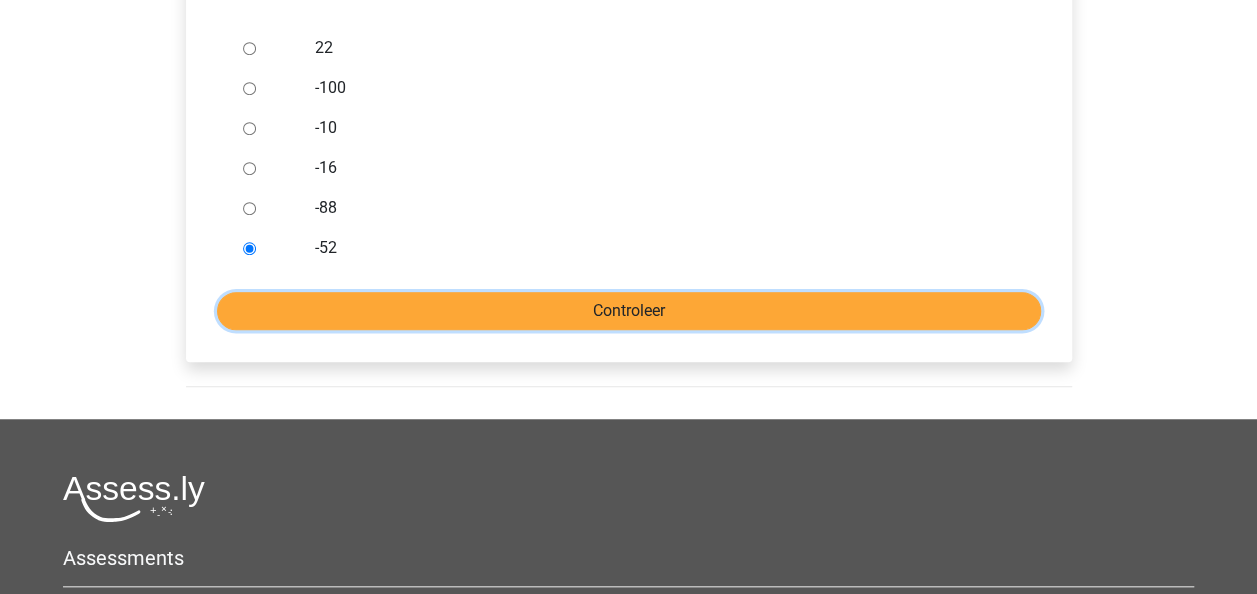 click on "Controleer" at bounding box center (629, 311) 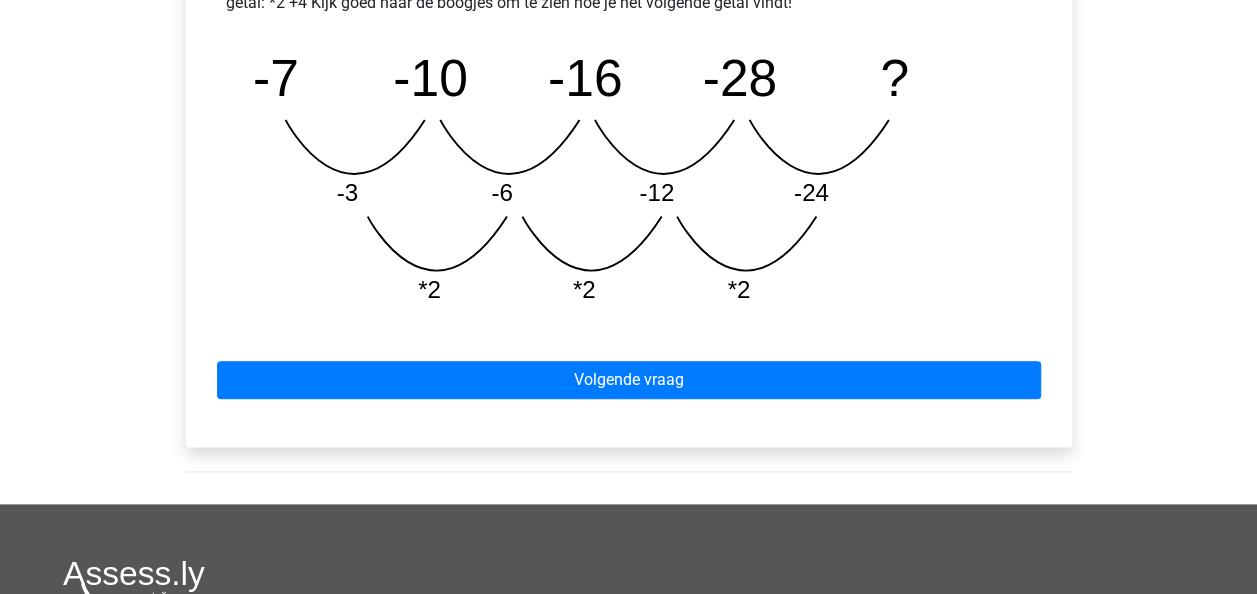 scroll, scrollTop: 1100, scrollLeft: 0, axis: vertical 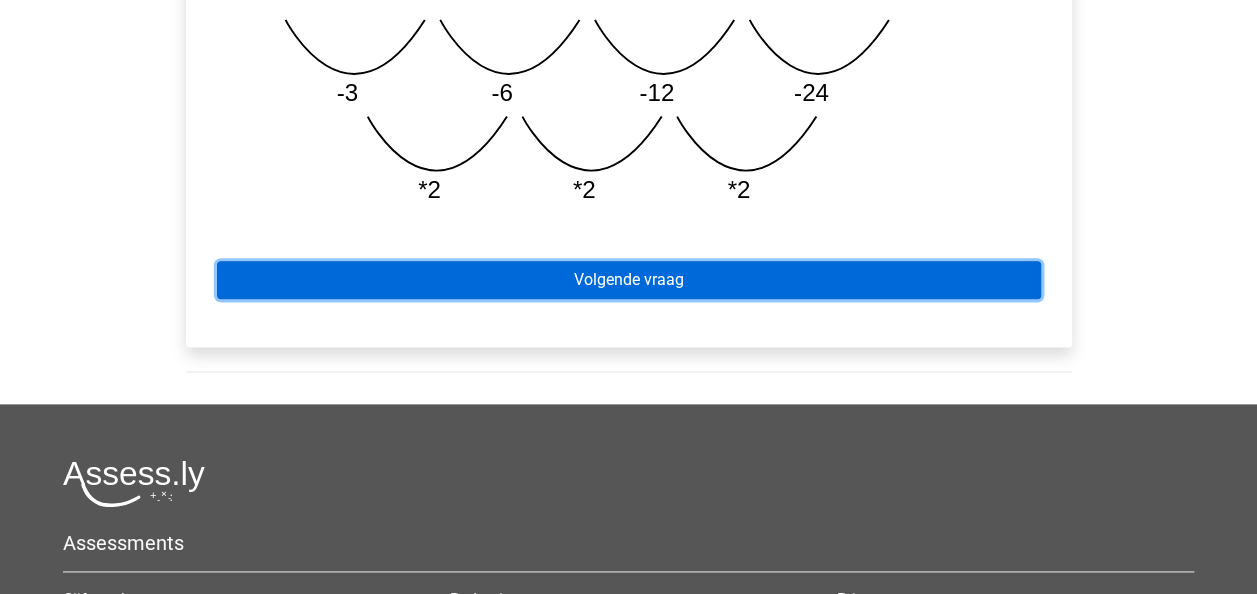 click on "Volgende vraag" at bounding box center (629, 280) 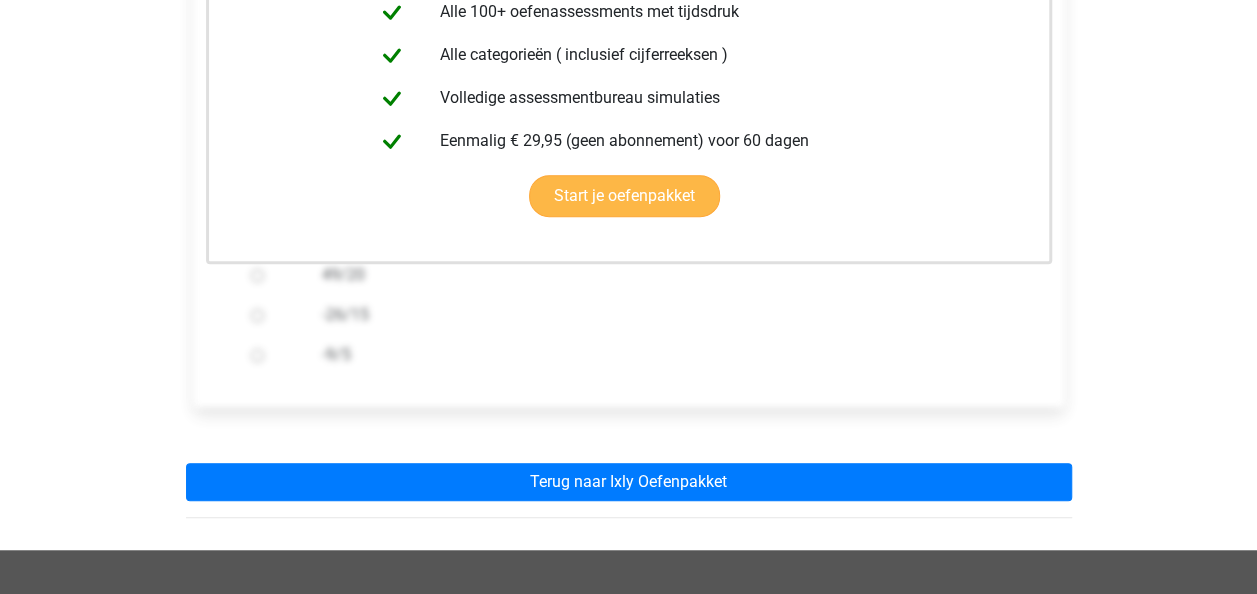 scroll, scrollTop: 500, scrollLeft: 0, axis: vertical 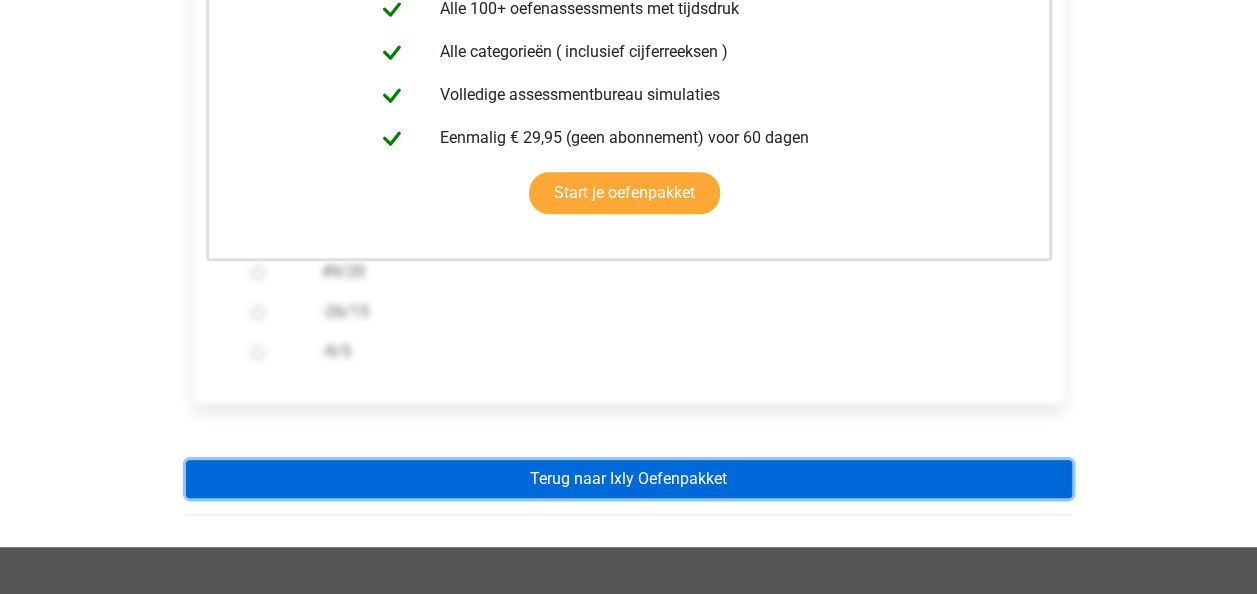 click on "Terug naar Ixly Oefenpakket" at bounding box center [629, 479] 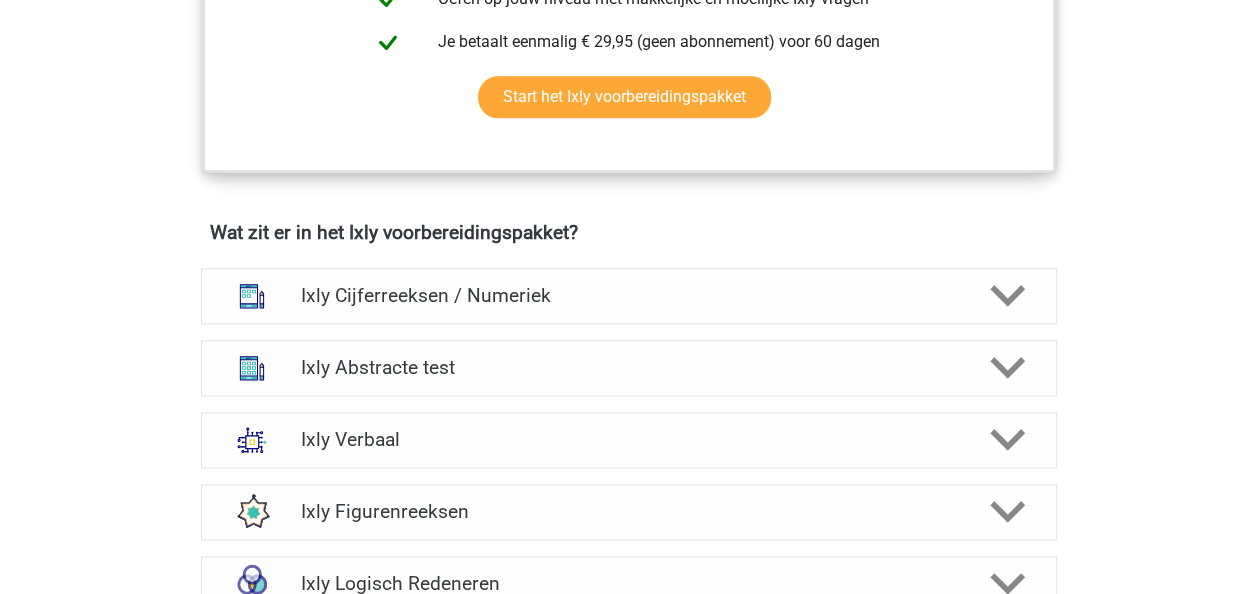scroll, scrollTop: 1300, scrollLeft: 0, axis: vertical 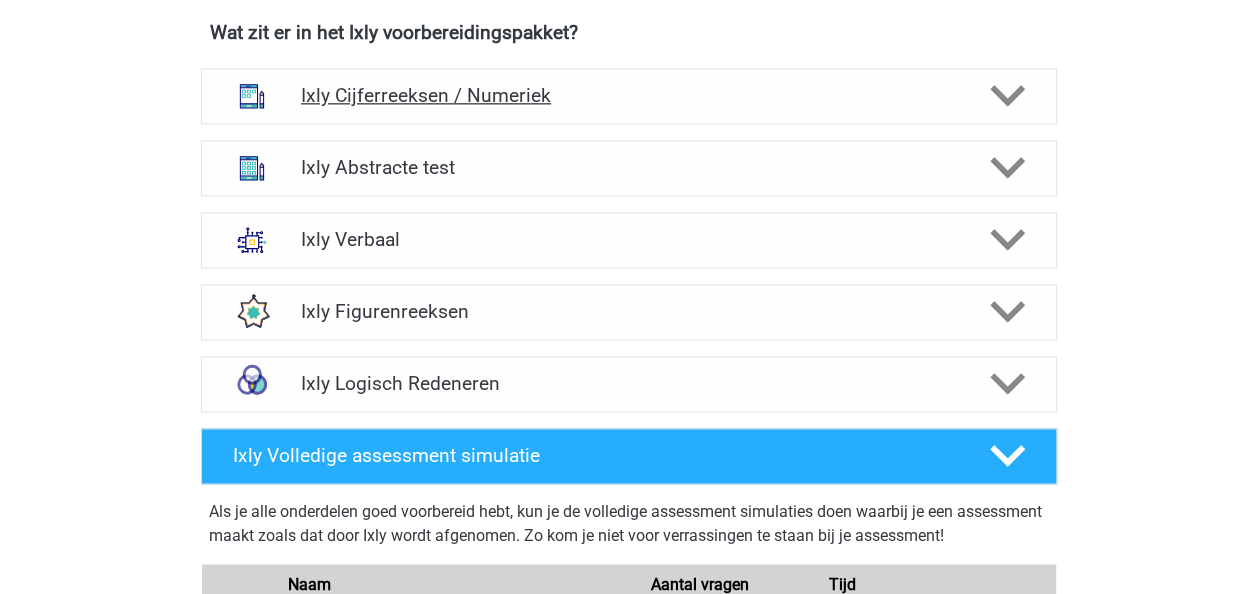 click on "Ixly Cijferreeksen / Numeriek" at bounding box center (628, 95) 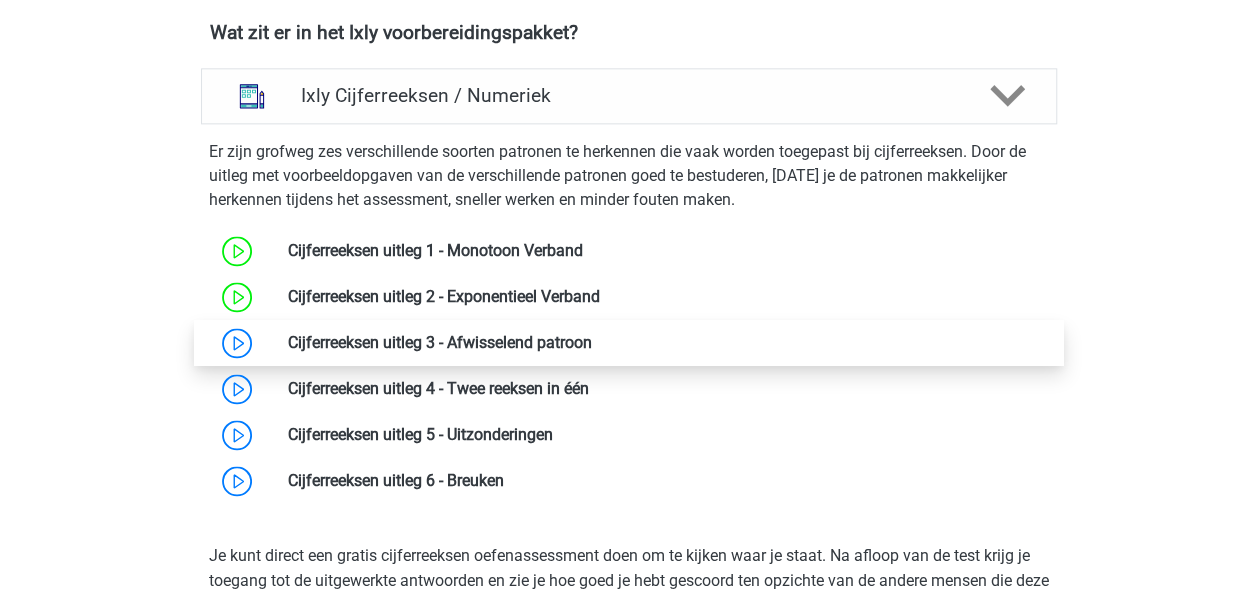 click at bounding box center (592, 342) 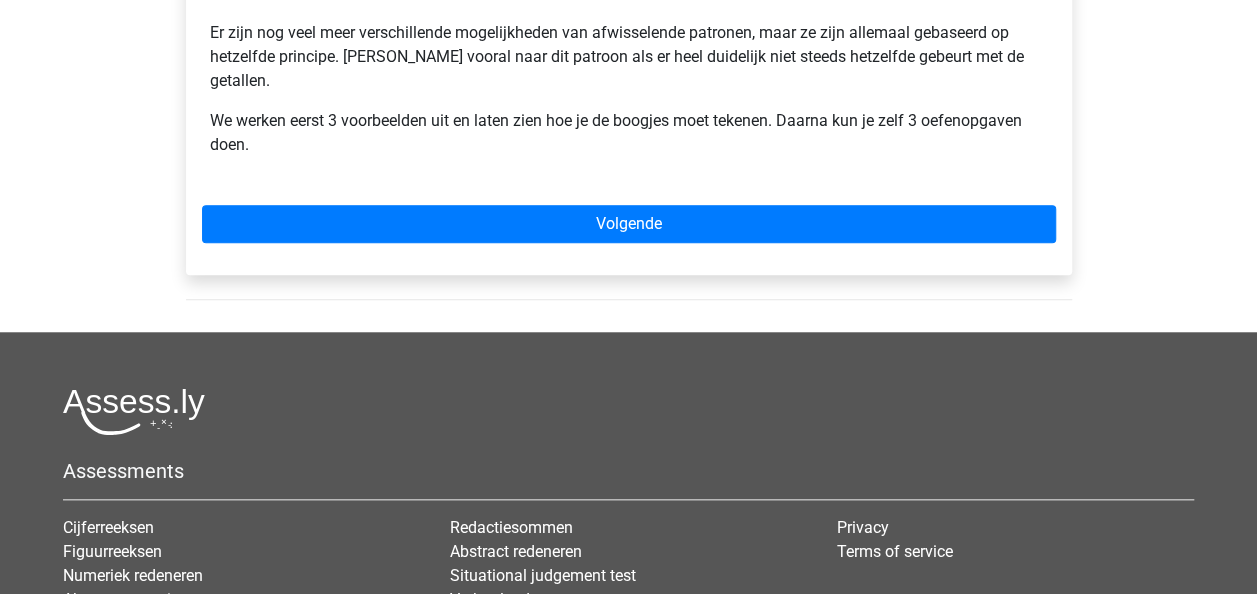 scroll, scrollTop: 800, scrollLeft: 0, axis: vertical 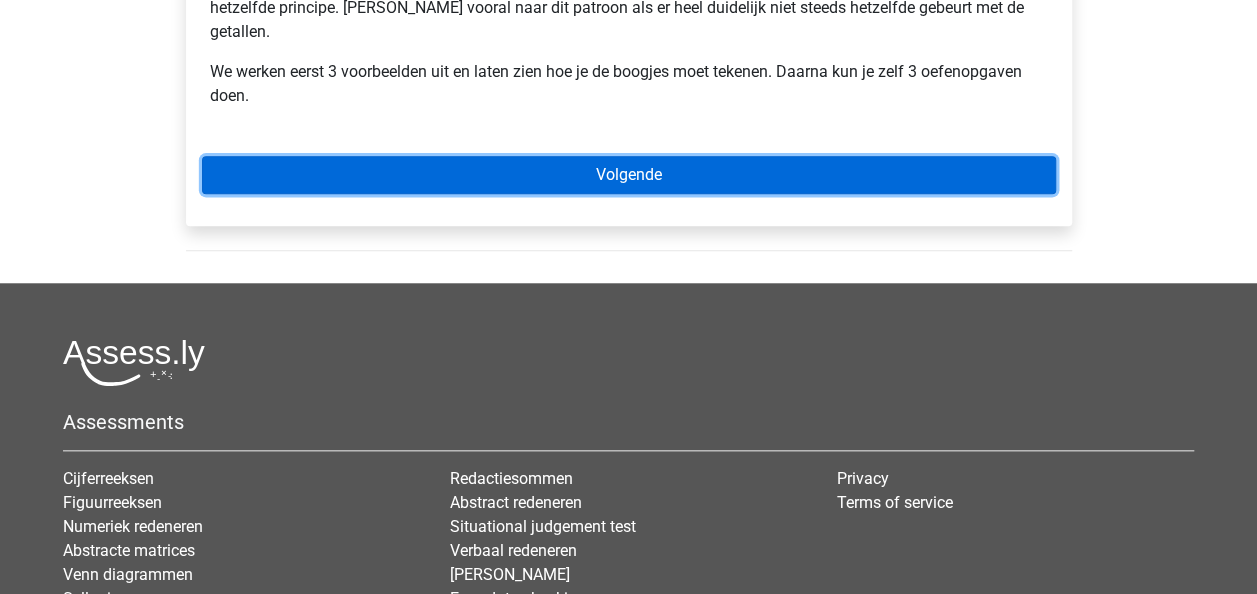 click on "Volgende" at bounding box center [629, 175] 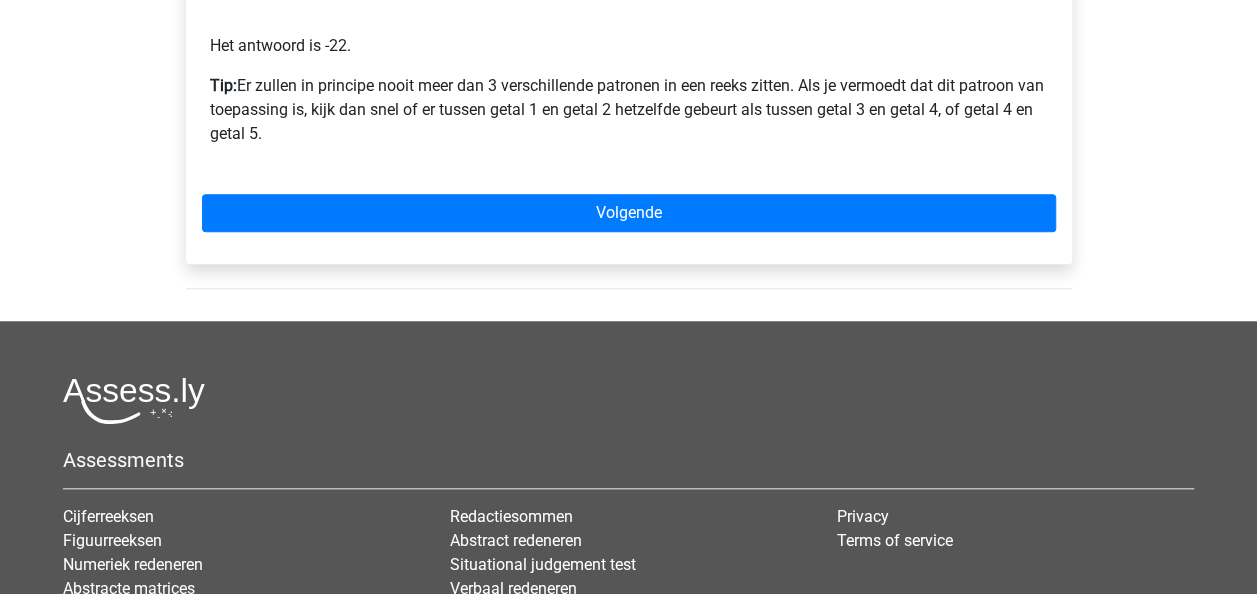 scroll, scrollTop: 700, scrollLeft: 0, axis: vertical 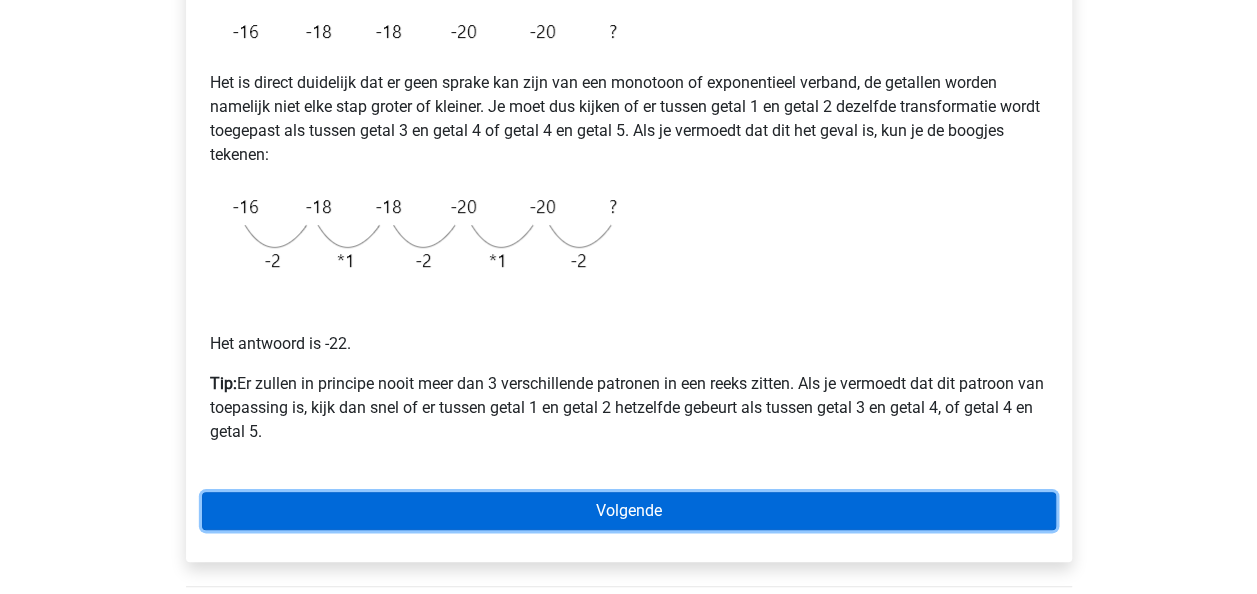 click on "Volgende" at bounding box center (629, 511) 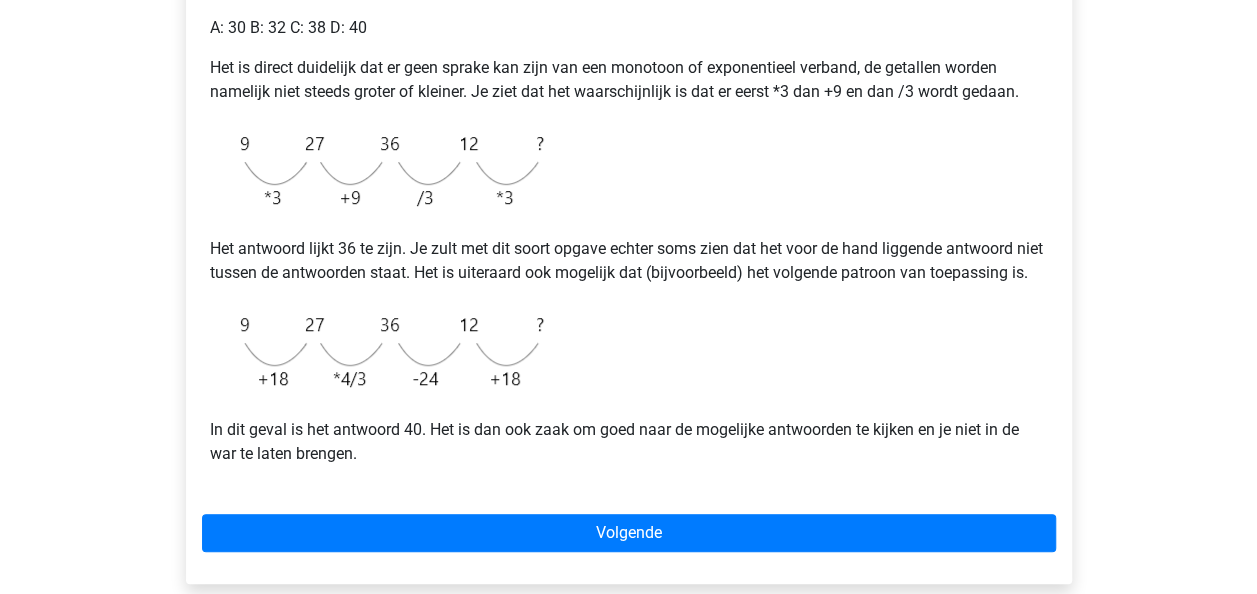 scroll, scrollTop: 500, scrollLeft: 0, axis: vertical 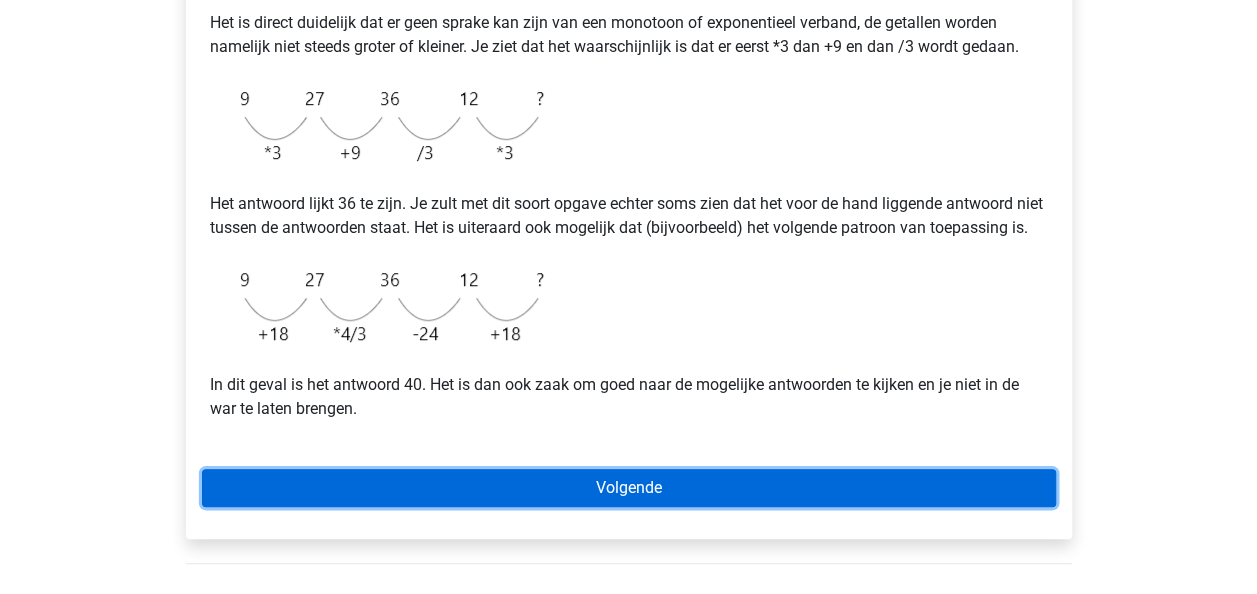 click on "Volgende" at bounding box center [629, 488] 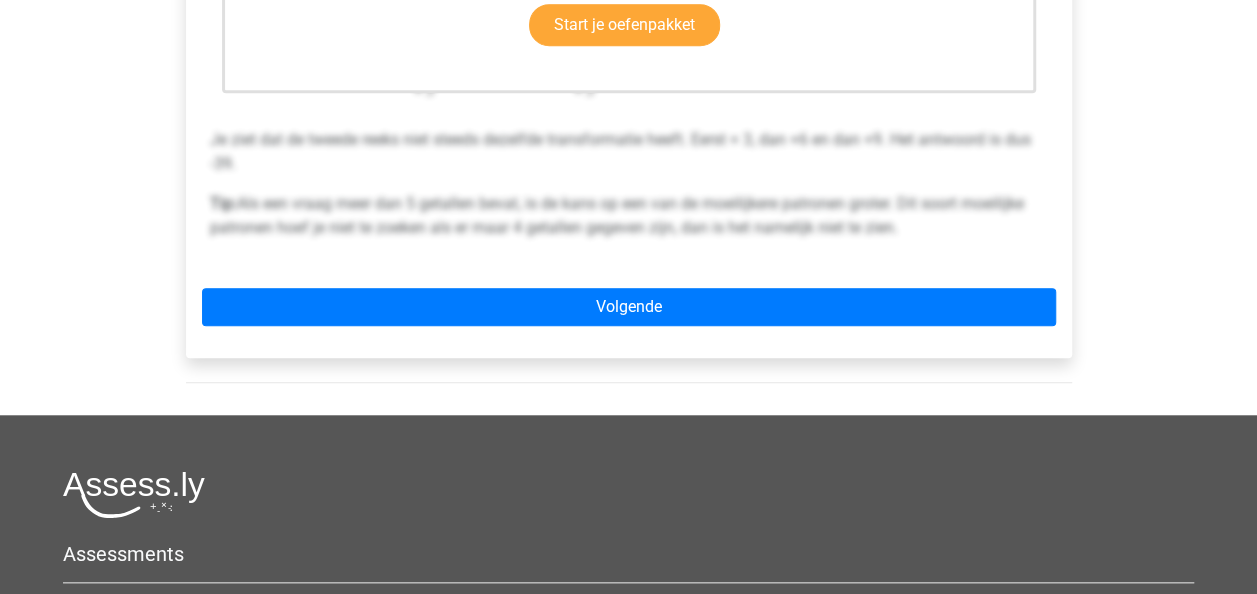 scroll, scrollTop: 700, scrollLeft: 0, axis: vertical 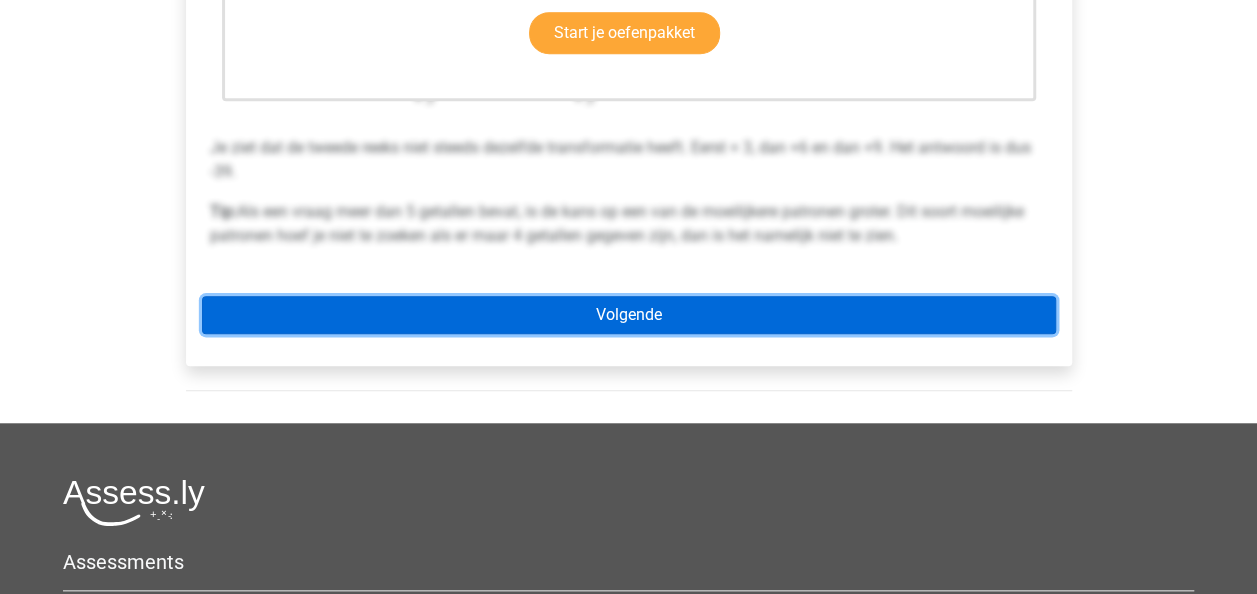 click on "Volgende" at bounding box center (629, 315) 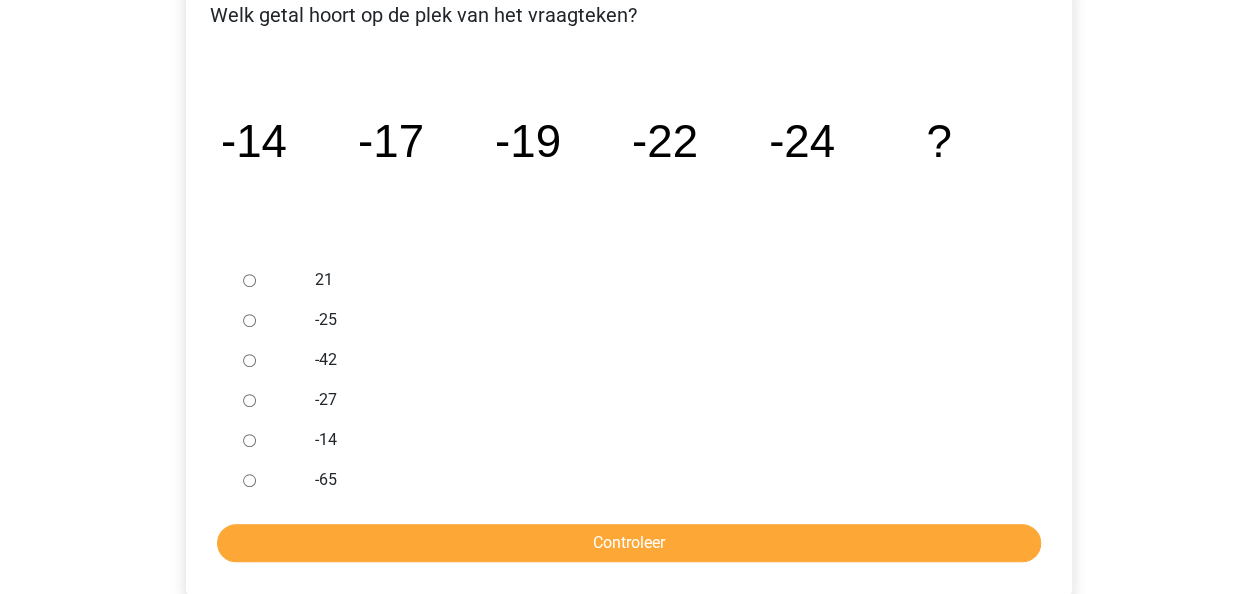 scroll, scrollTop: 400, scrollLeft: 0, axis: vertical 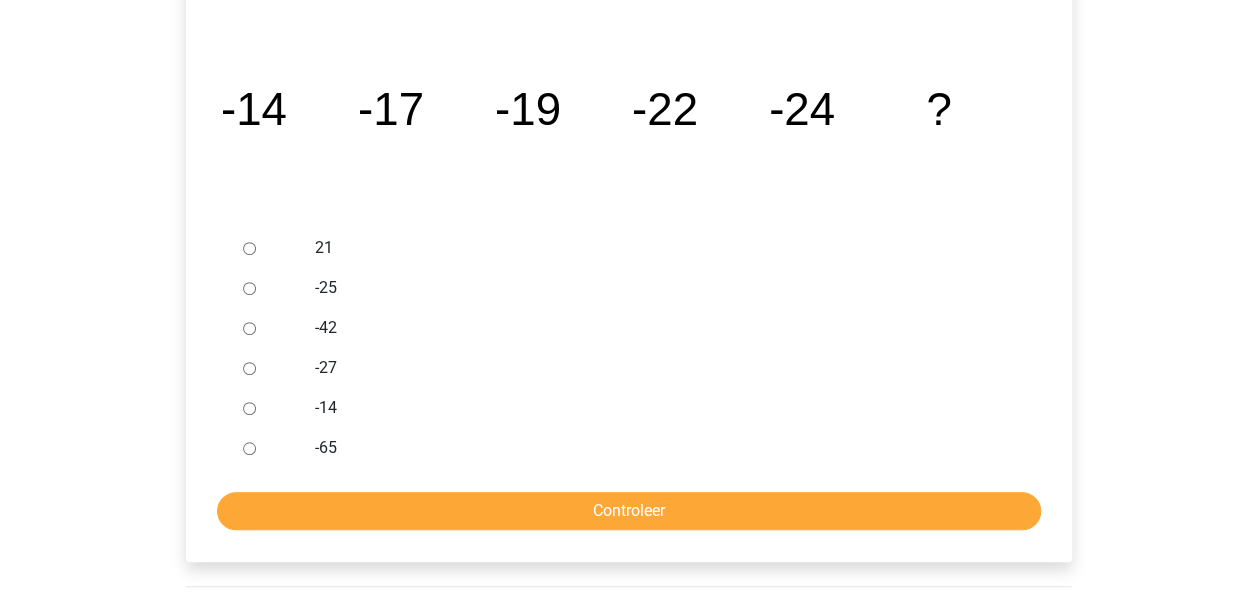 click on "-27" at bounding box center [249, 368] 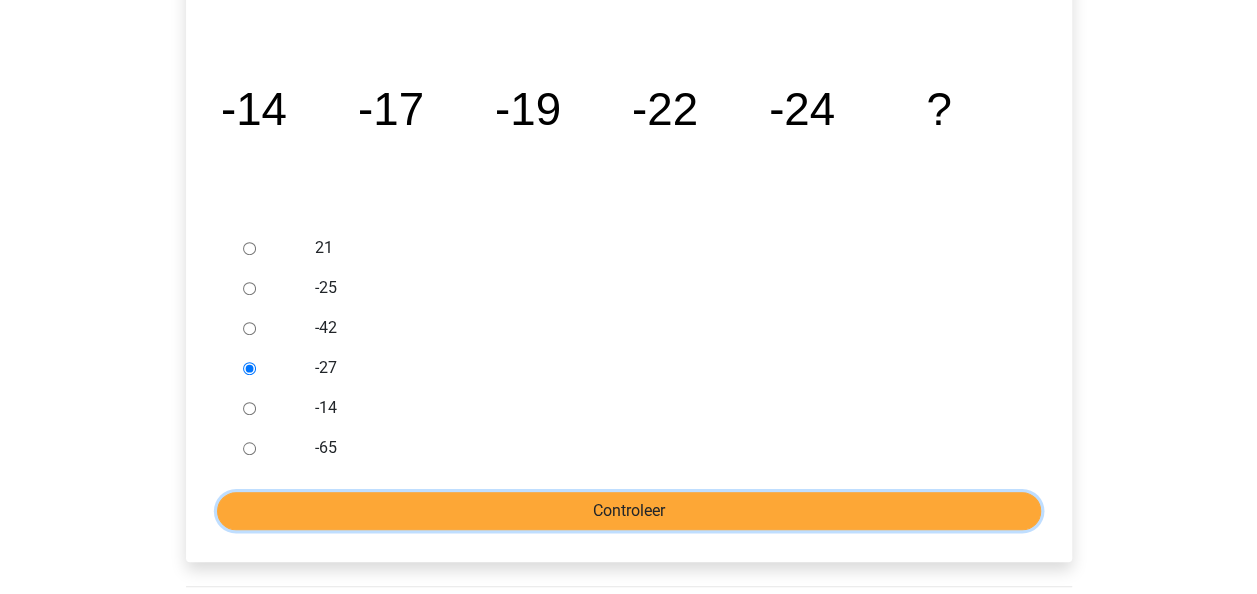 click on "Controleer" at bounding box center [629, 511] 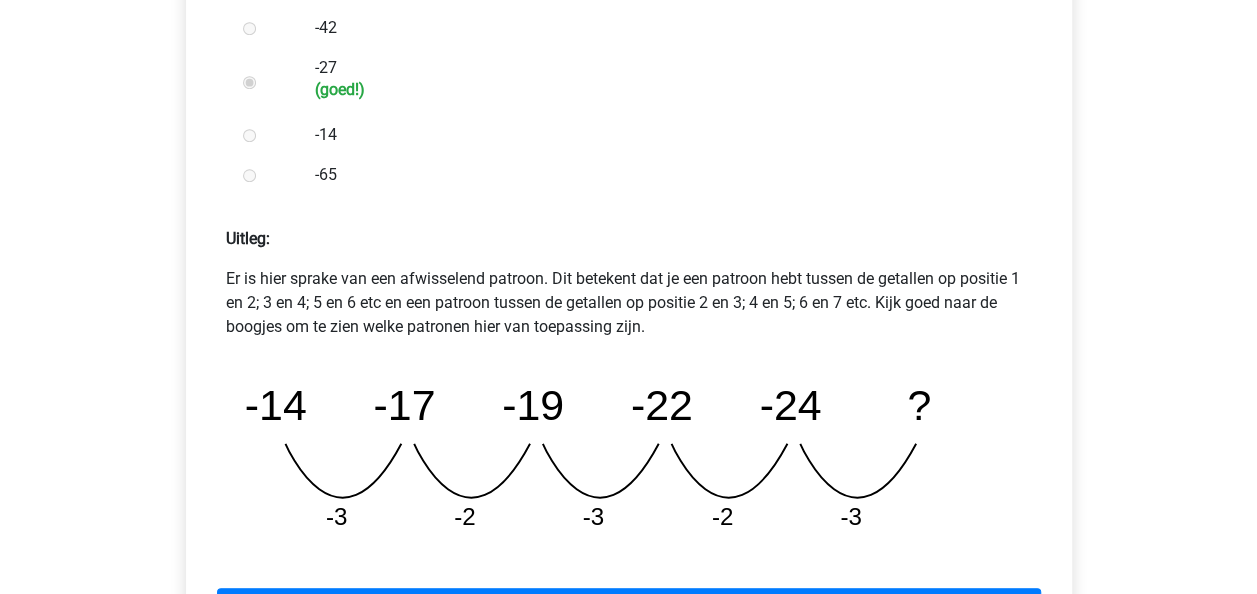 scroll, scrollTop: 800, scrollLeft: 0, axis: vertical 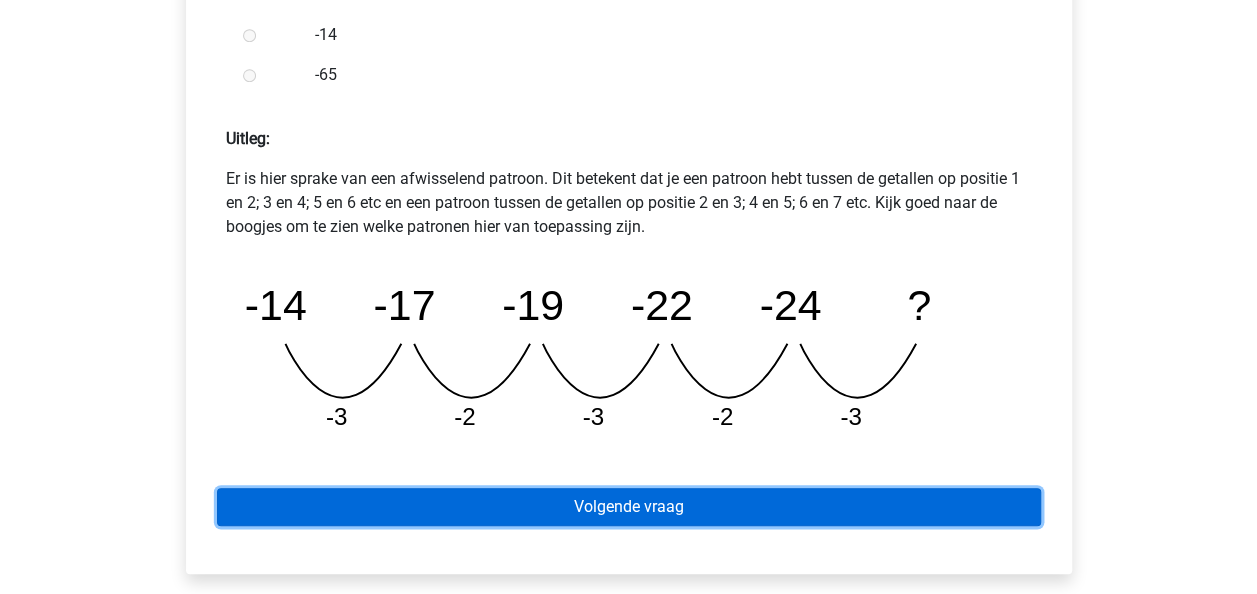 click on "Volgende vraag" at bounding box center (629, 507) 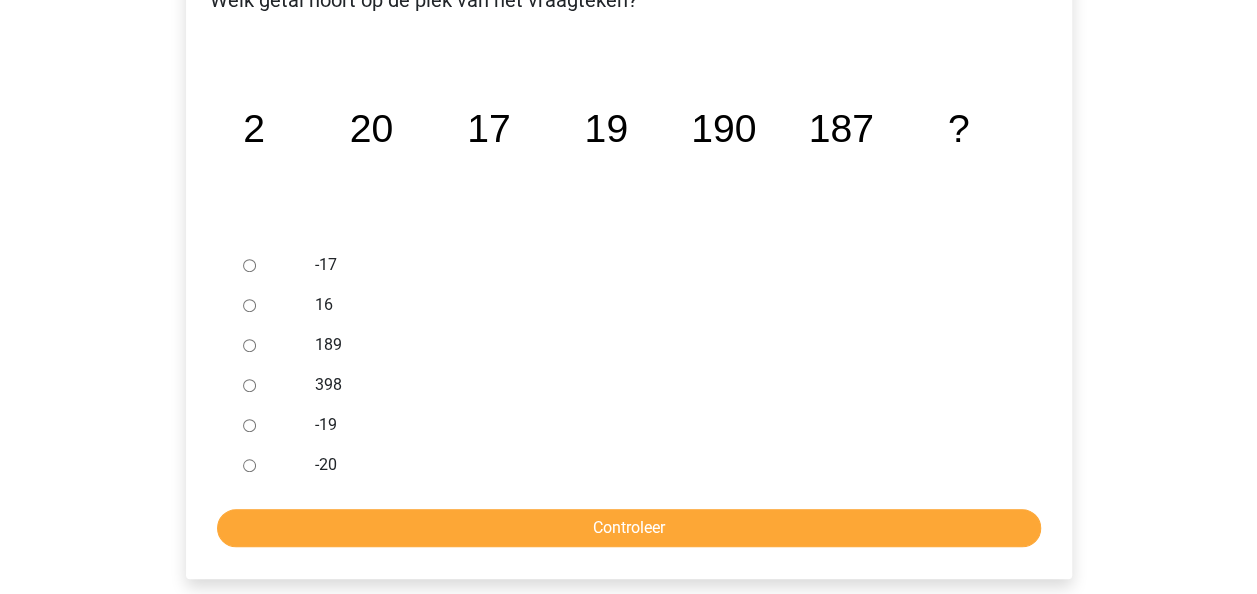 scroll, scrollTop: 400, scrollLeft: 0, axis: vertical 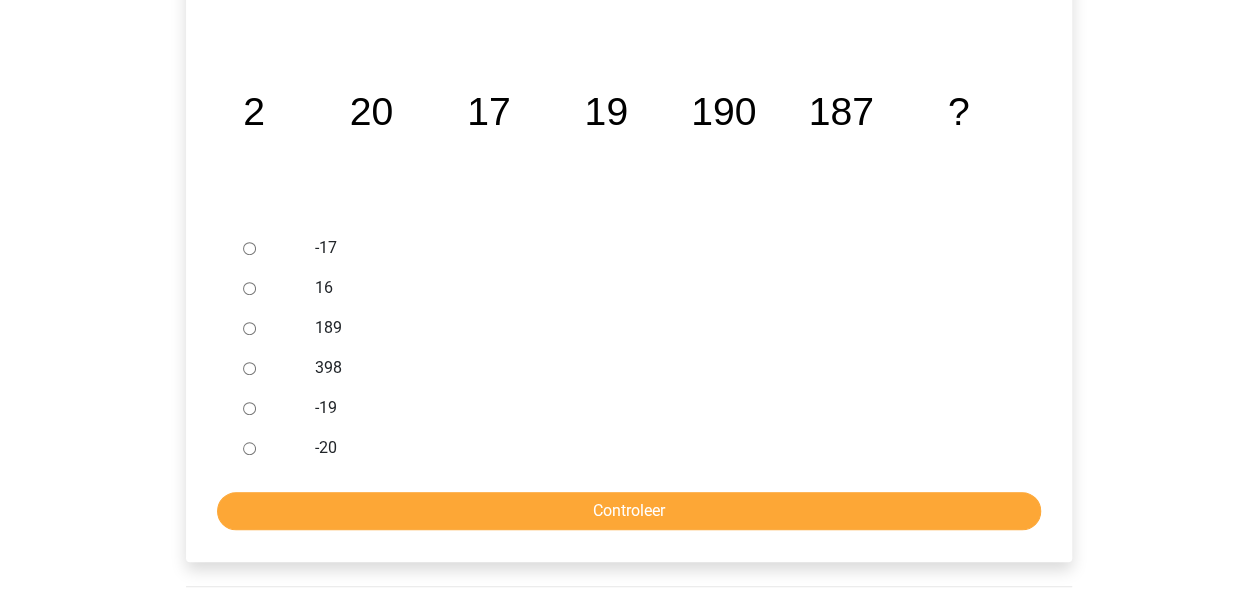 click at bounding box center (268, 328) 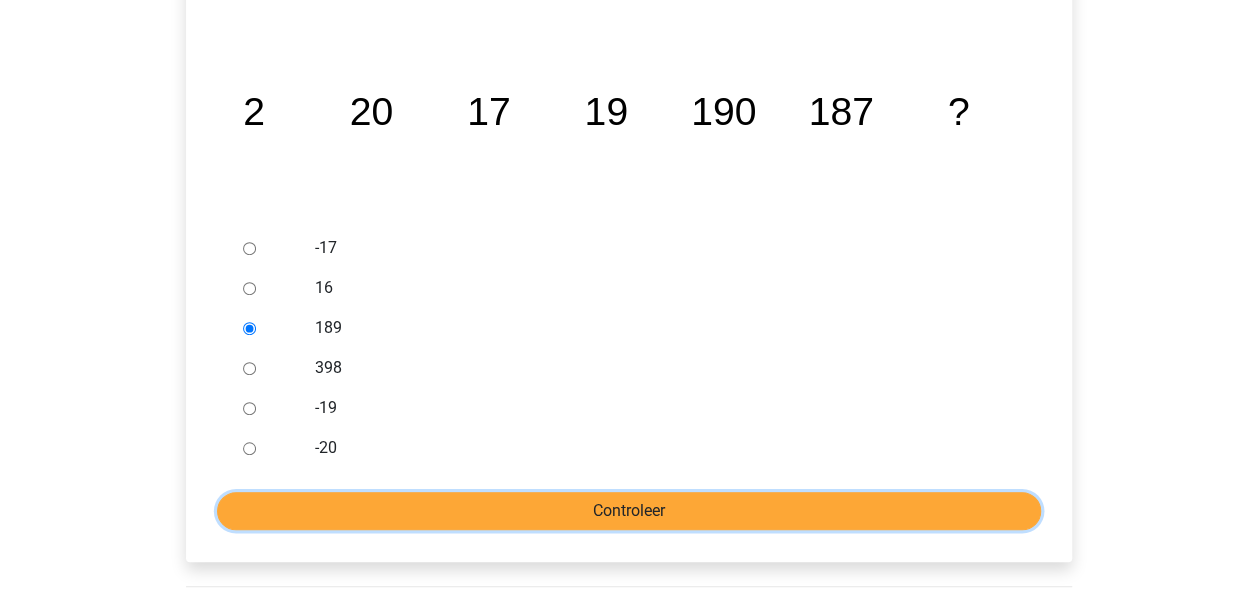 click on "Controleer" at bounding box center (629, 511) 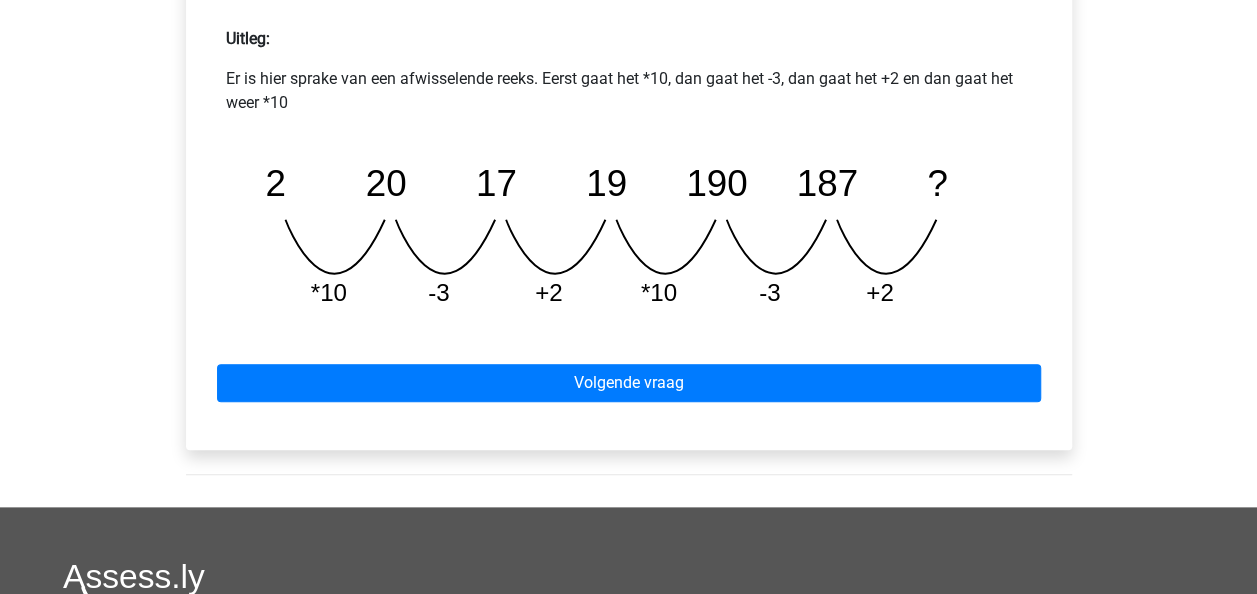 scroll, scrollTop: 800, scrollLeft: 0, axis: vertical 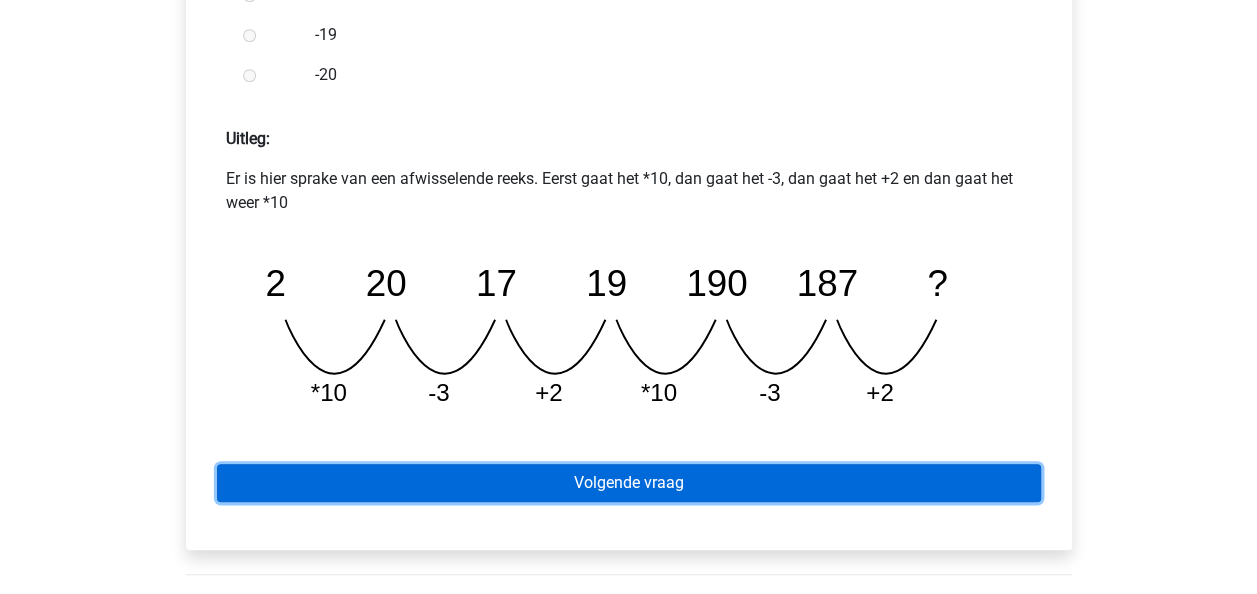 click on "Volgende vraag" at bounding box center (629, 483) 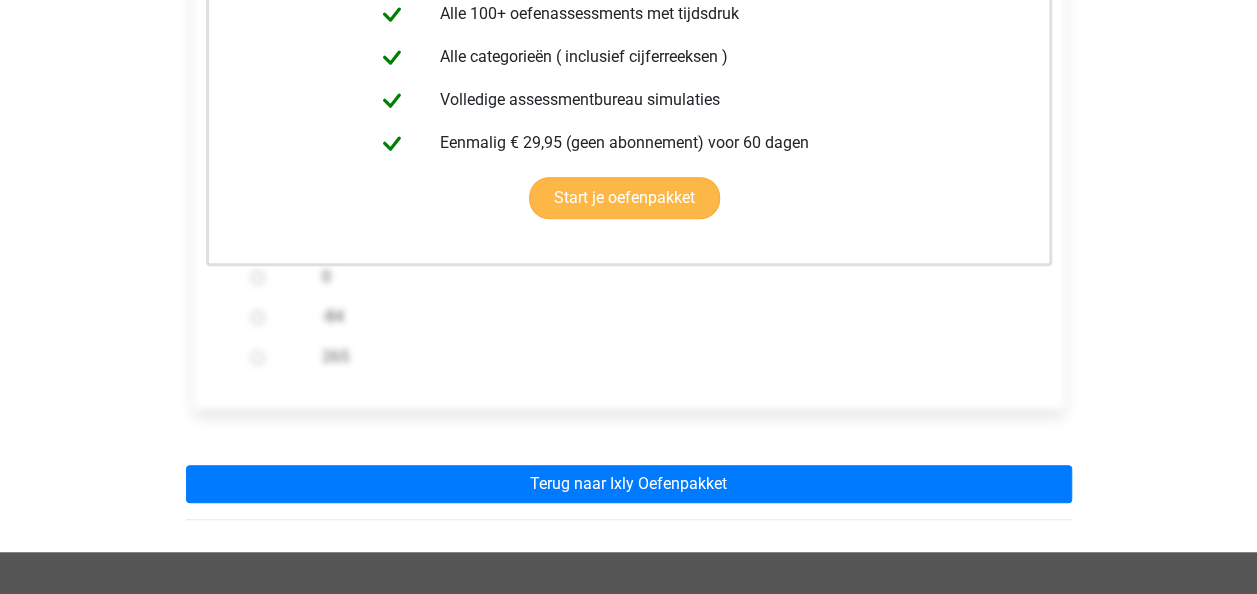 scroll, scrollTop: 600, scrollLeft: 0, axis: vertical 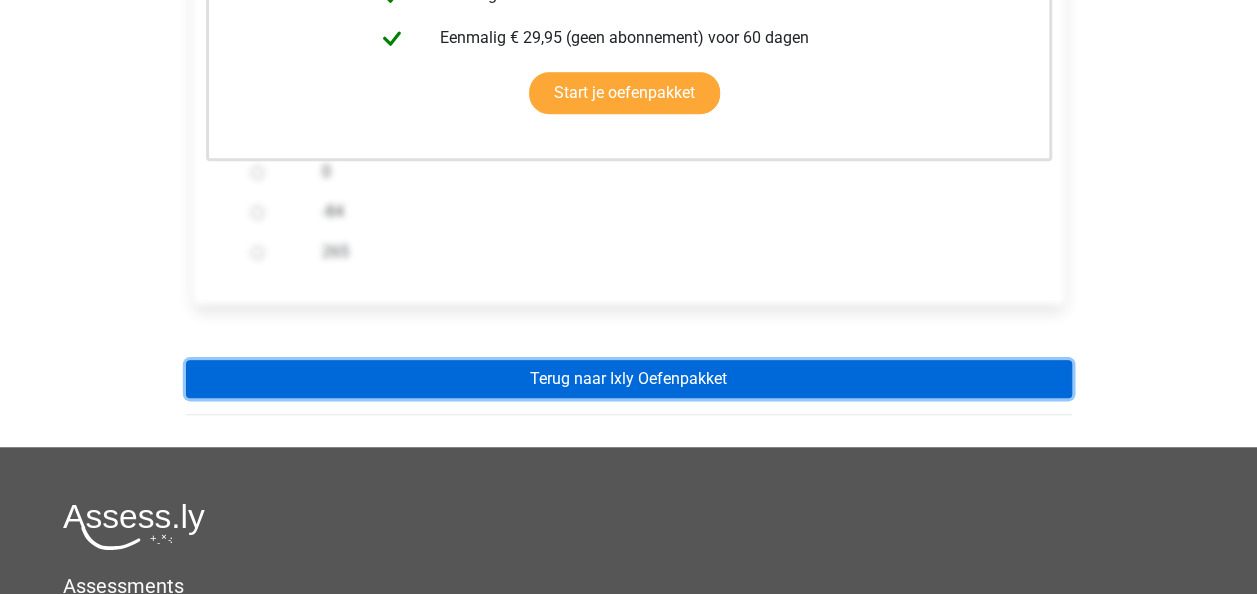 click on "Terug naar Ixly Oefenpakket" at bounding box center [629, 379] 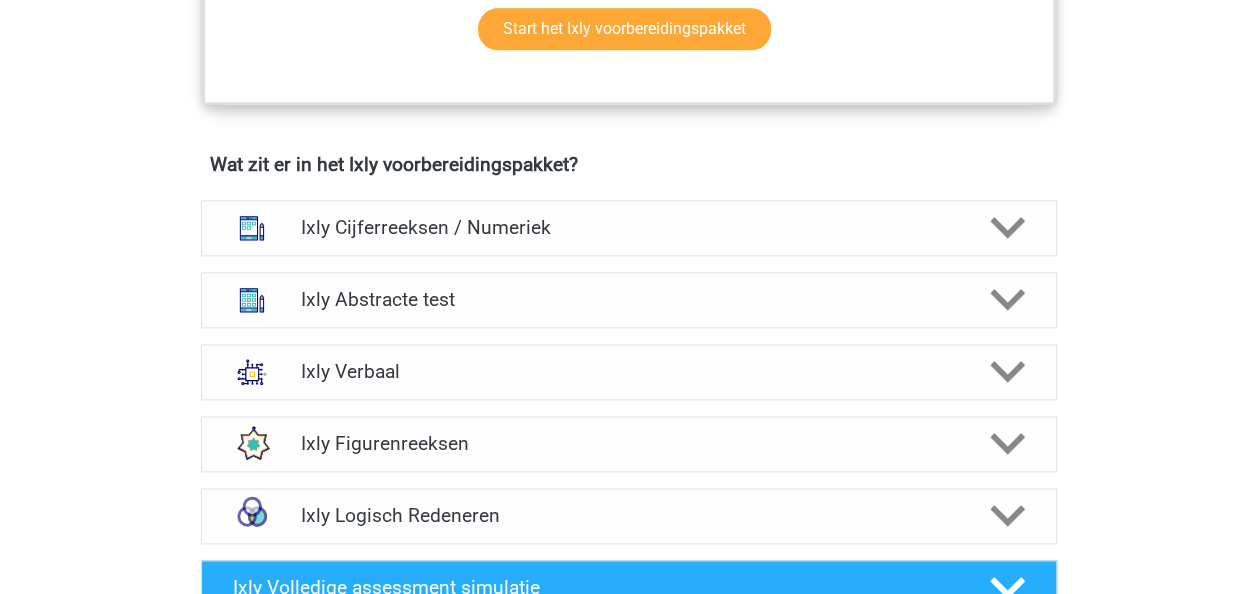 scroll, scrollTop: 1200, scrollLeft: 0, axis: vertical 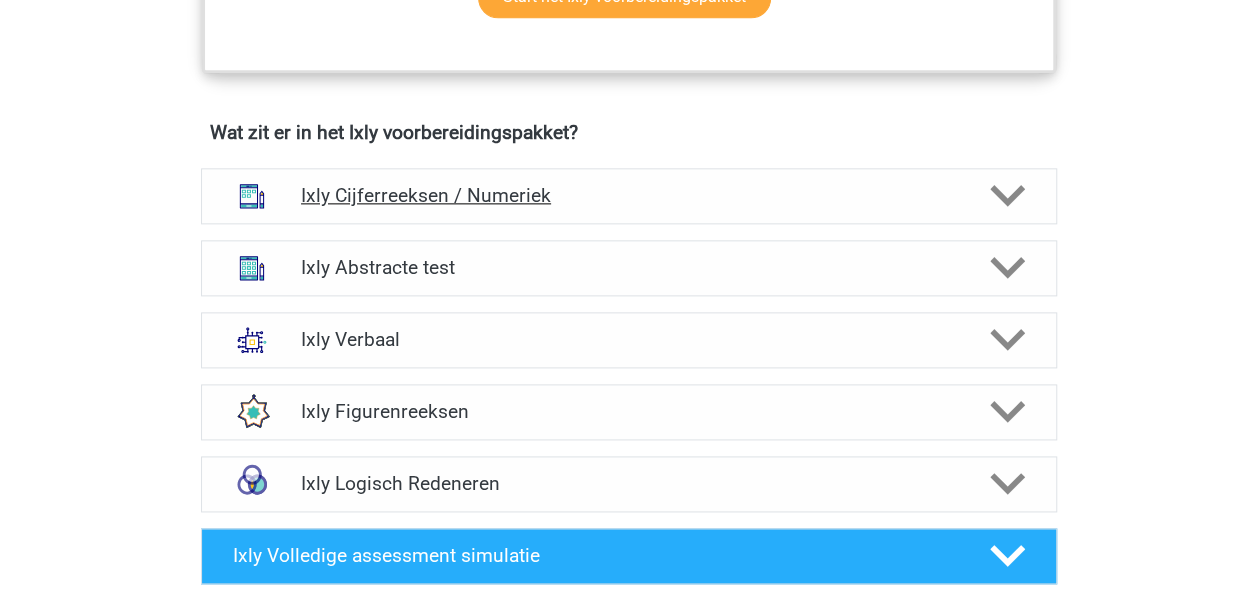 click on "Ixly Cijferreeksen / Numeriek" at bounding box center [628, 195] 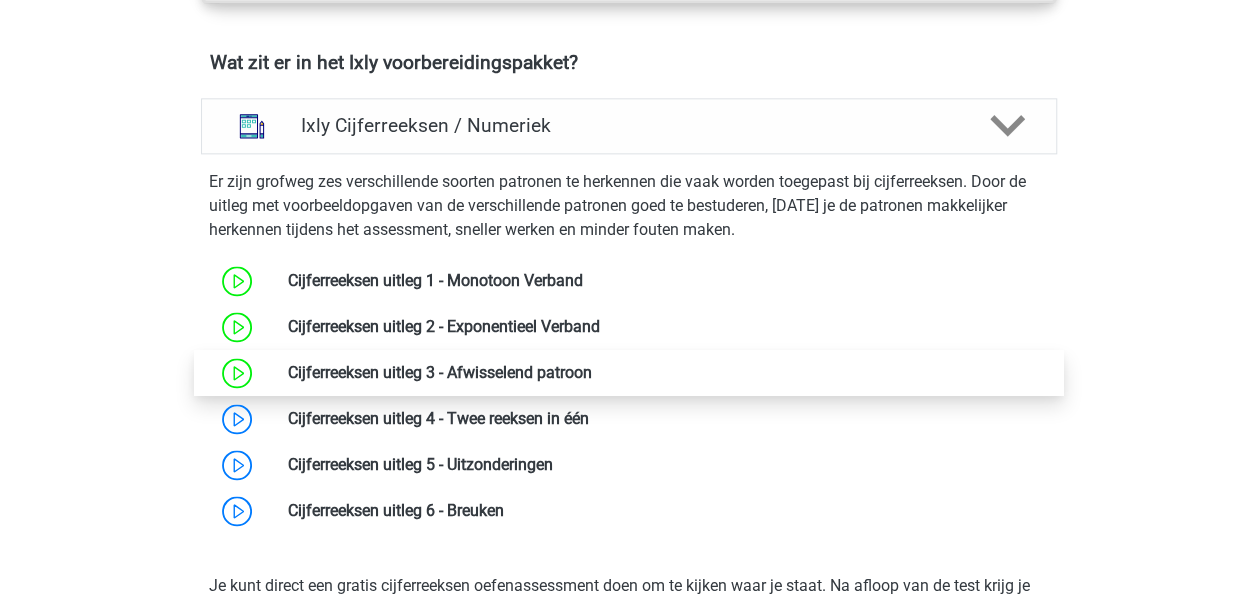 scroll, scrollTop: 1300, scrollLeft: 0, axis: vertical 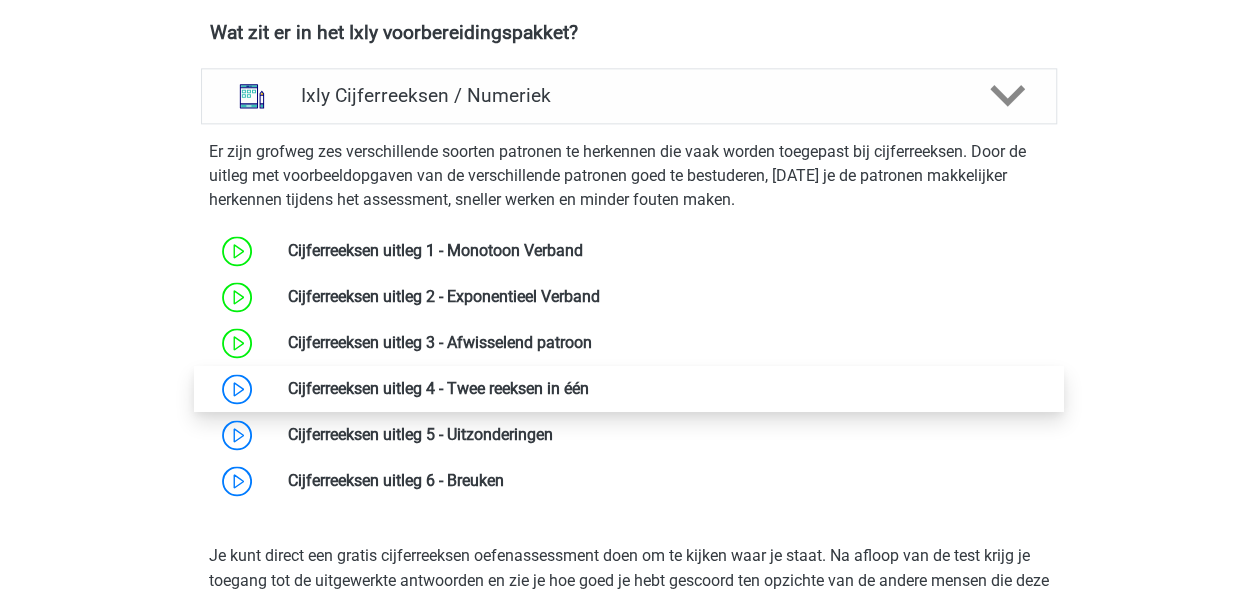 click at bounding box center [589, 388] 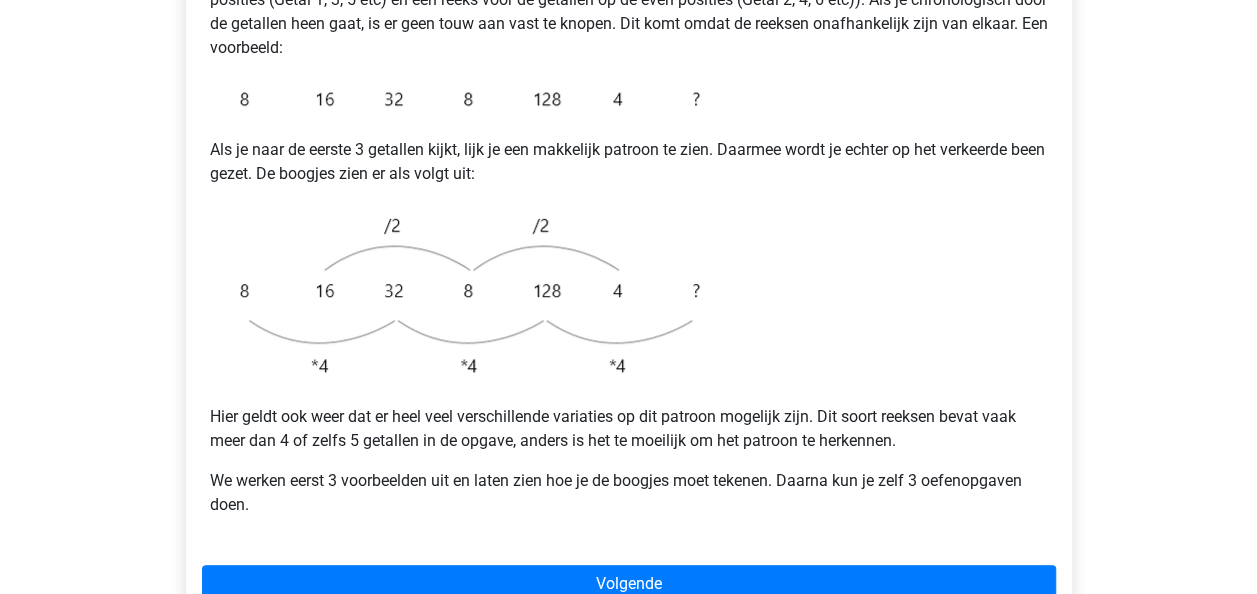 scroll, scrollTop: 500, scrollLeft: 0, axis: vertical 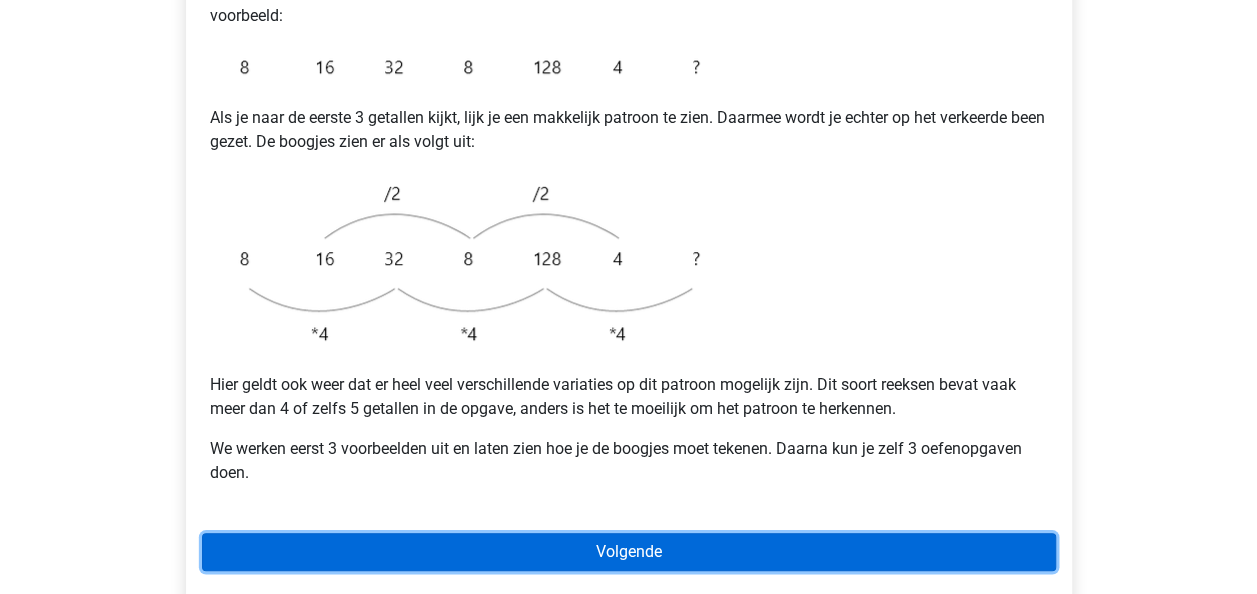 click on "Volgende" at bounding box center (629, 552) 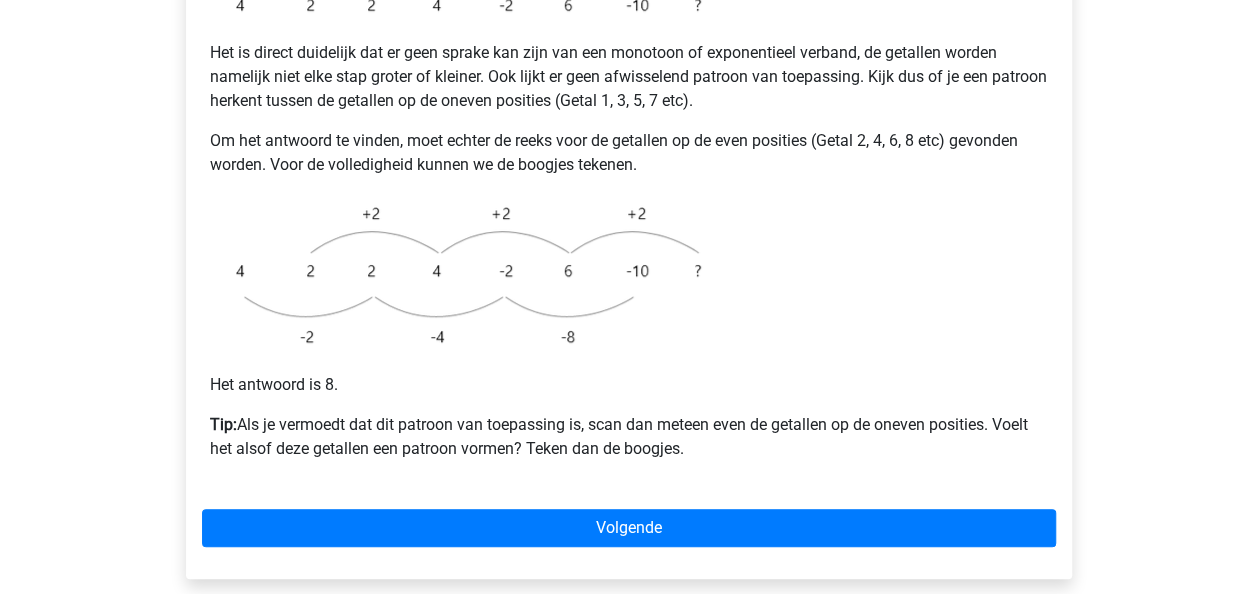 scroll, scrollTop: 500, scrollLeft: 0, axis: vertical 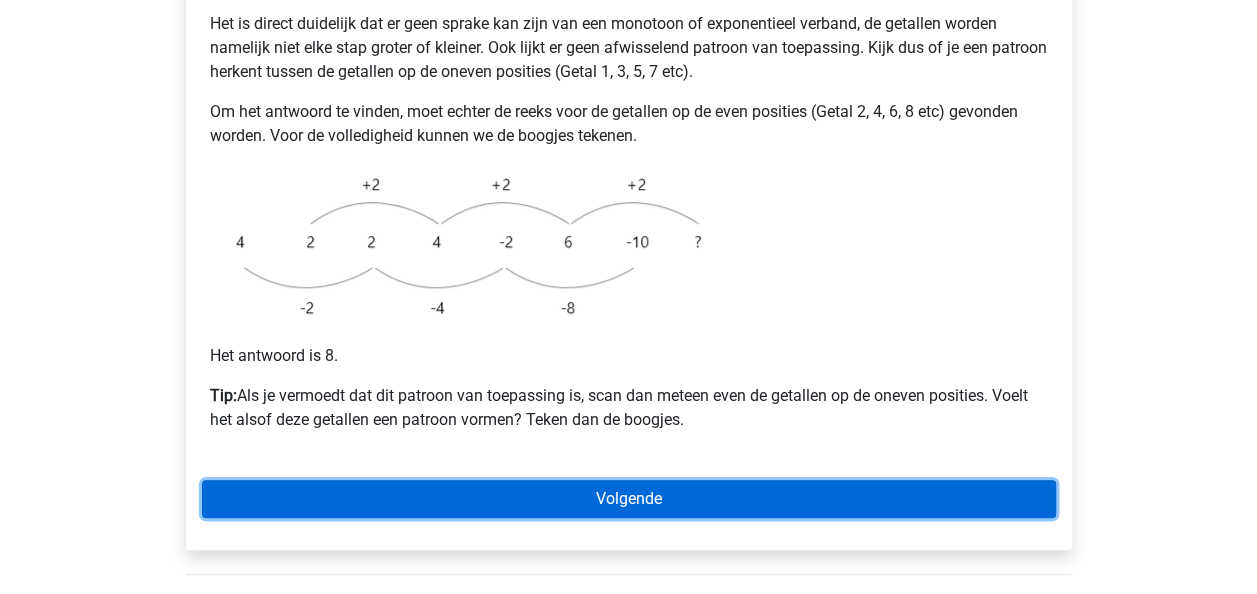 click on "Volgende" at bounding box center [629, 499] 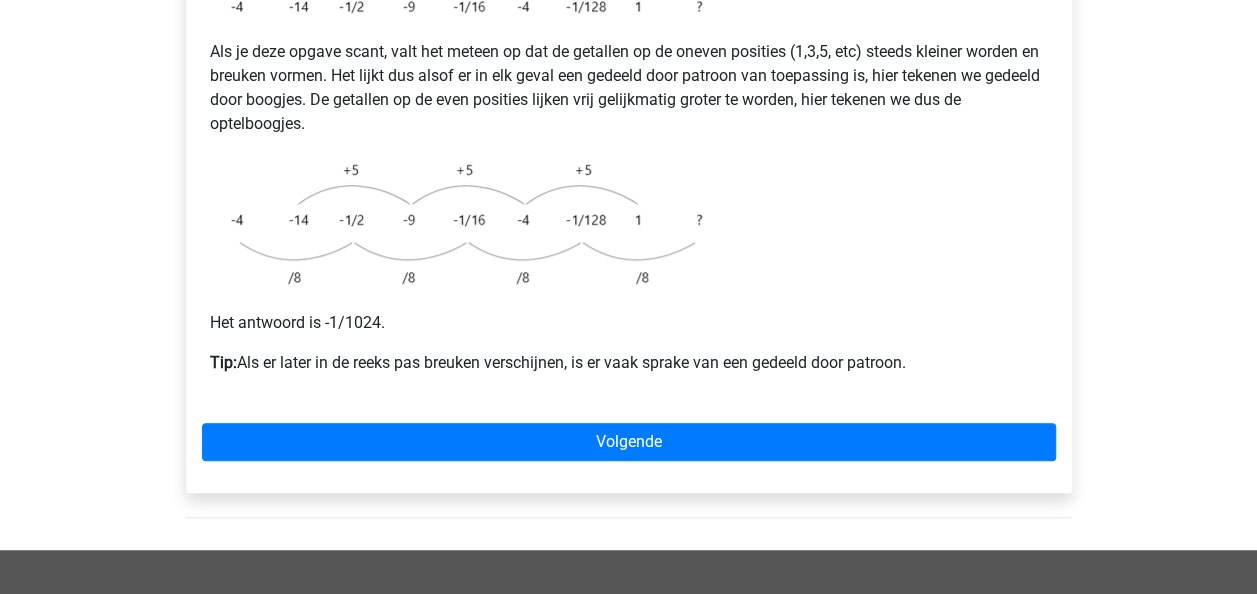 scroll, scrollTop: 500, scrollLeft: 0, axis: vertical 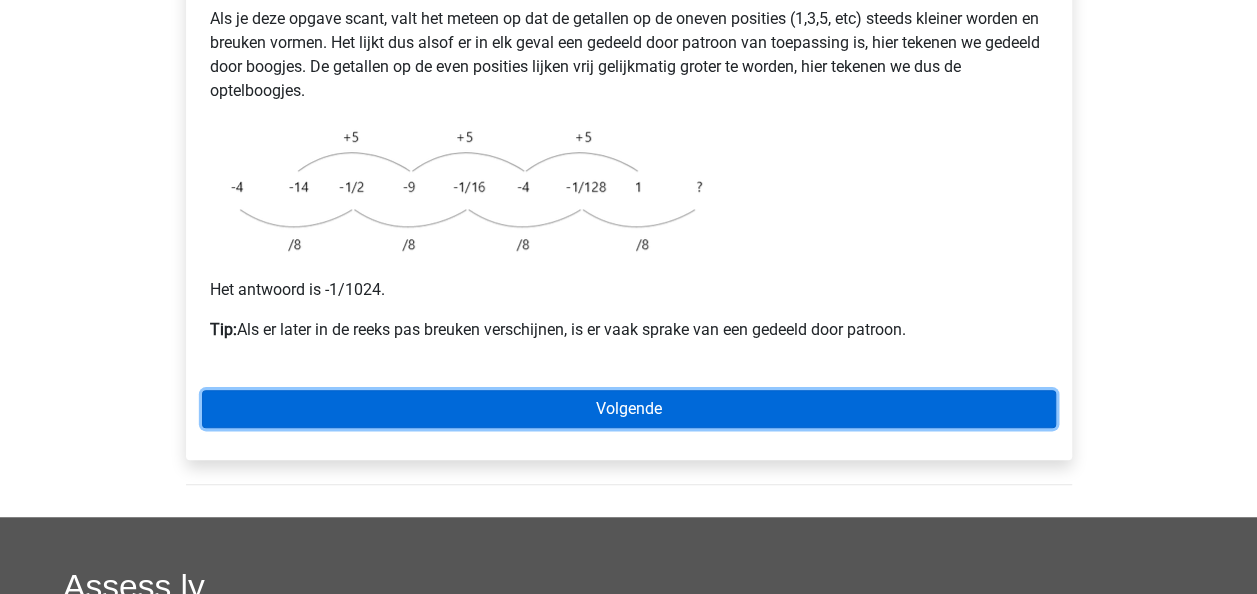 click on "Volgende" at bounding box center (629, 409) 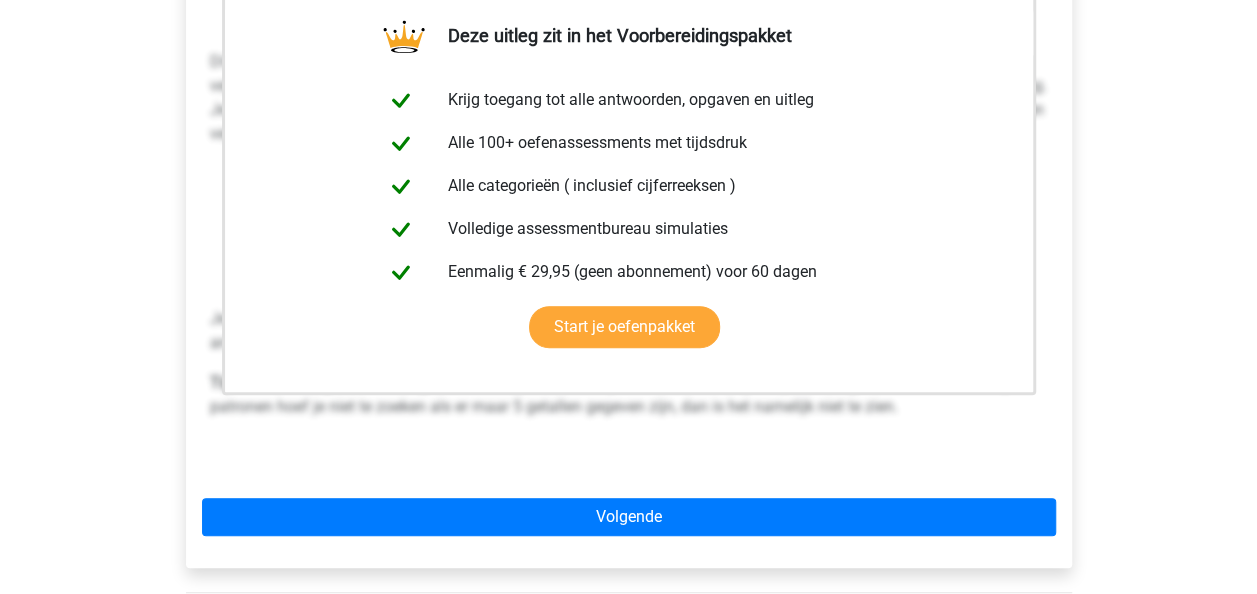 scroll, scrollTop: 500, scrollLeft: 0, axis: vertical 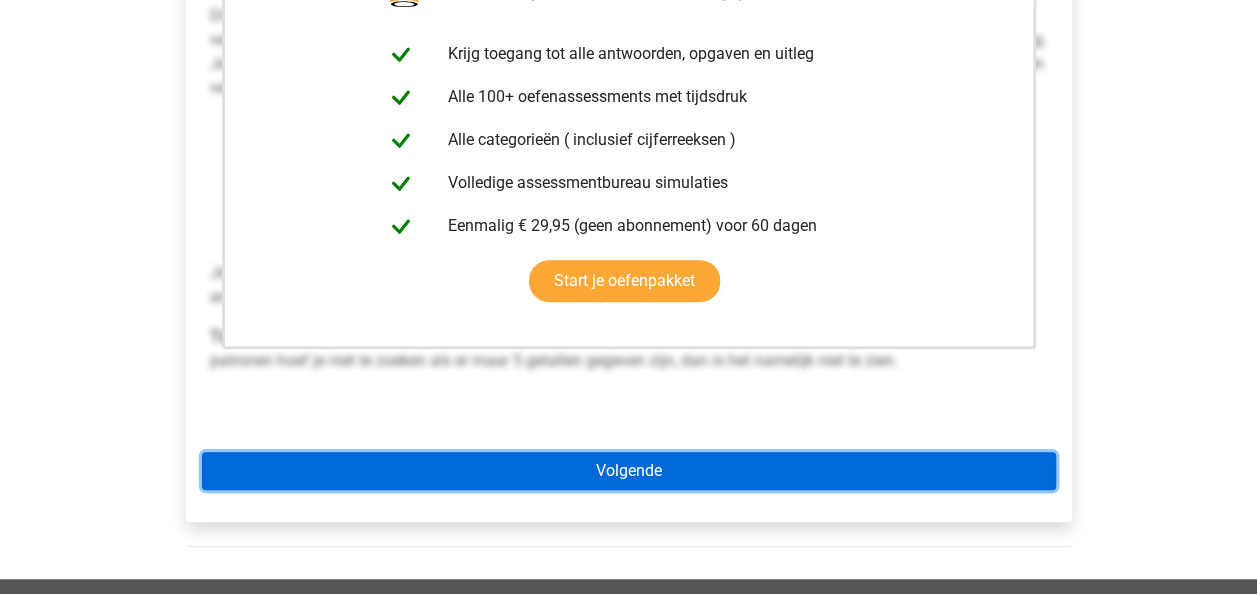 click on "Volgende" at bounding box center [629, 471] 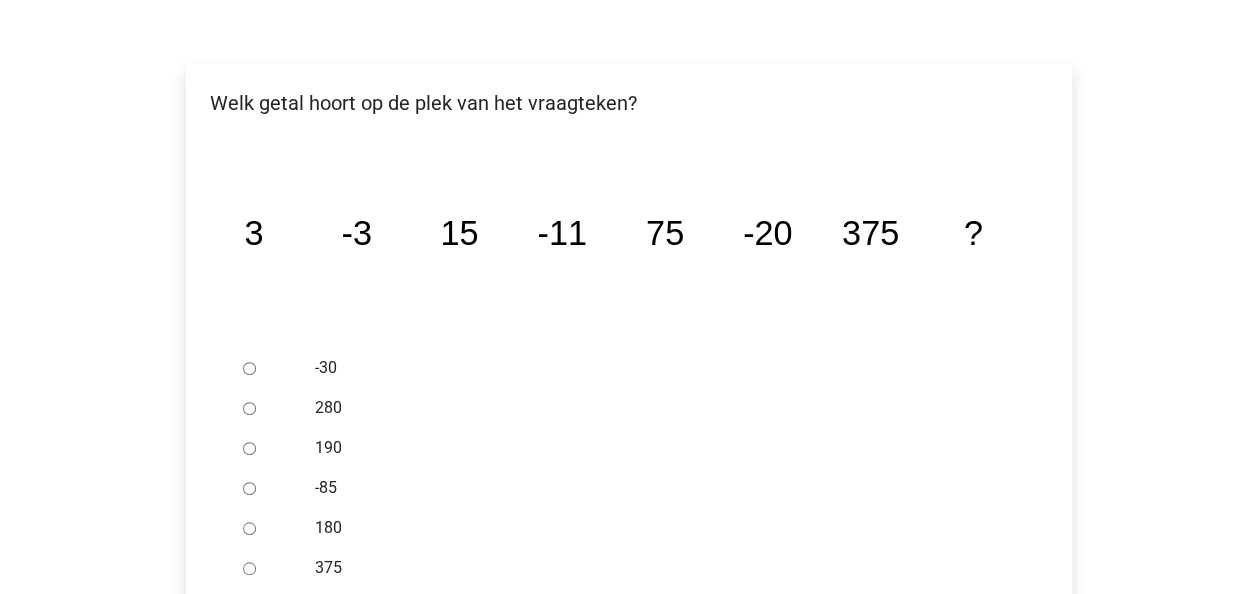scroll, scrollTop: 300, scrollLeft: 0, axis: vertical 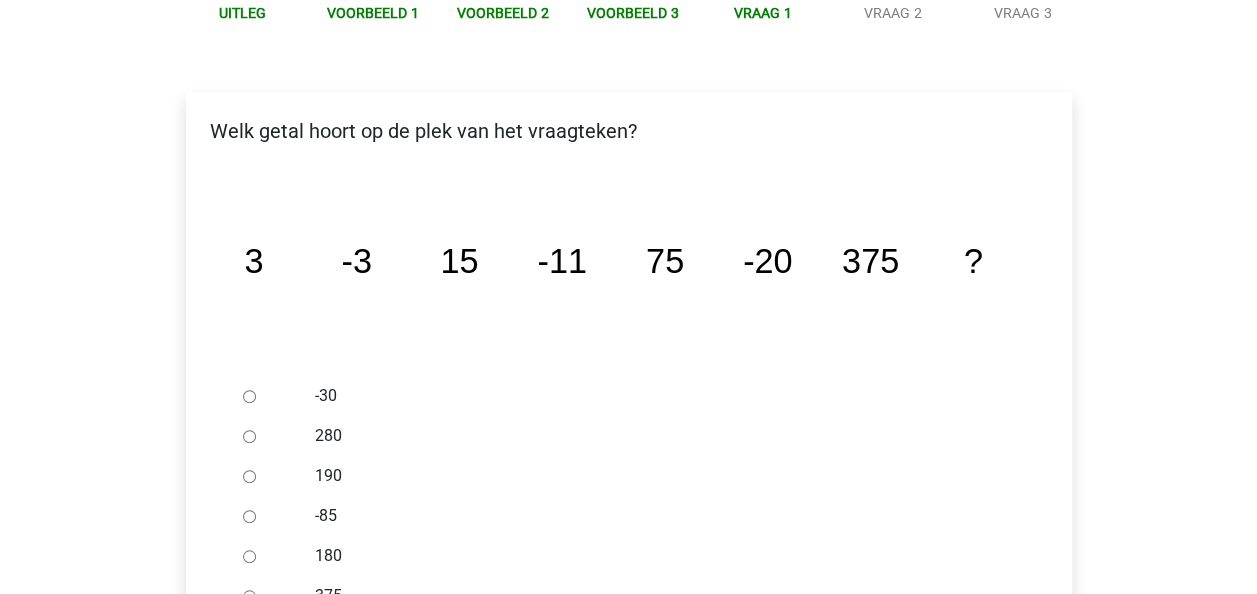 click on "-30" at bounding box center [661, 396] 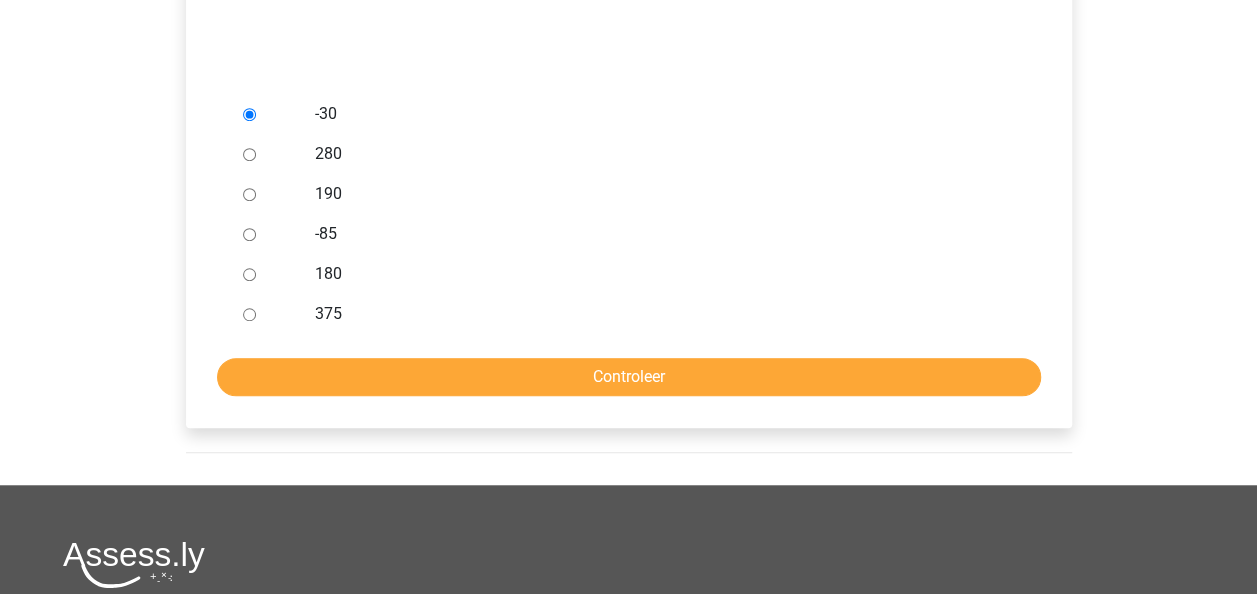 scroll, scrollTop: 600, scrollLeft: 0, axis: vertical 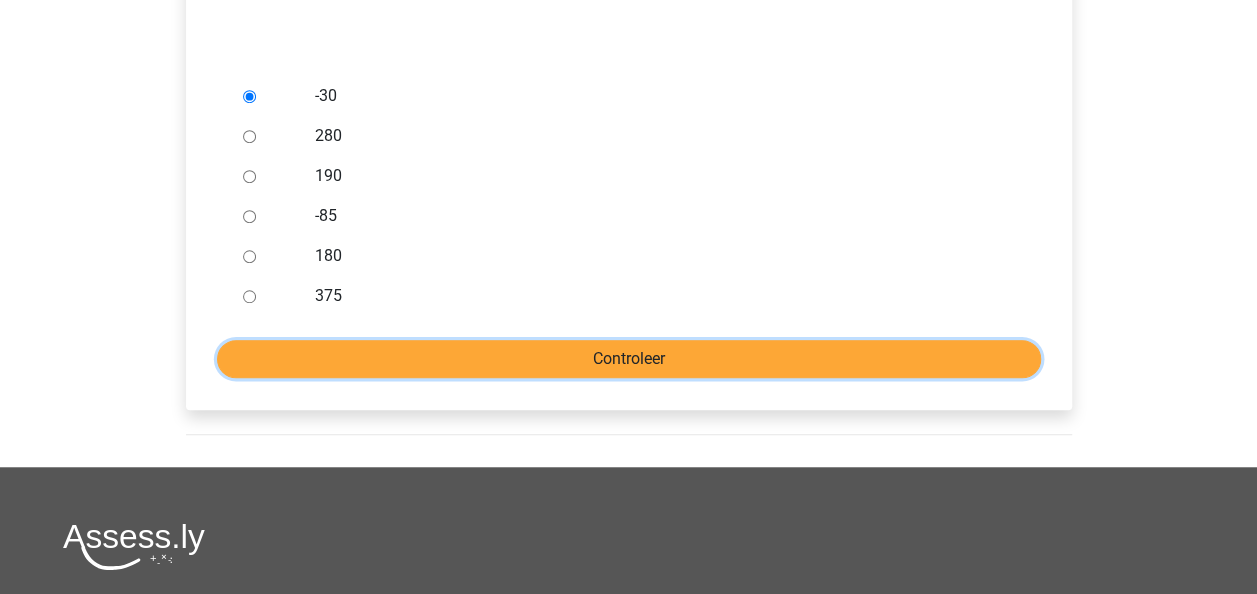click on "Controleer" at bounding box center [629, 359] 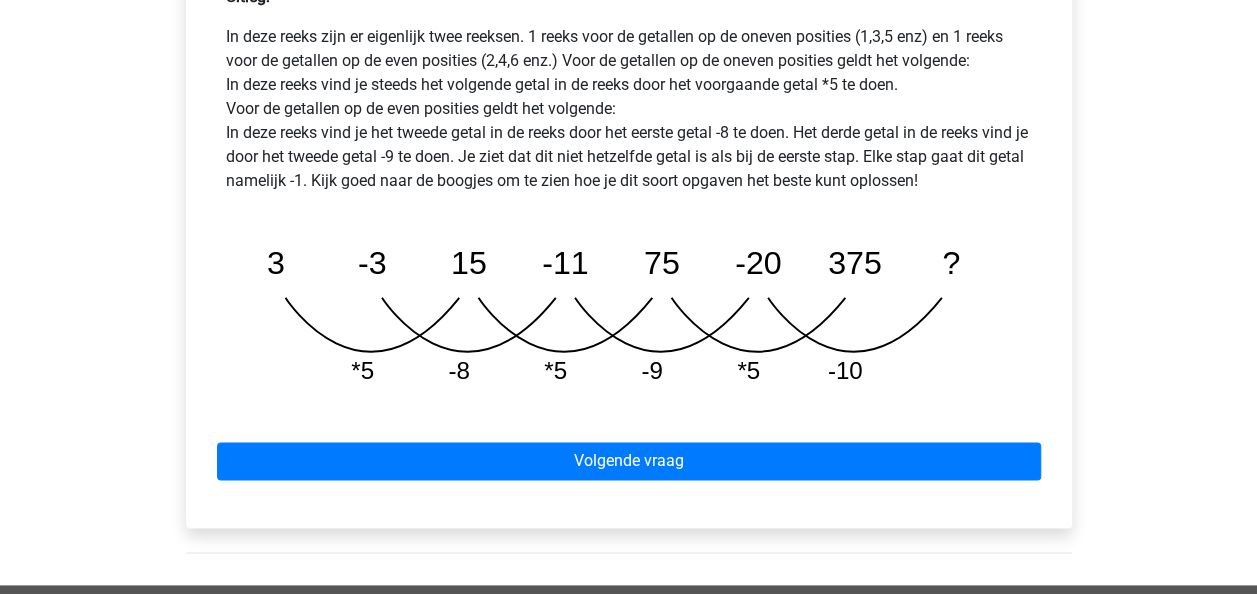 scroll, scrollTop: 900, scrollLeft: 0, axis: vertical 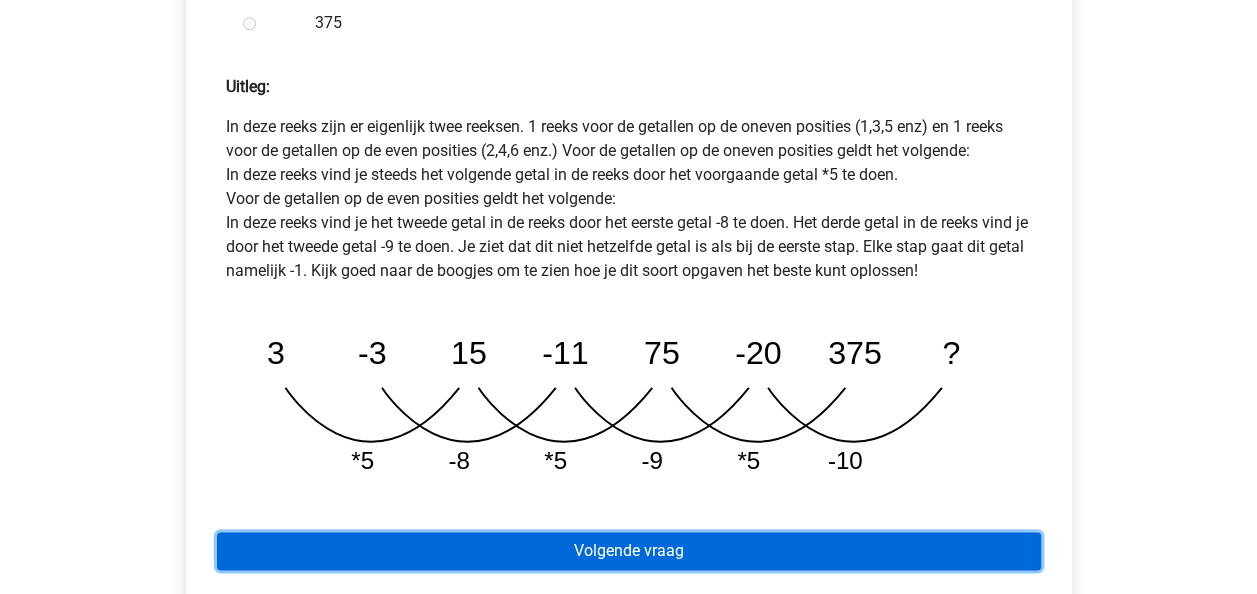 click on "Volgende vraag" at bounding box center [629, 551] 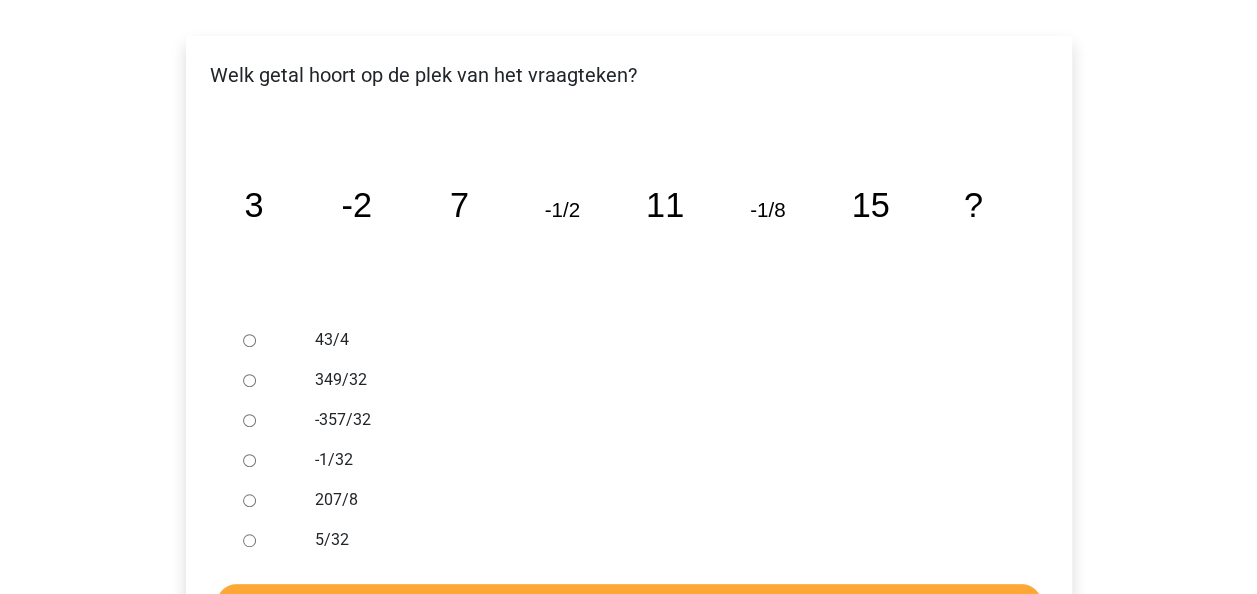 scroll, scrollTop: 400, scrollLeft: 0, axis: vertical 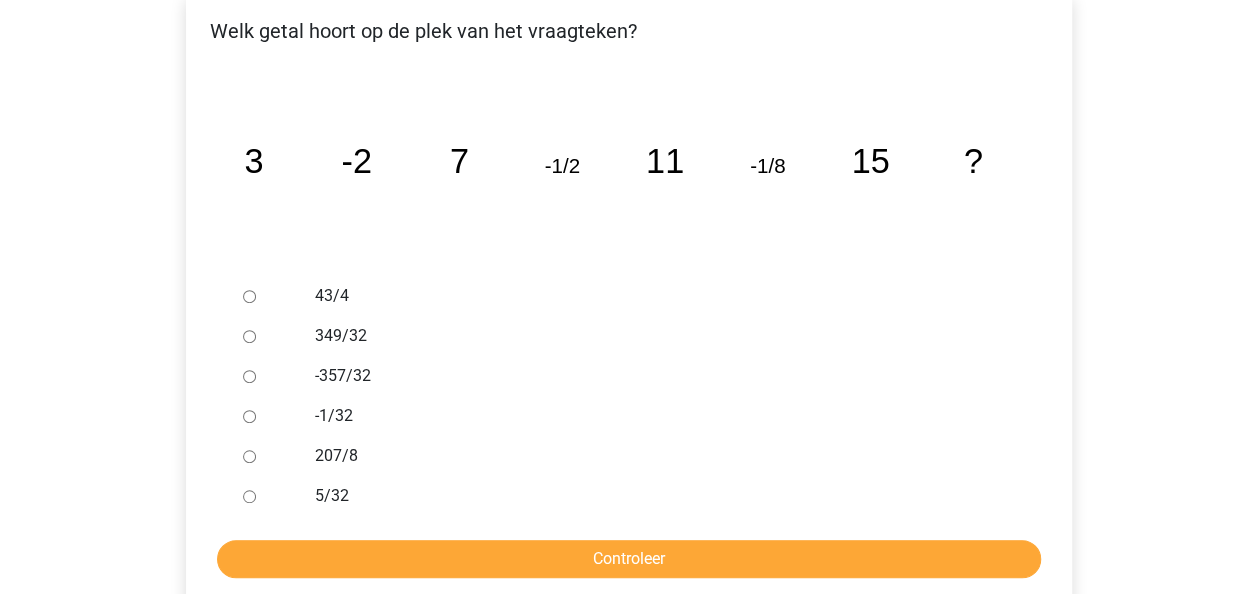 click on "-1/32" at bounding box center (661, 416) 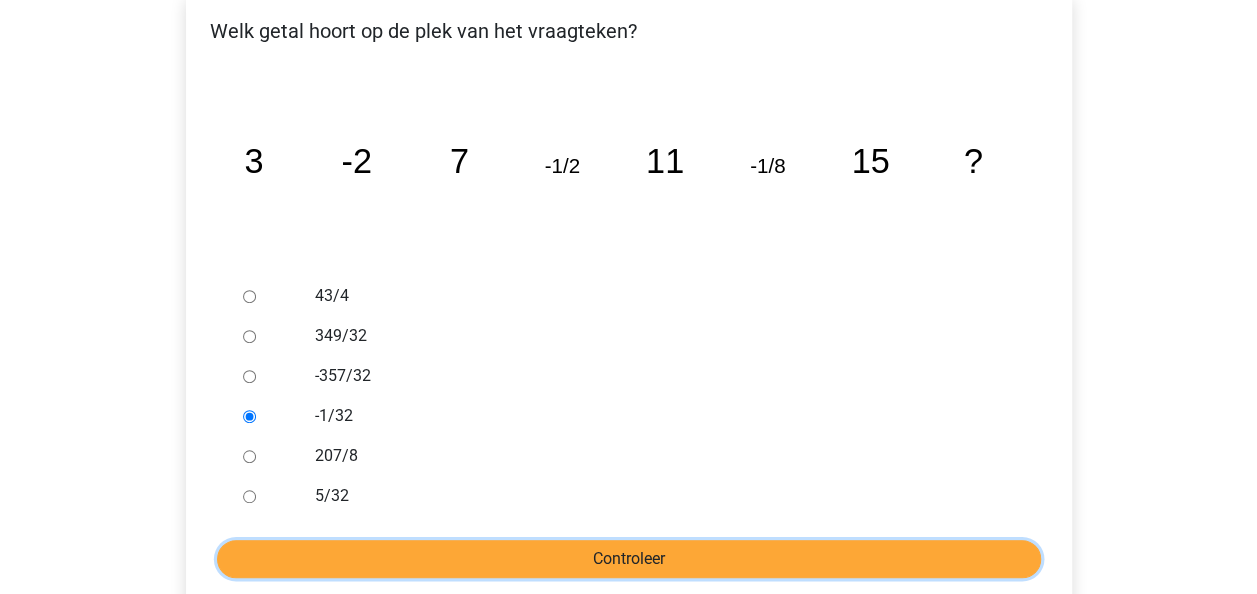 click on "Controleer" at bounding box center [629, 559] 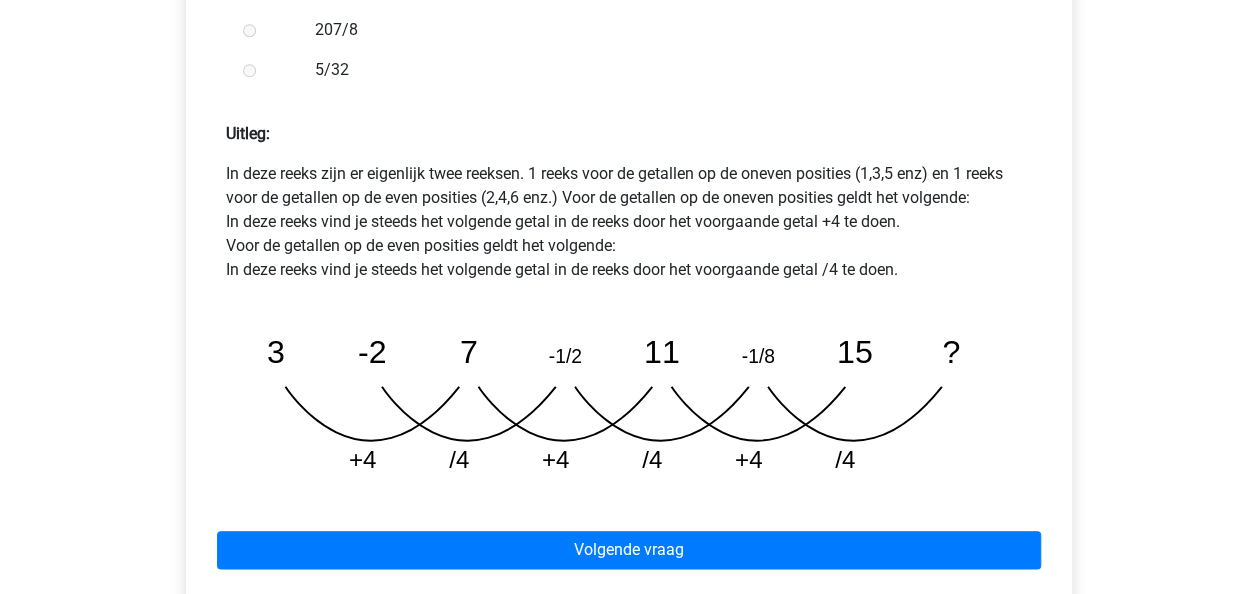 scroll, scrollTop: 900, scrollLeft: 0, axis: vertical 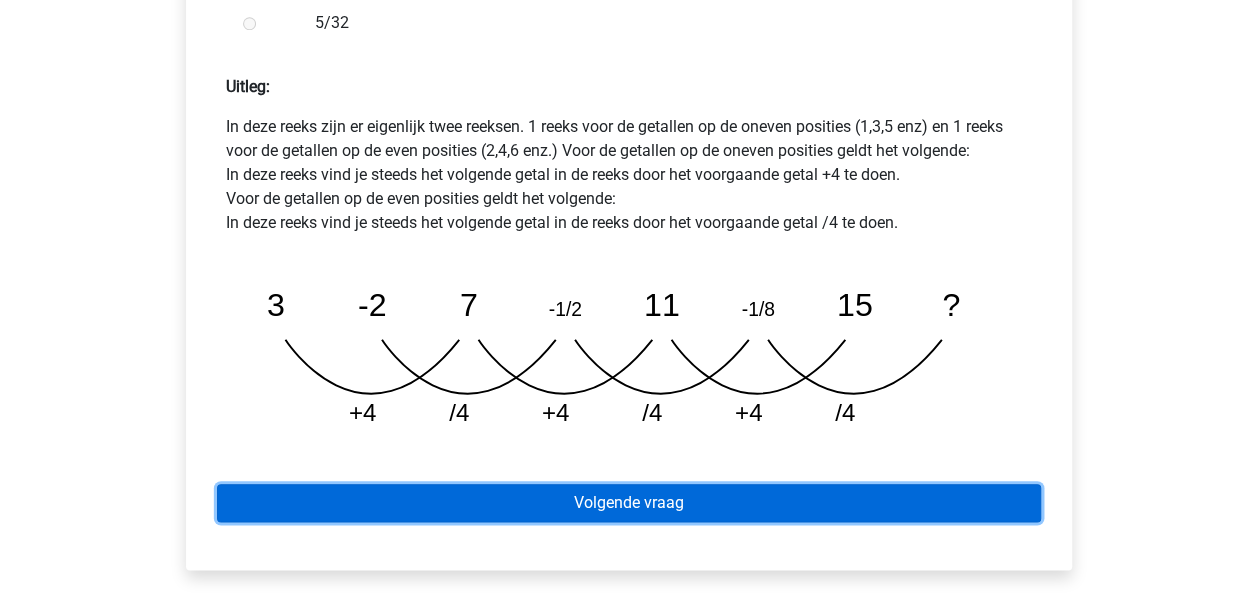 click on "Volgende vraag" at bounding box center [629, 503] 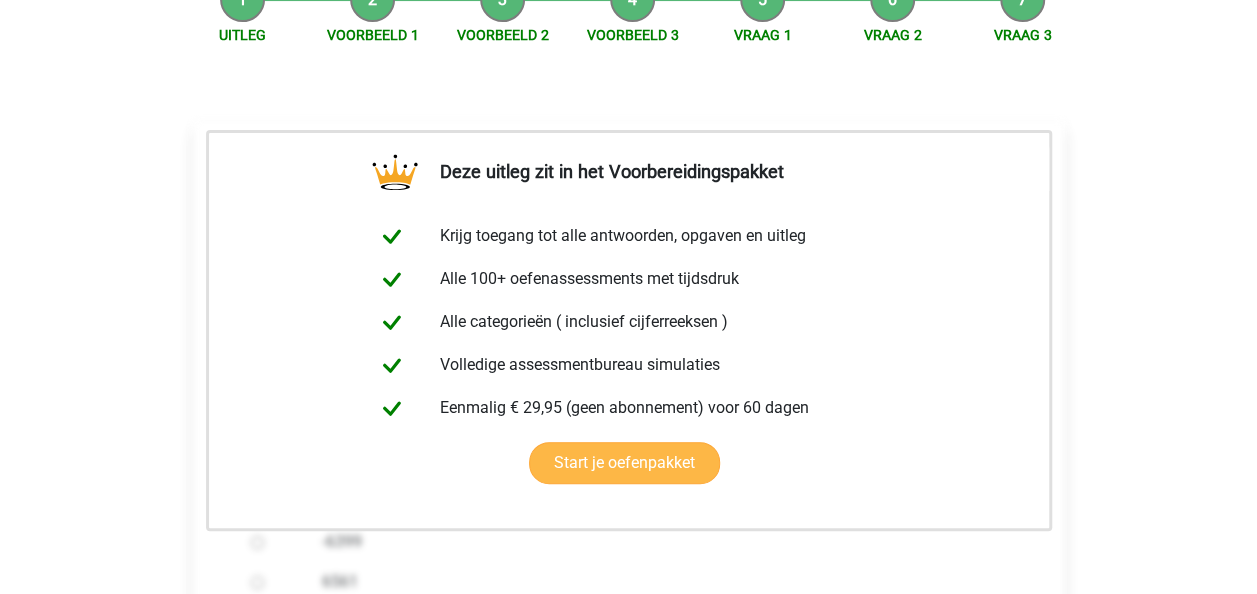 scroll, scrollTop: 500, scrollLeft: 0, axis: vertical 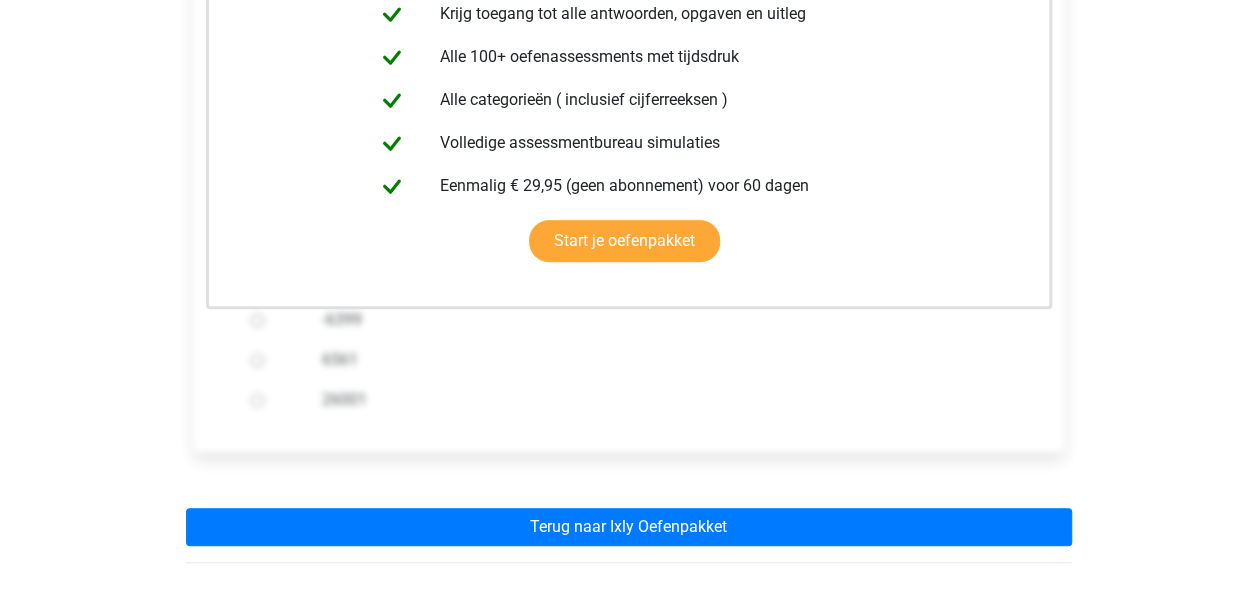 click on "Deze uitleg zit in het Voorbereidingspakket
Krijg toegang tot alle antwoorden, opgaven en uitleg
Alle 100+ oefenassessments met tijdsdruk
Alle categorieën ( inclusief cijferreeksen )
Volledige assessmentbureau simulaties
Eenmalig € 29,95 (geen abonnement) voor 60 dagen" at bounding box center [629, 223] 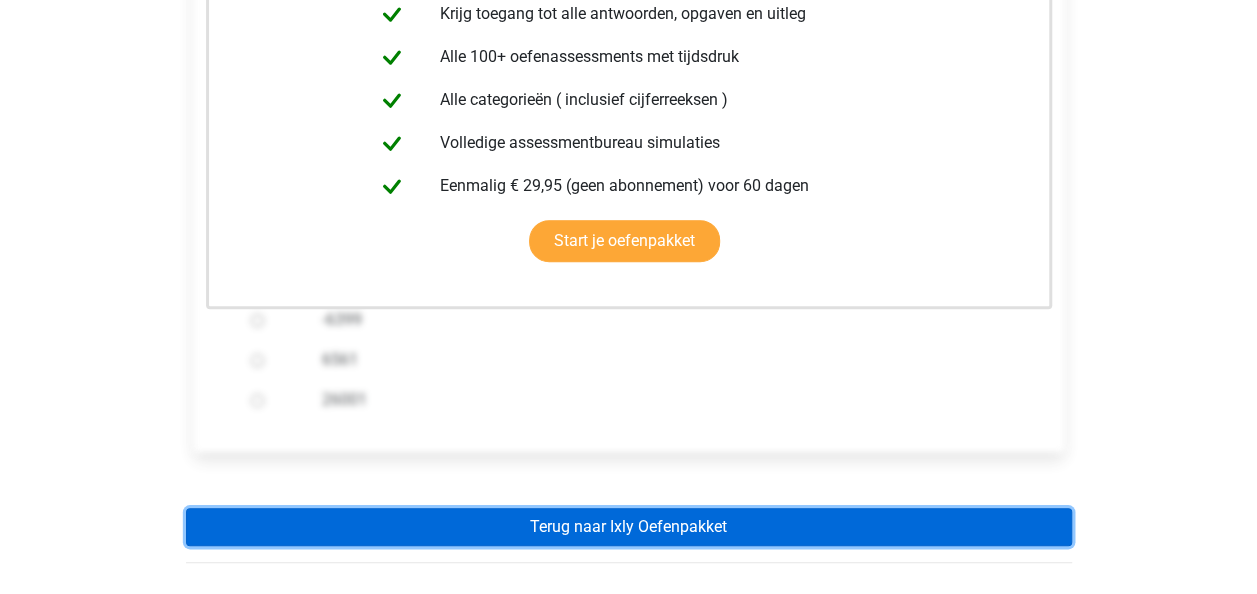 click on "Terug naar Ixly Oefenpakket" at bounding box center (629, 527) 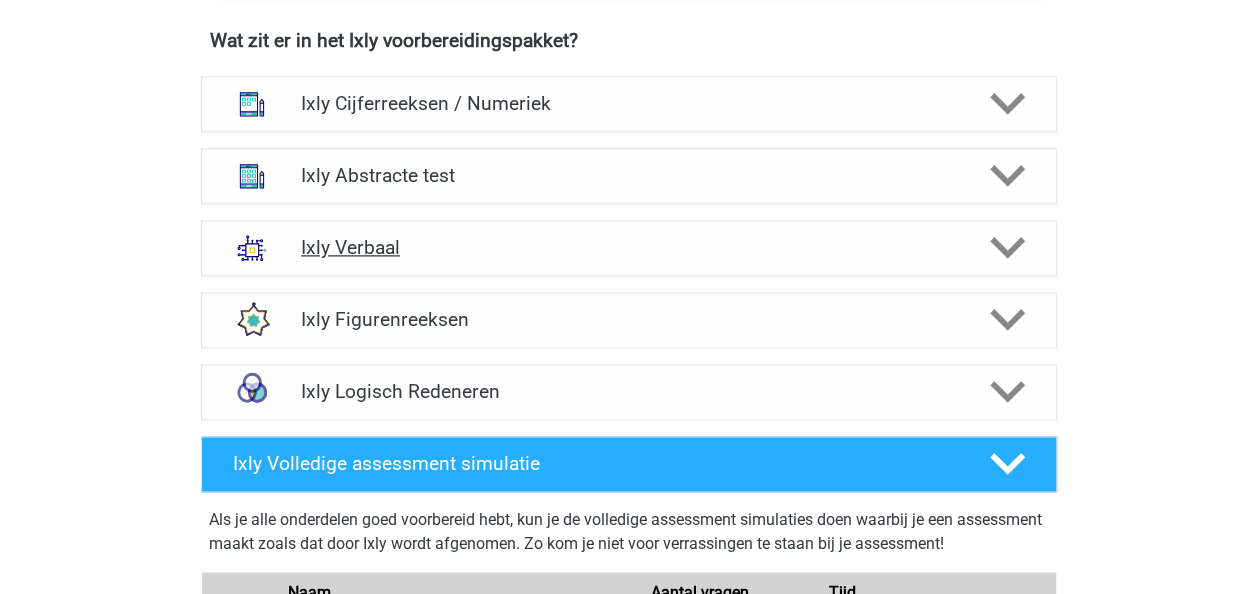 scroll, scrollTop: 1300, scrollLeft: 0, axis: vertical 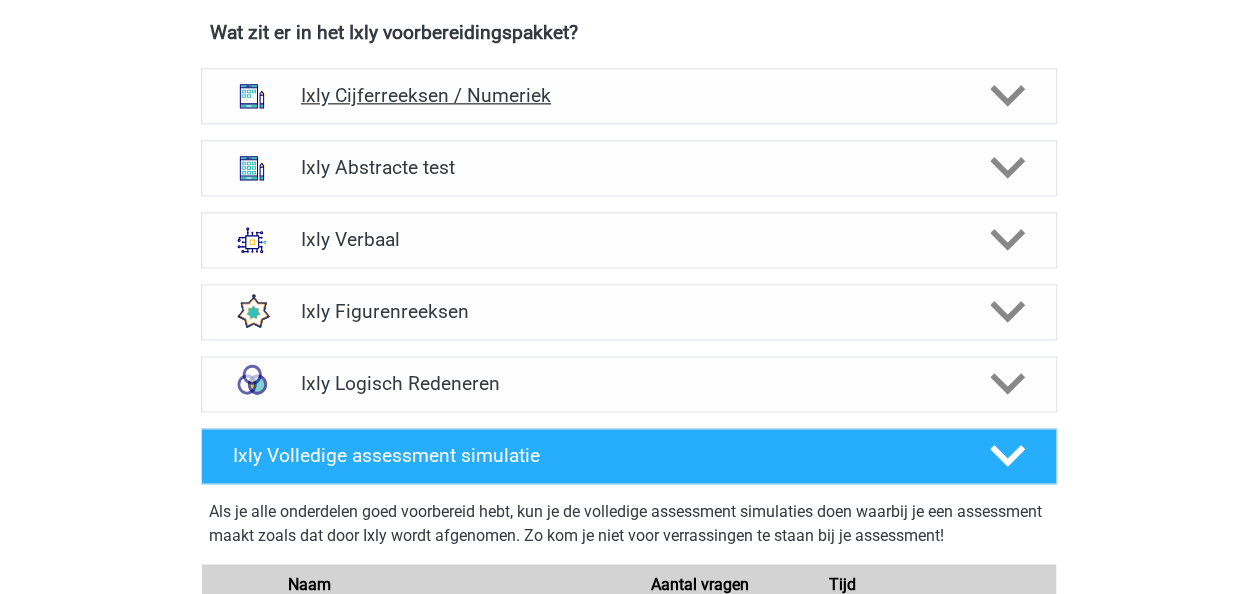 click on "Ixly Cijferreeksen / Numeriek" at bounding box center (628, 95) 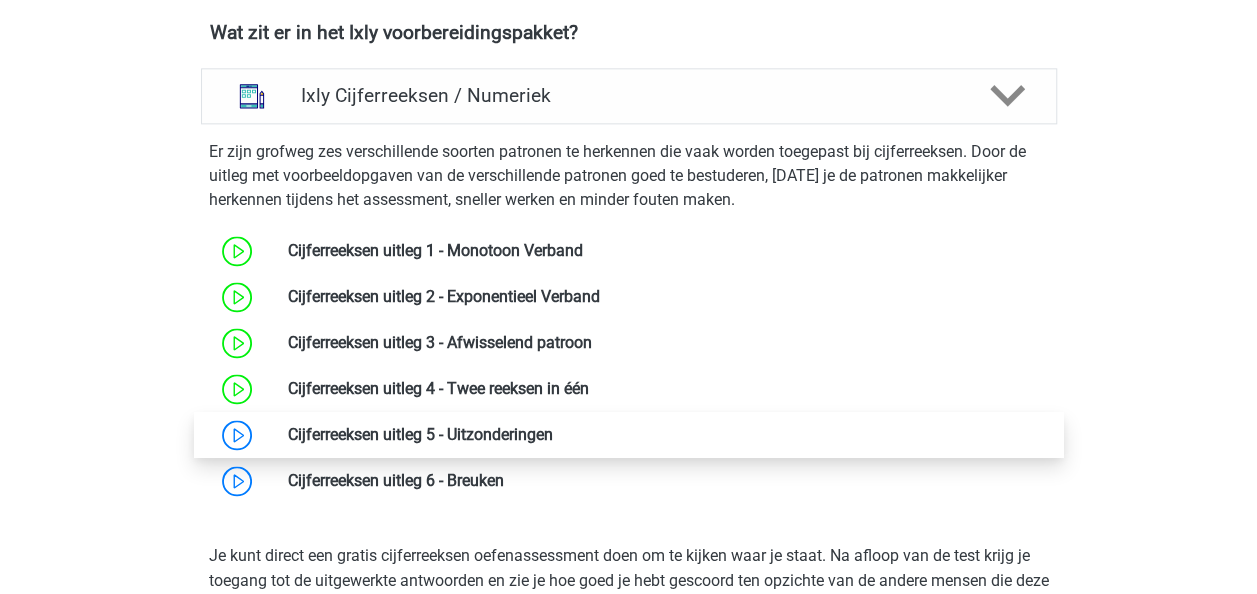 click at bounding box center [553, 434] 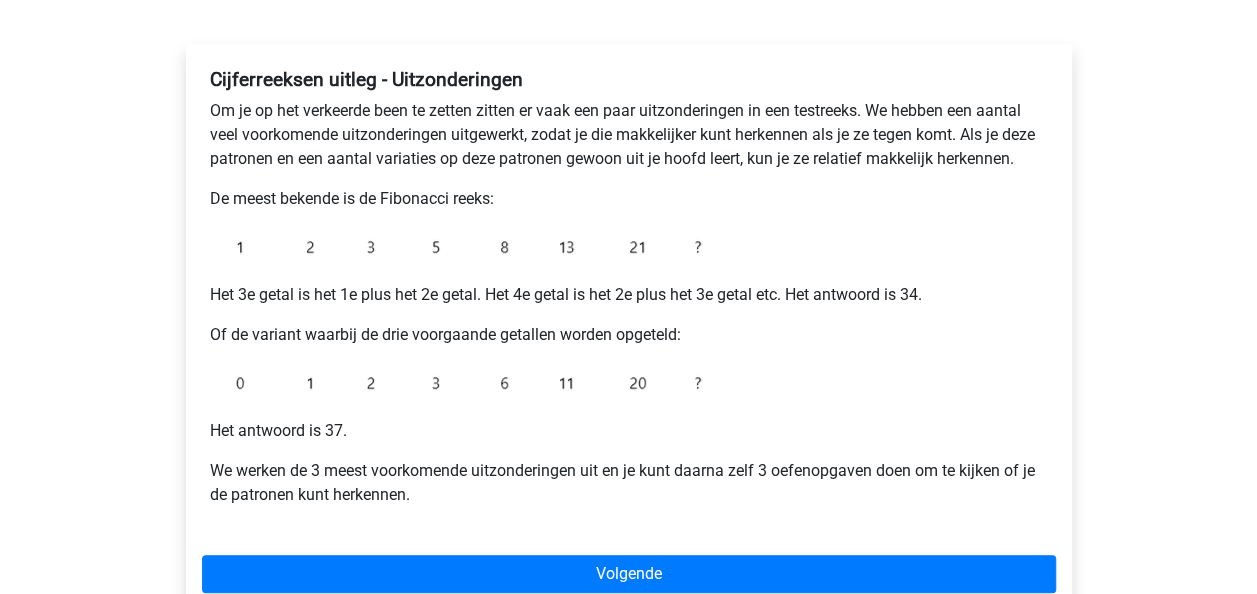 scroll, scrollTop: 400, scrollLeft: 0, axis: vertical 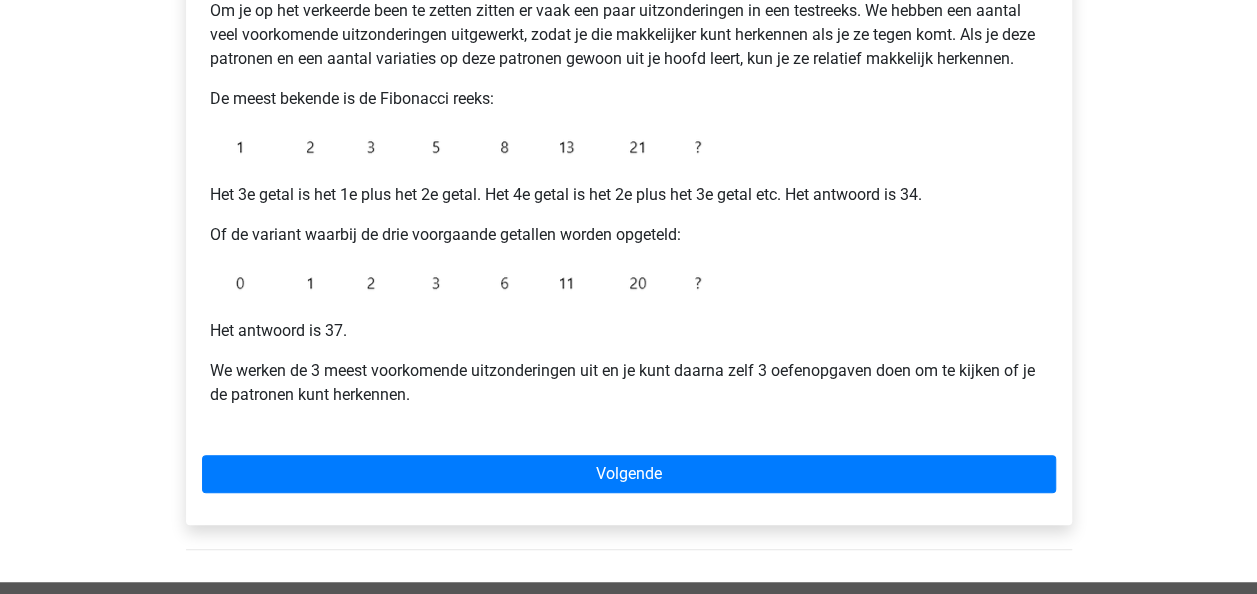 click on "Cijferreeksen uitleg - Uitzonderingen Om je op het verkeerde been te zetten zitten er vaak een paar uitzonderingen in een testreeks. We hebben een aantal veel voorkomende uitzonderingen uitgewerkt, zodat je die makkelijker kunt herkennen als je ze tegen komt. Als je deze patronen en een aantal variaties op deze patronen gewoon uit je hoofd leert, kun je ze relatief makkelijk herkennen. De meest bekende is de Fibonacci reeks: Het 3e getal is het 1e plus het 2e getal. Het 4e getal is het 2e plus het 3e getal etc. Het antwoord is 34. Of de variant waarbij de drie voorgaande getallen worden opgeteld: Het antwoord is 37. We werken de 3 meest voorkomende uitzonderingen uit en je kunt daarna zelf 3 oefenopgaven doen om te kijken of je de patronen kunt herkennen." at bounding box center [629, 195] 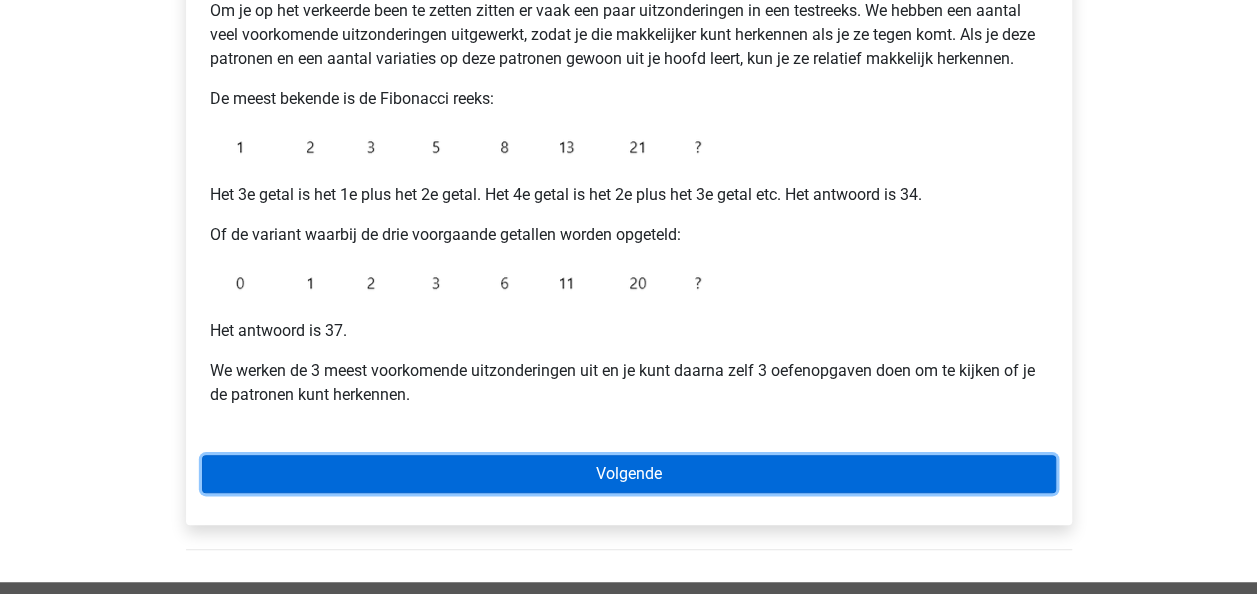 click on "Volgende" at bounding box center [629, 474] 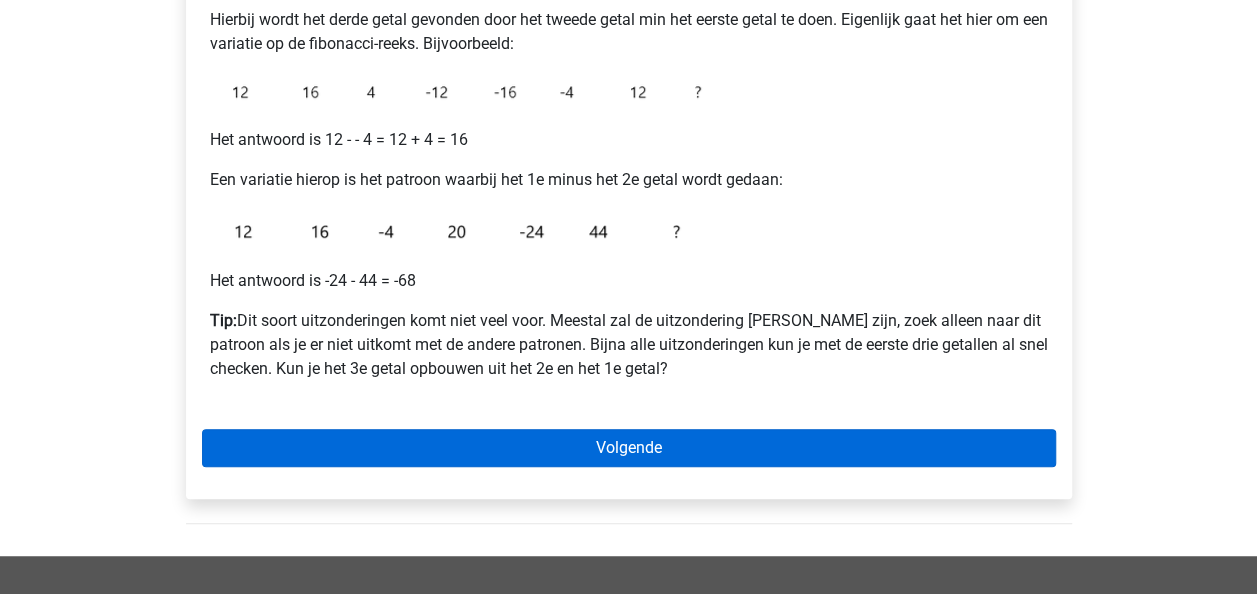 scroll, scrollTop: 400, scrollLeft: 0, axis: vertical 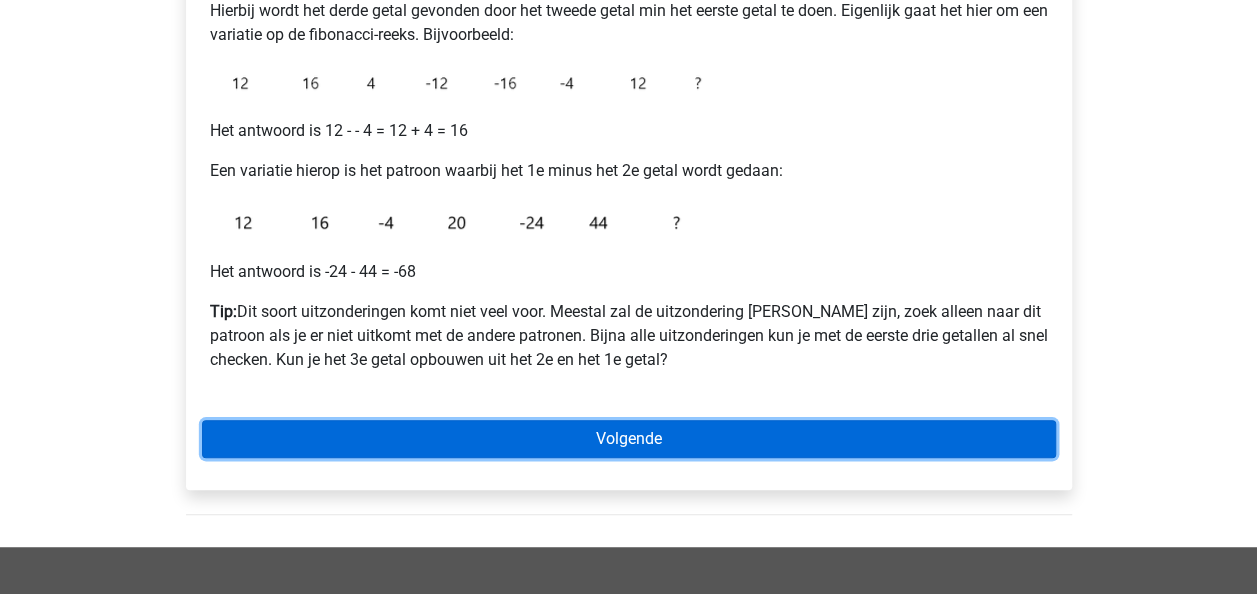 click on "Volgende" at bounding box center (629, 439) 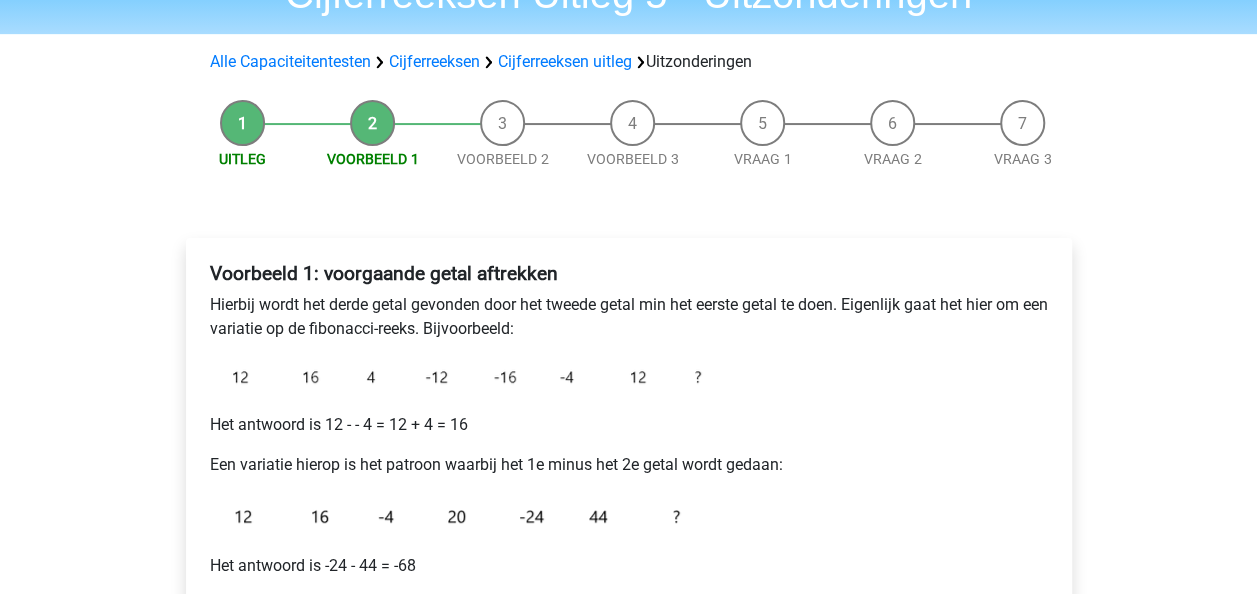 scroll, scrollTop: 100, scrollLeft: 0, axis: vertical 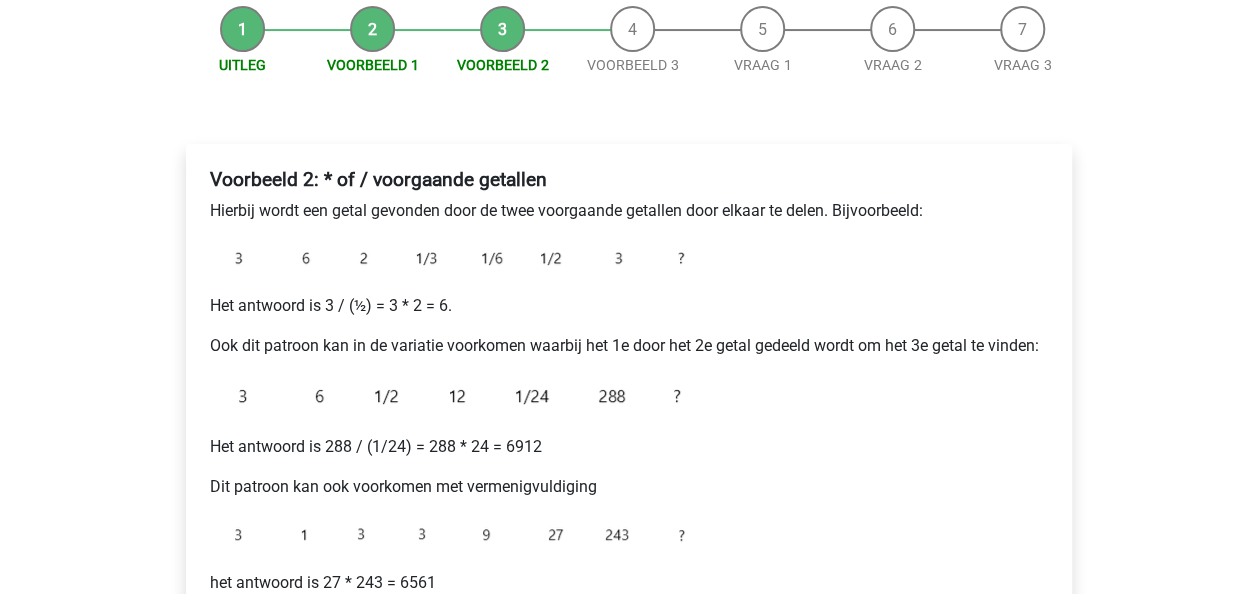 click on "Voorbeeld 1" at bounding box center [373, 41] 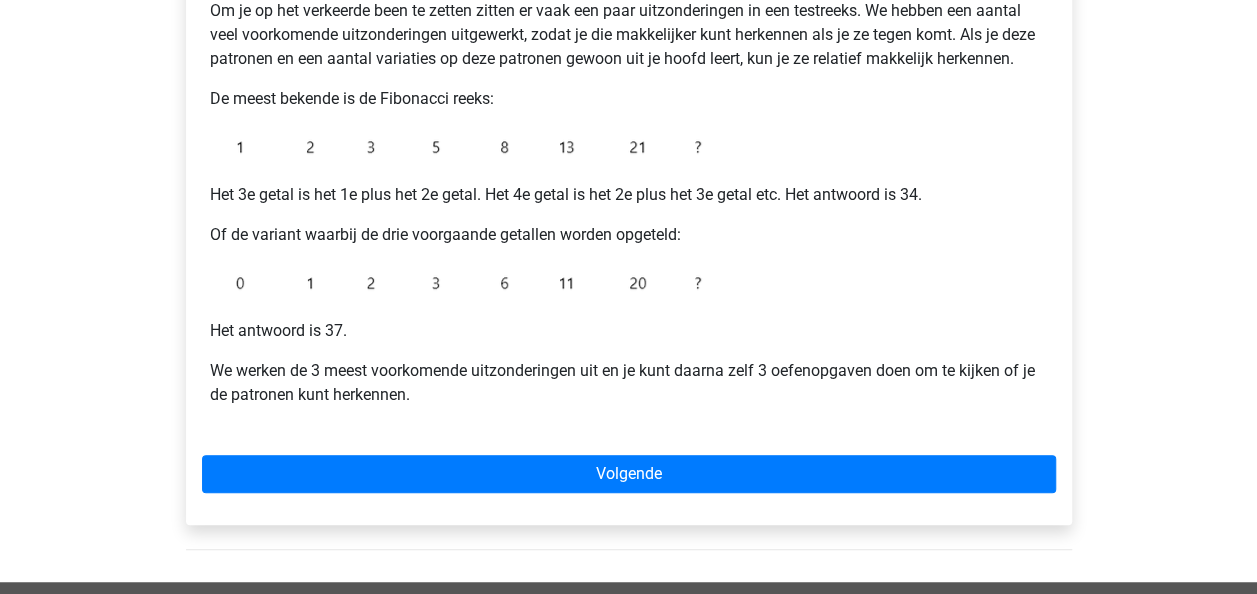 scroll, scrollTop: 500, scrollLeft: 0, axis: vertical 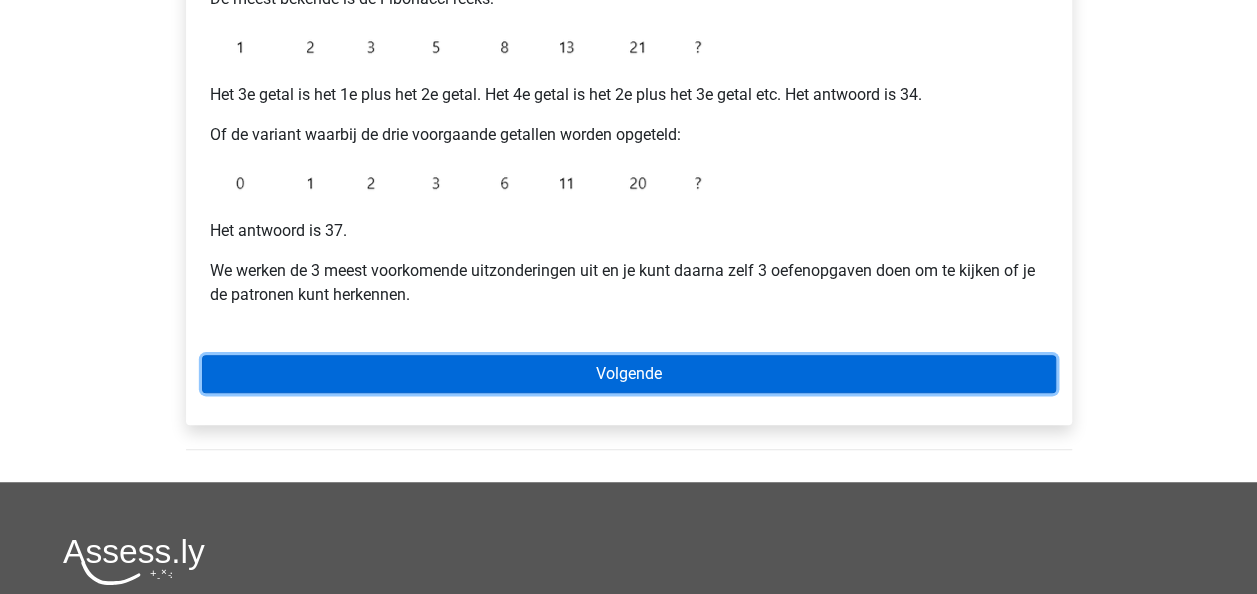 click on "Volgende" at bounding box center [629, 374] 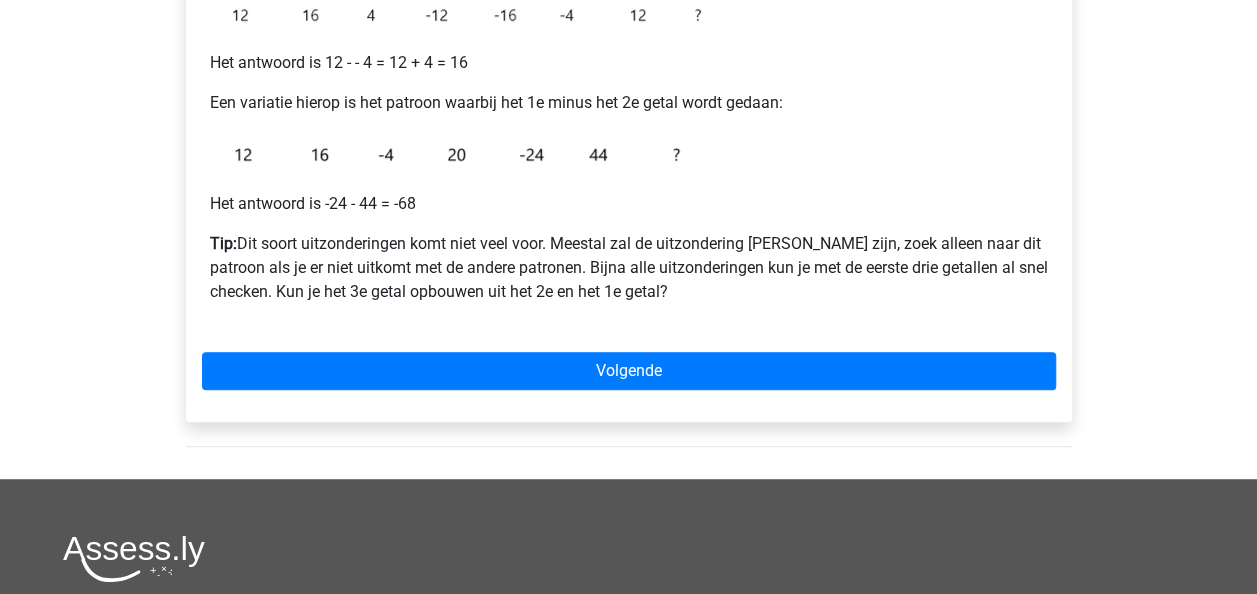 scroll, scrollTop: 500, scrollLeft: 0, axis: vertical 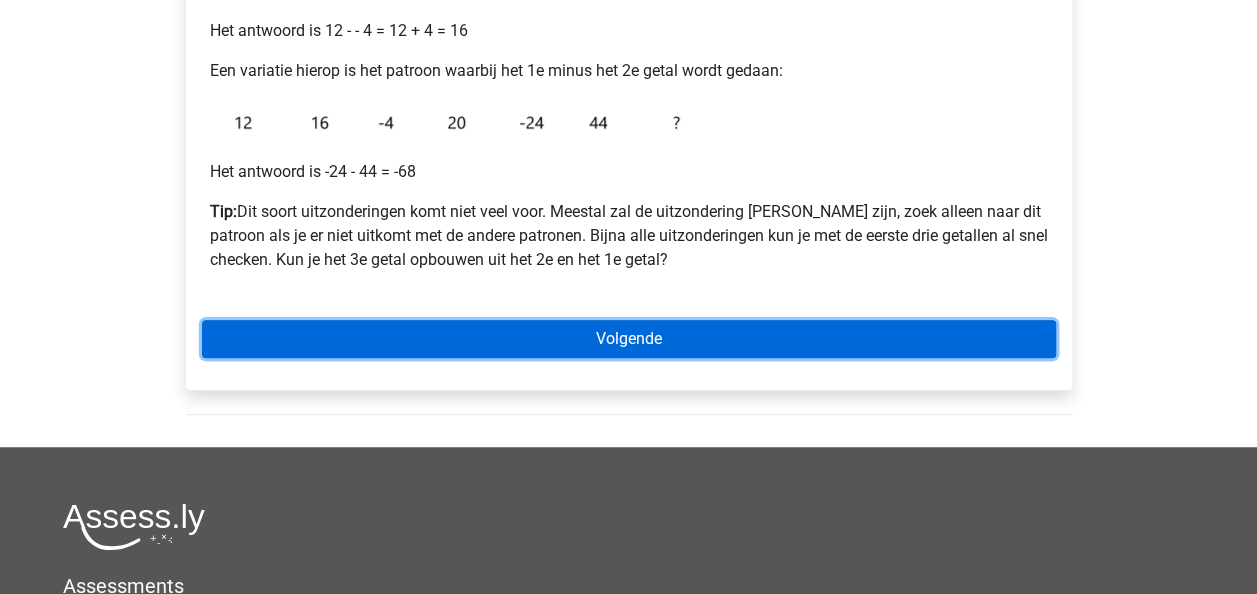 click on "Volgende" at bounding box center (629, 339) 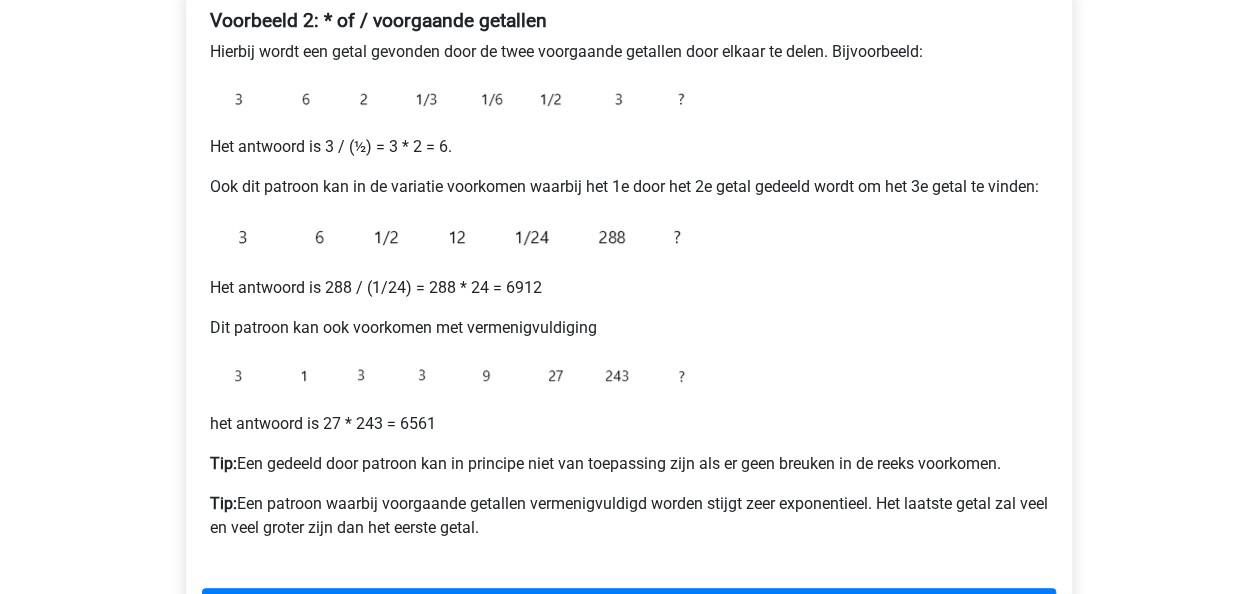 scroll, scrollTop: 400, scrollLeft: 0, axis: vertical 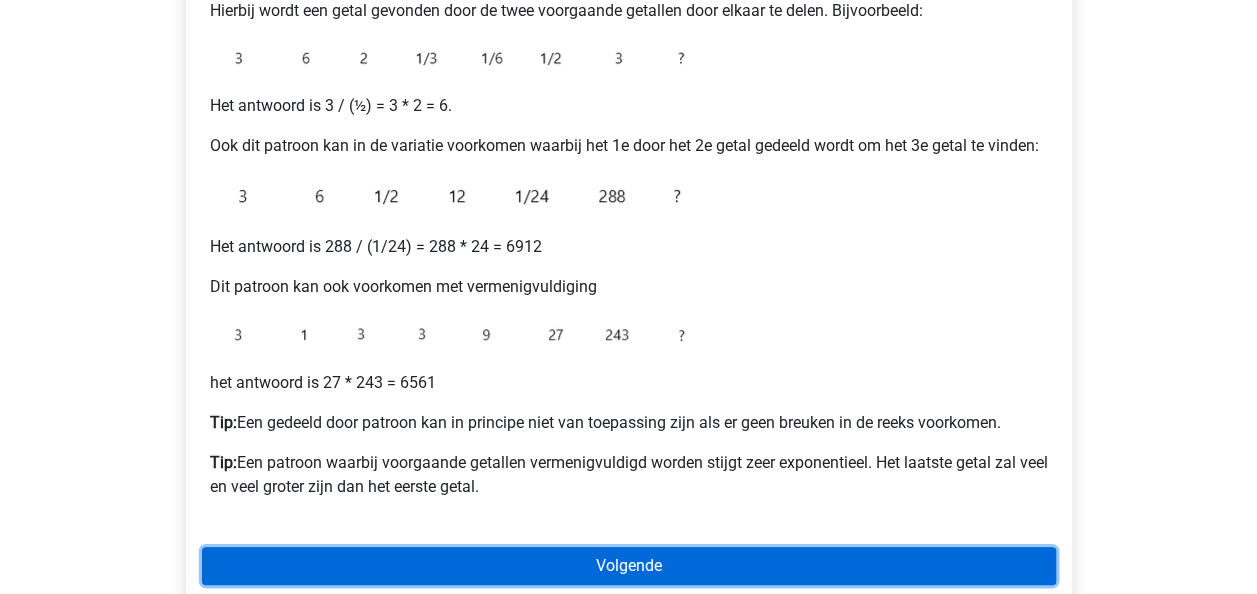 click on "Volgende" at bounding box center (629, 566) 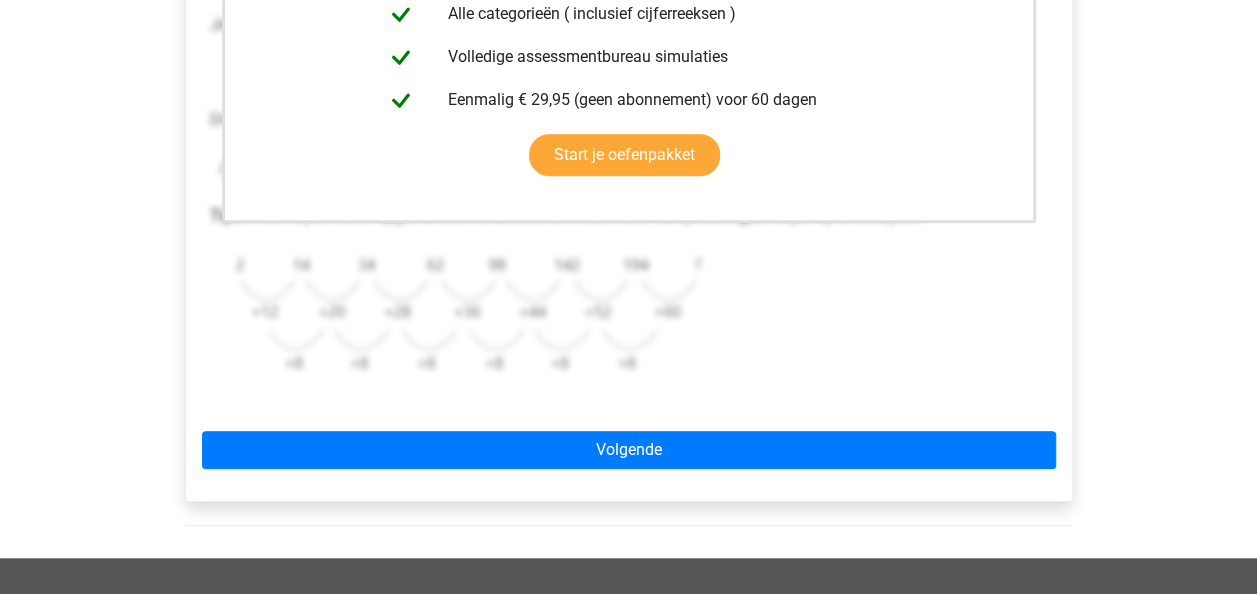 scroll, scrollTop: 800, scrollLeft: 0, axis: vertical 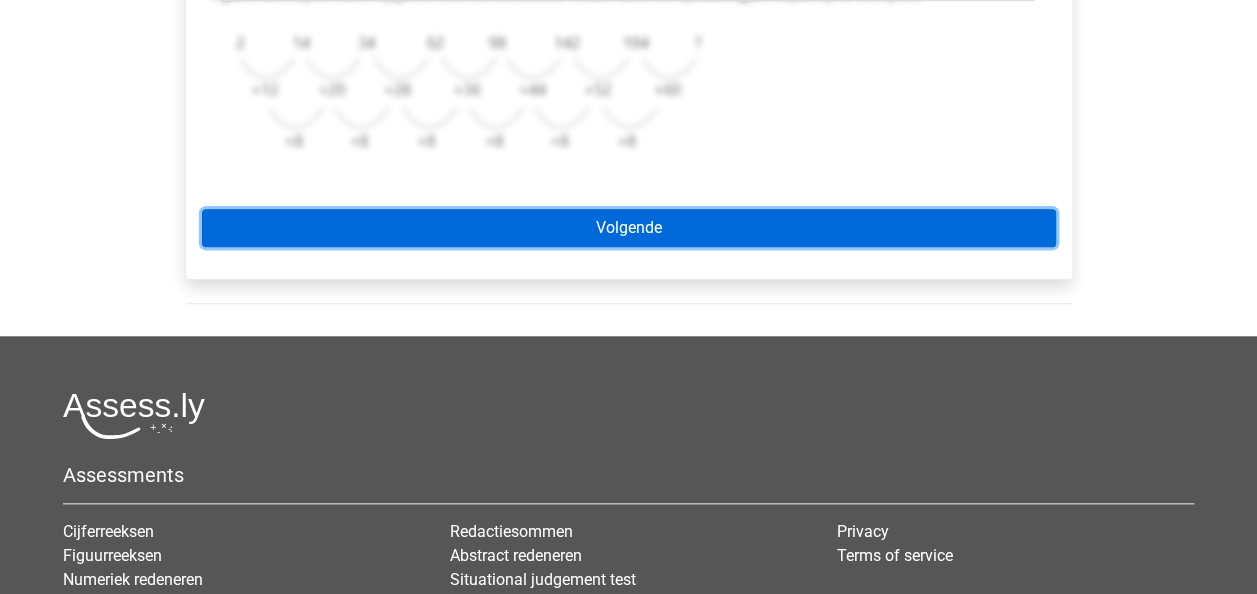 click on "Volgende" at bounding box center (629, 228) 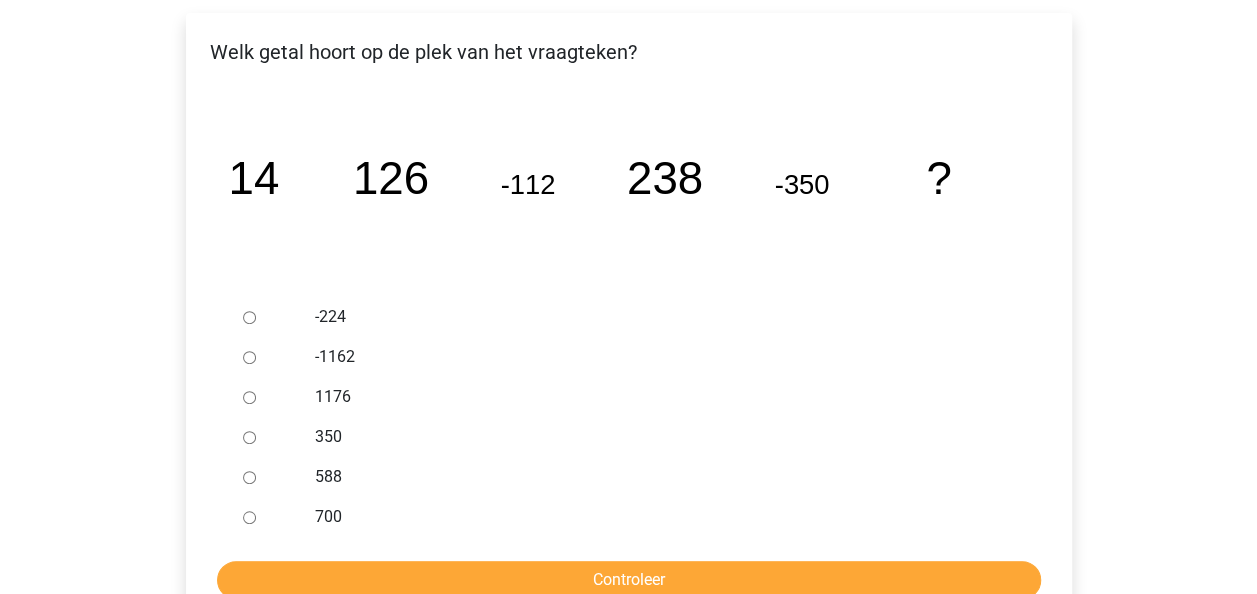 scroll, scrollTop: 300, scrollLeft: 0, axis: vertical 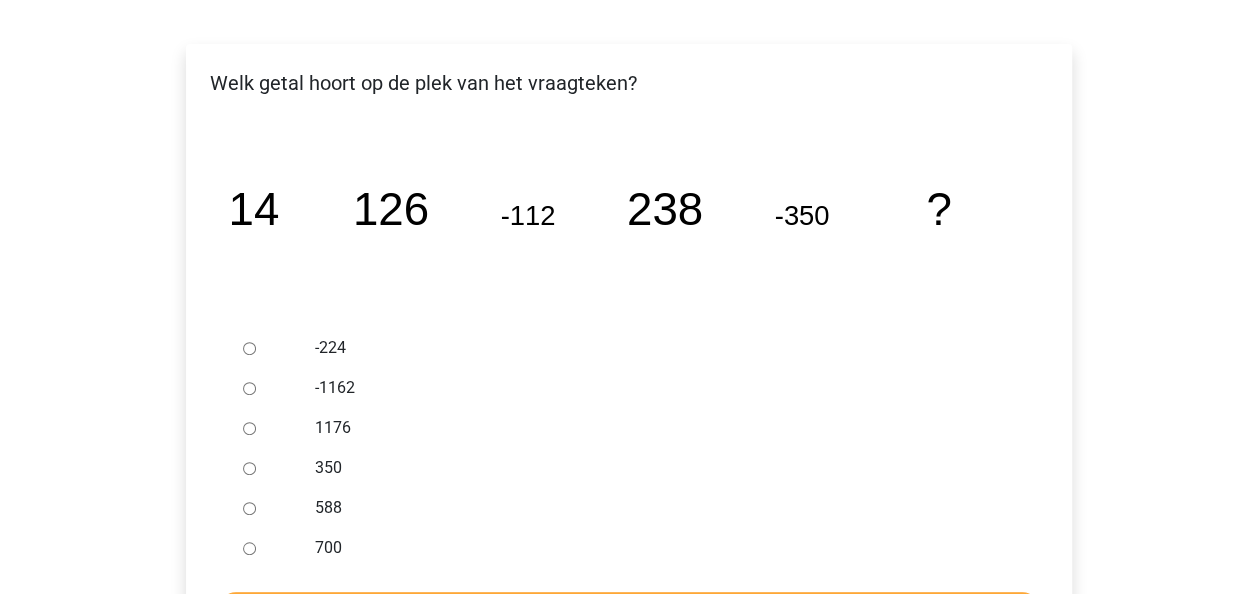 click on "588" at bounding box center (661, 508) 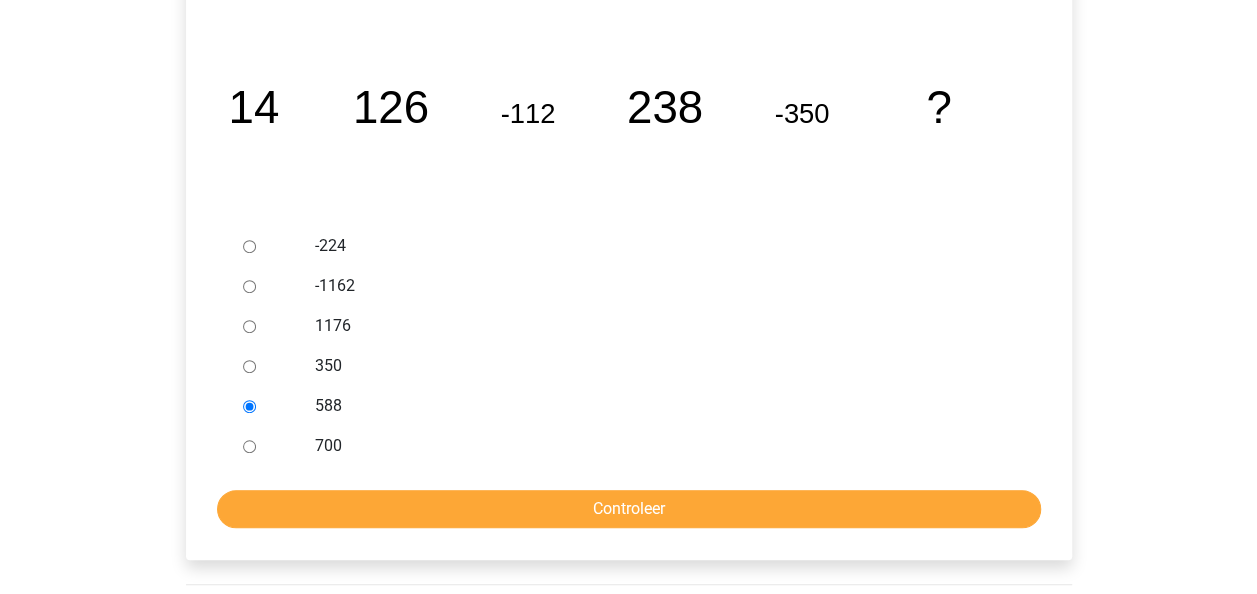 scroll, scrollTop: 500, scrollLeft: 0, axis: vertical 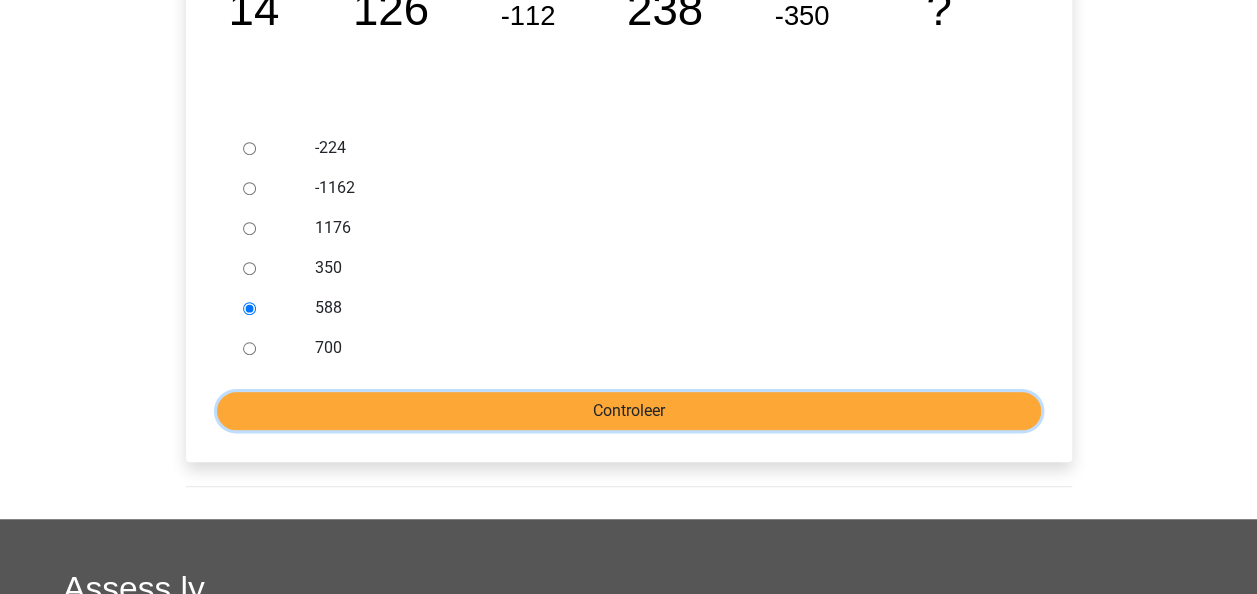 click on "Controleer" at bounding box center [629, 411] 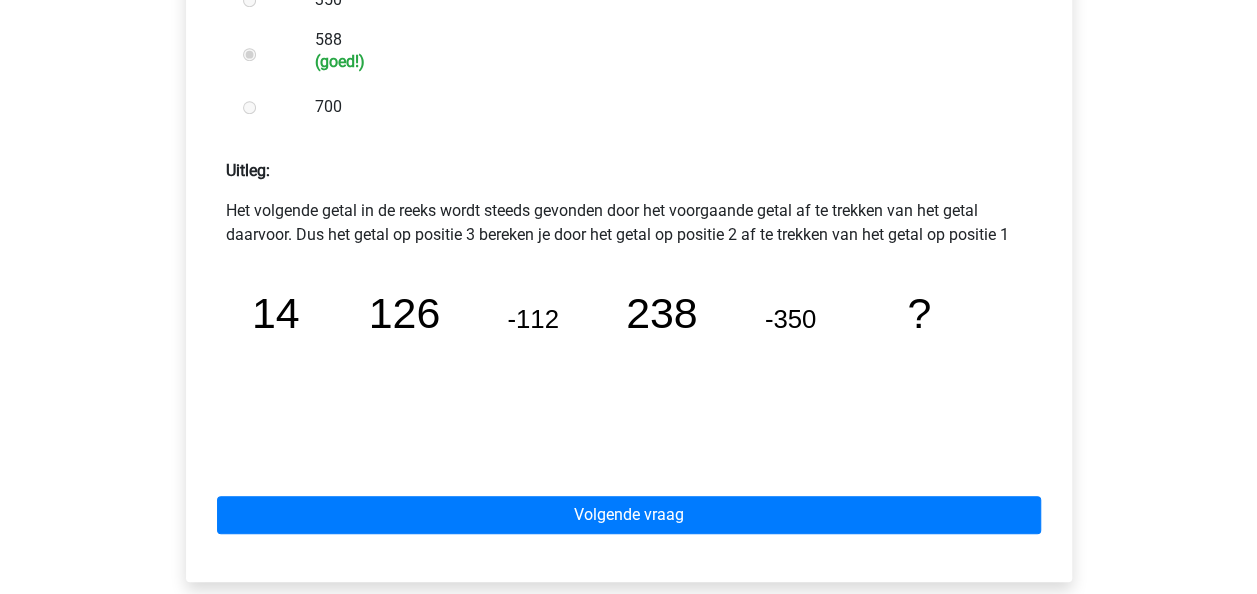 scroll, scrollTop: 800, scrollLeft: 0, axis: vertical 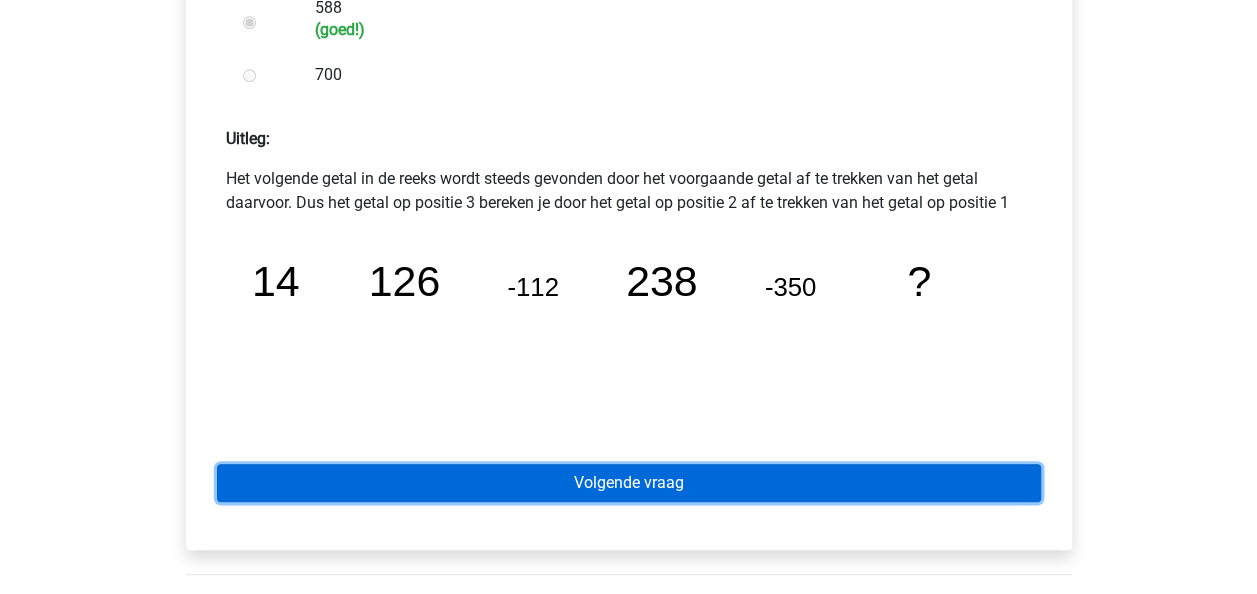 click on "Volgende vraag" at bounding box center (629, 483) 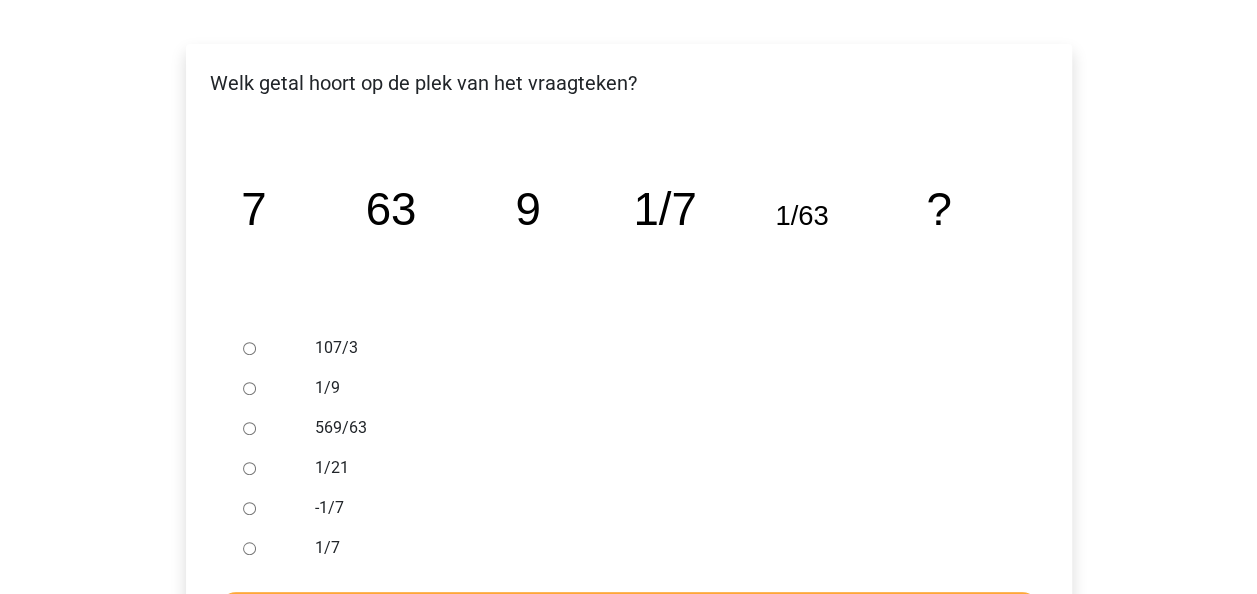 scroll, scrollTop: 400, scrollLeft: 0, axis: vertical 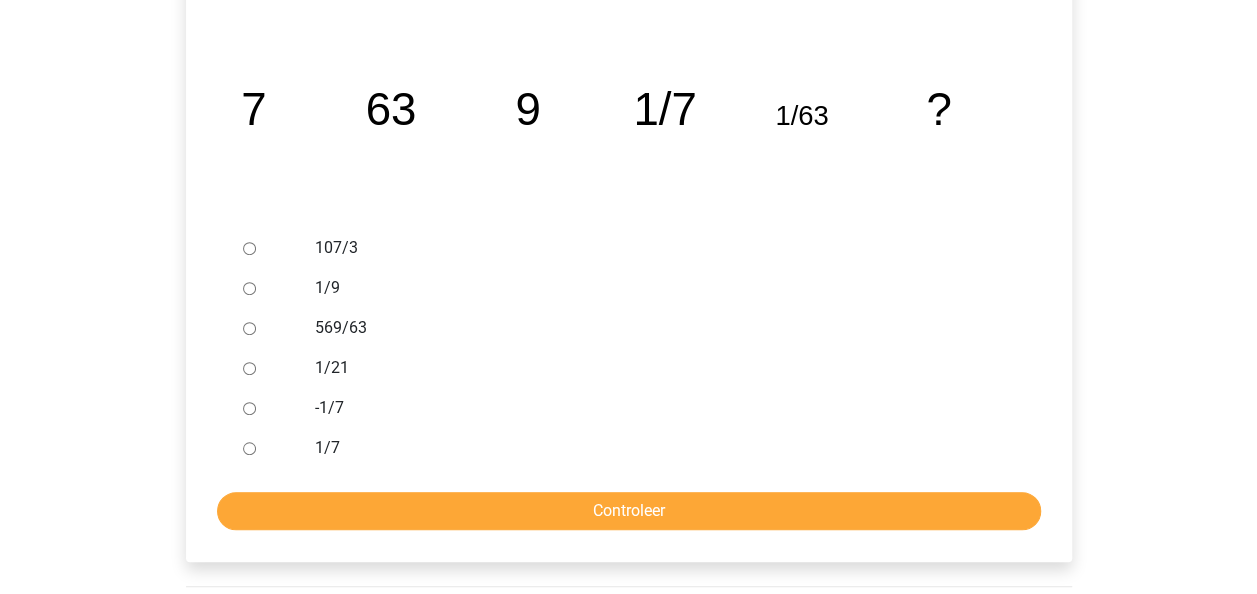 click on "1/9" at bounding box center (661, 288) 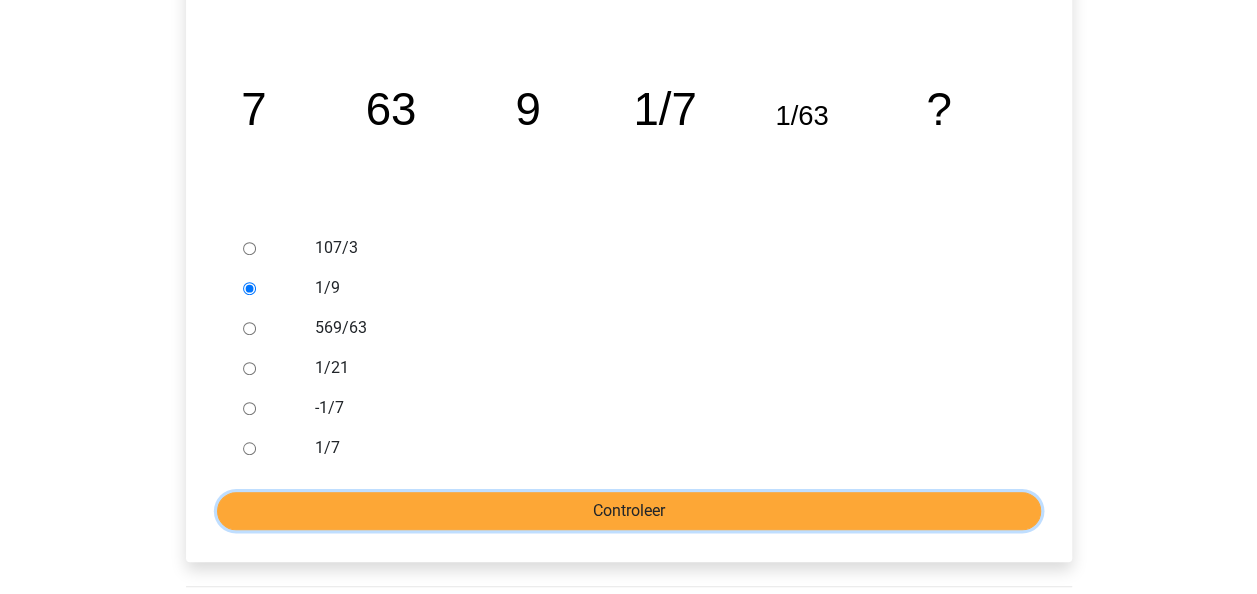 click on "Controleer" at bounding box center [629, 511] 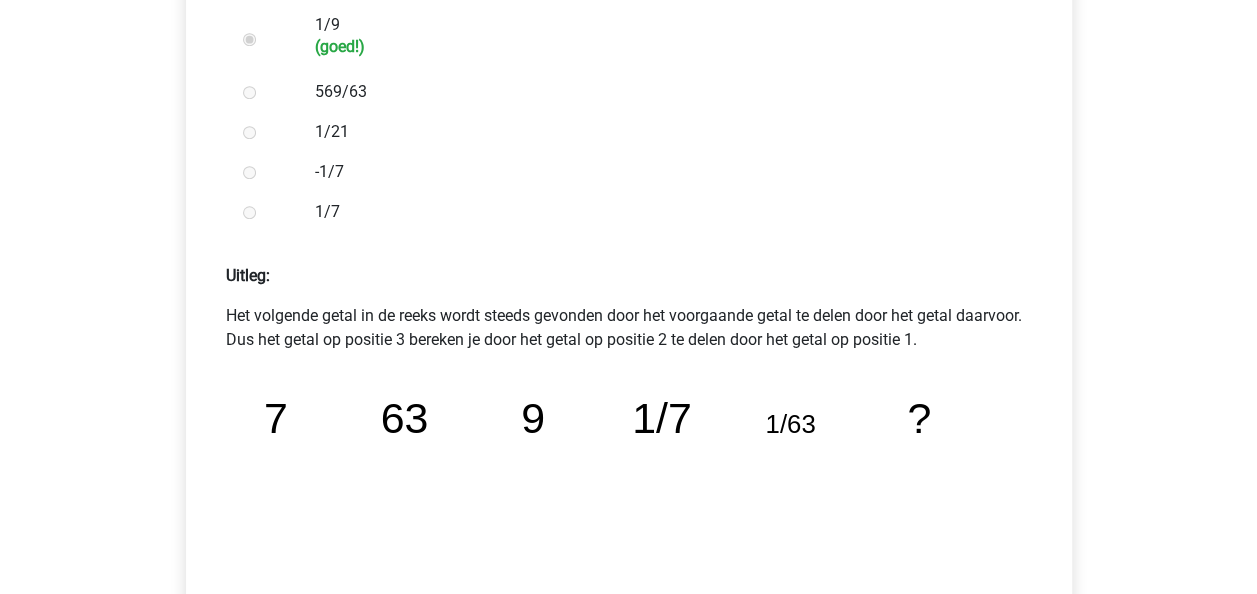 scroll, scrollTop: 800, scrollLeft: 0, axis: vertical 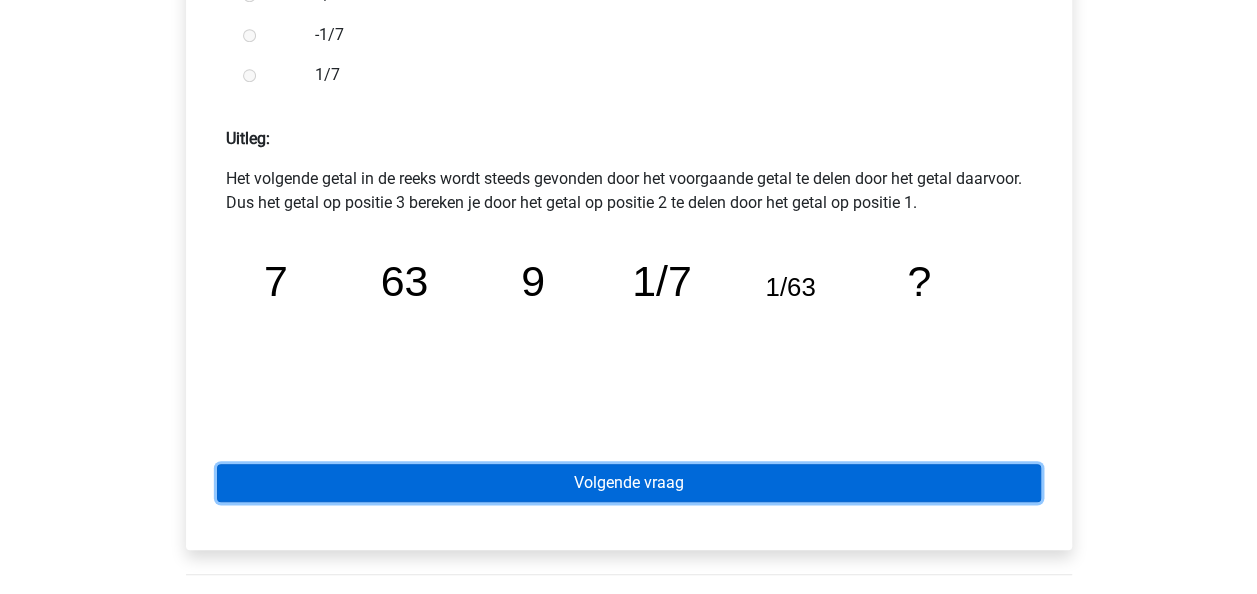 click on "Volgende vraag" at bounding box center [629, 483] 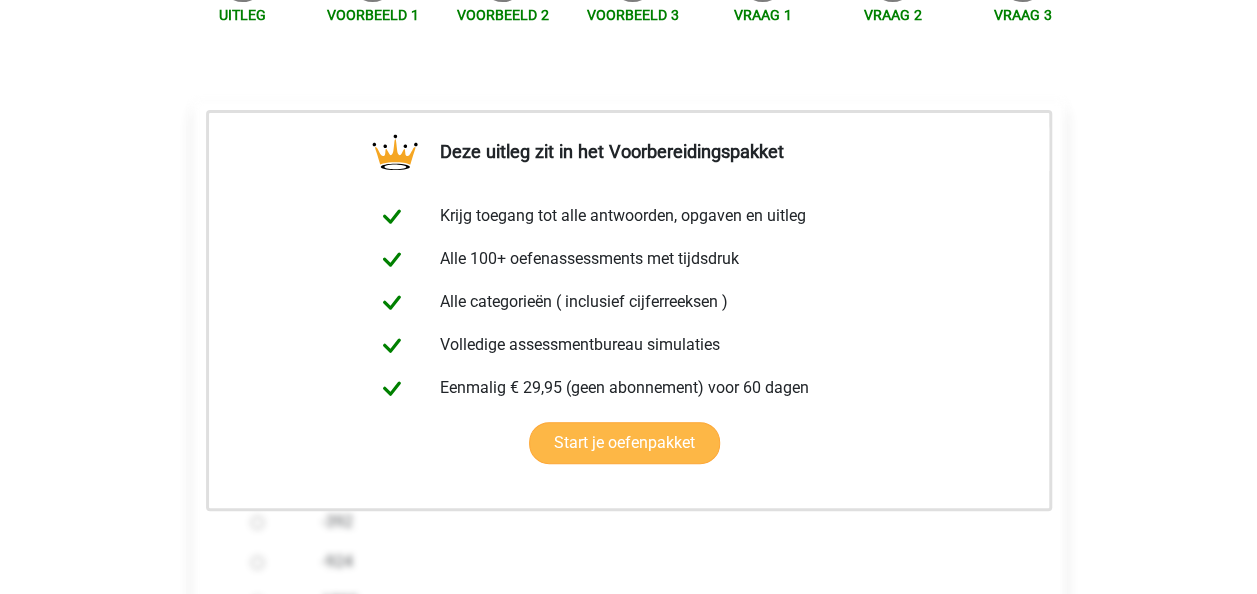 scroll, scrollTop: 500, scrollLeft: 0, axis: vertical 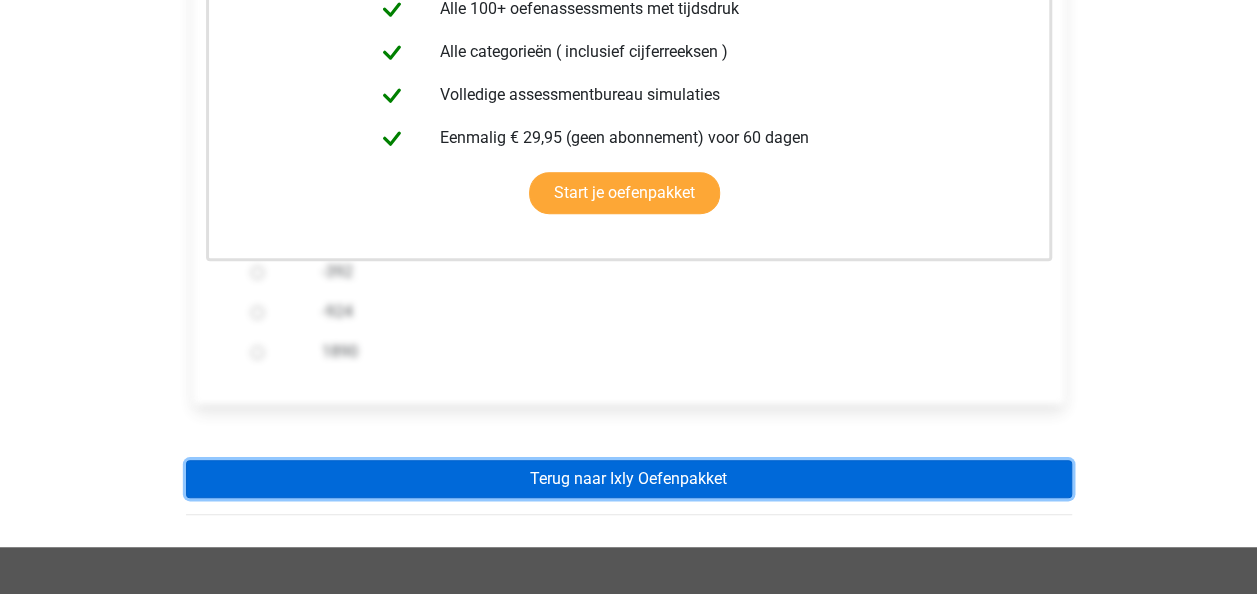 click on "Terug naar Ixly Oefenpakket" at bounding box center (629, 479) 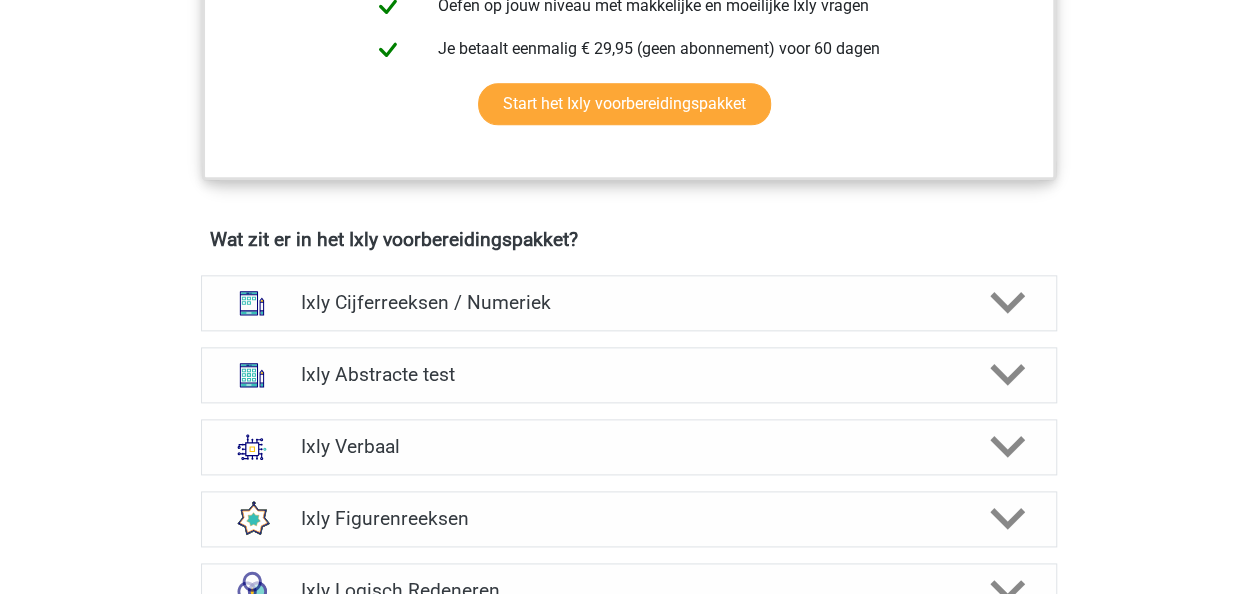 scroll, scrollTop: 1200, scrollLeft: 0, axis: vertical 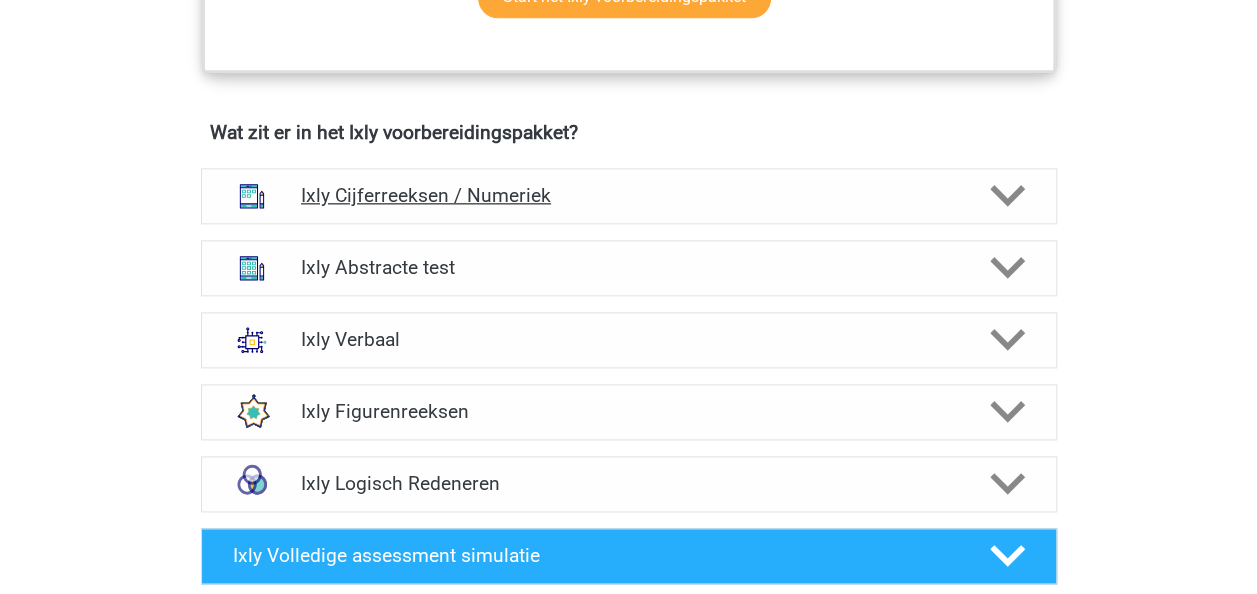 click on "Ixly Cijferreeksen / Numeriek" at bounding box center (628, 195) 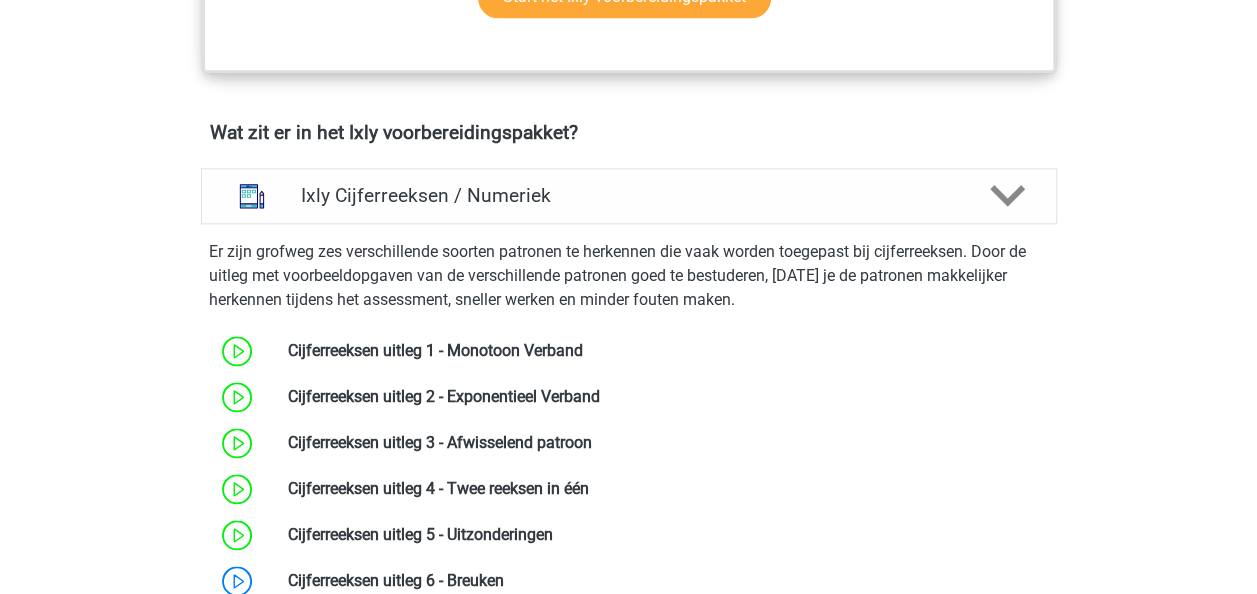 scroll, scrollTop: 1400, scrollLeft: 0, axis: vertical 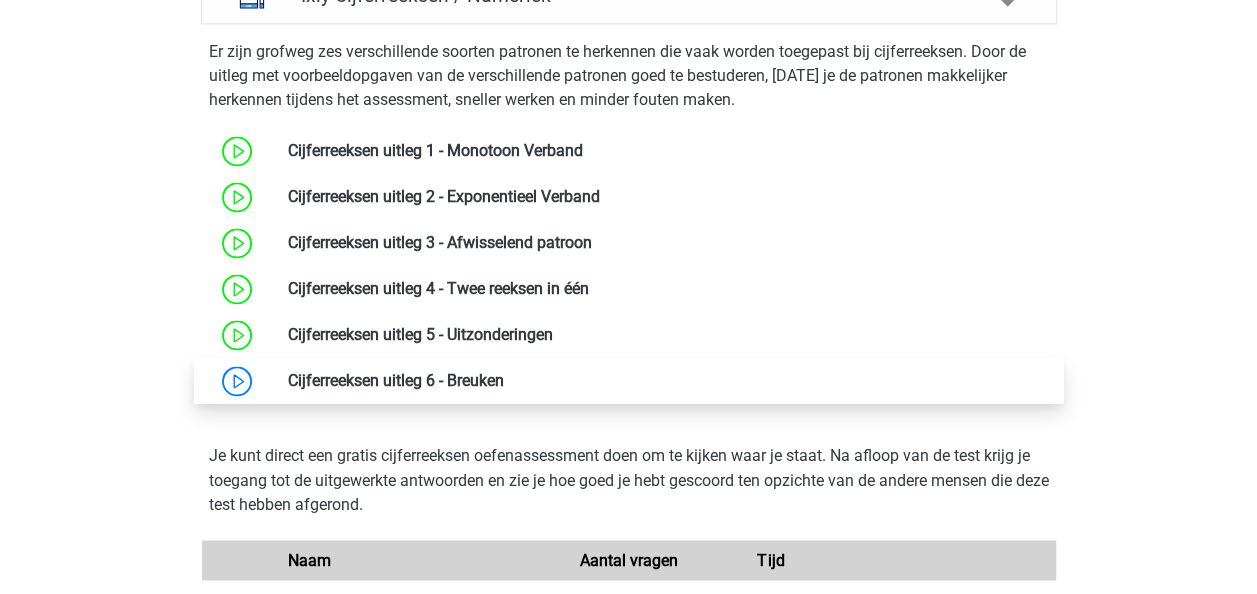 click at bounding box center (504, 380) 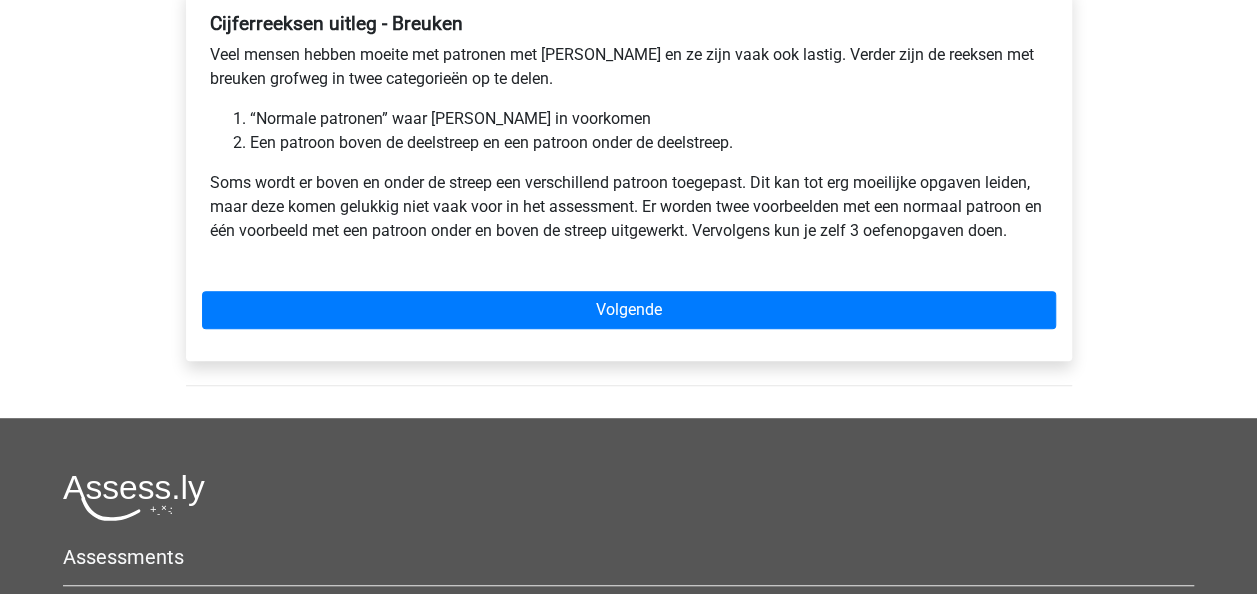 scroll, scrollTop: 400, scrollLeft: 0, axis: vertical 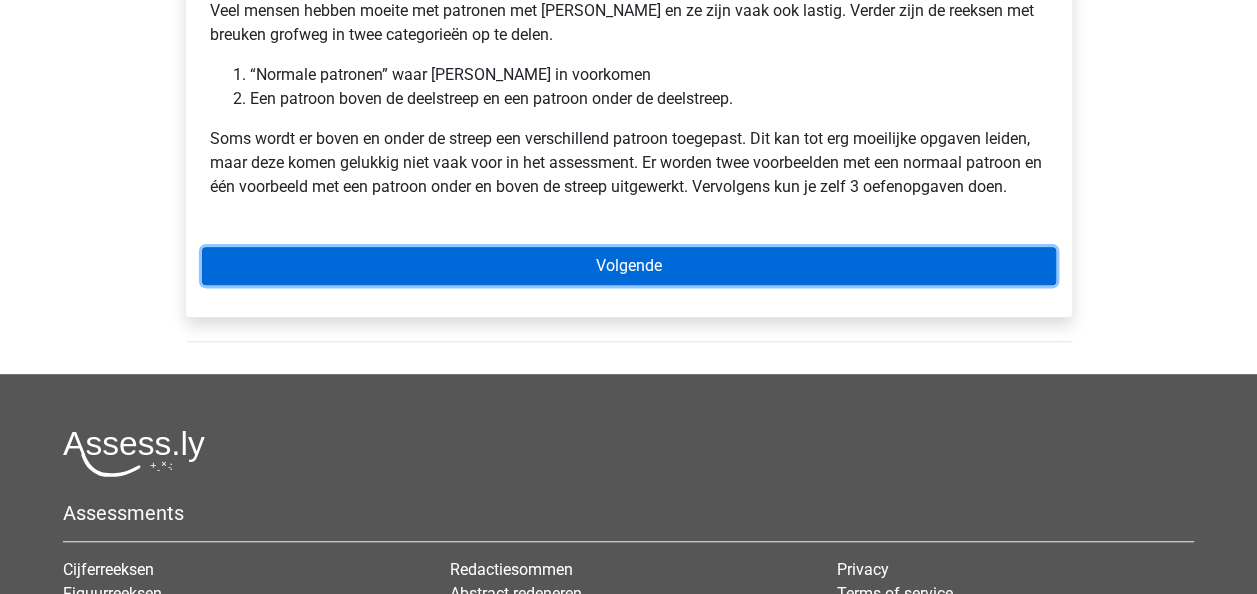 click on "Volgende" at bounding box center (629, 266) 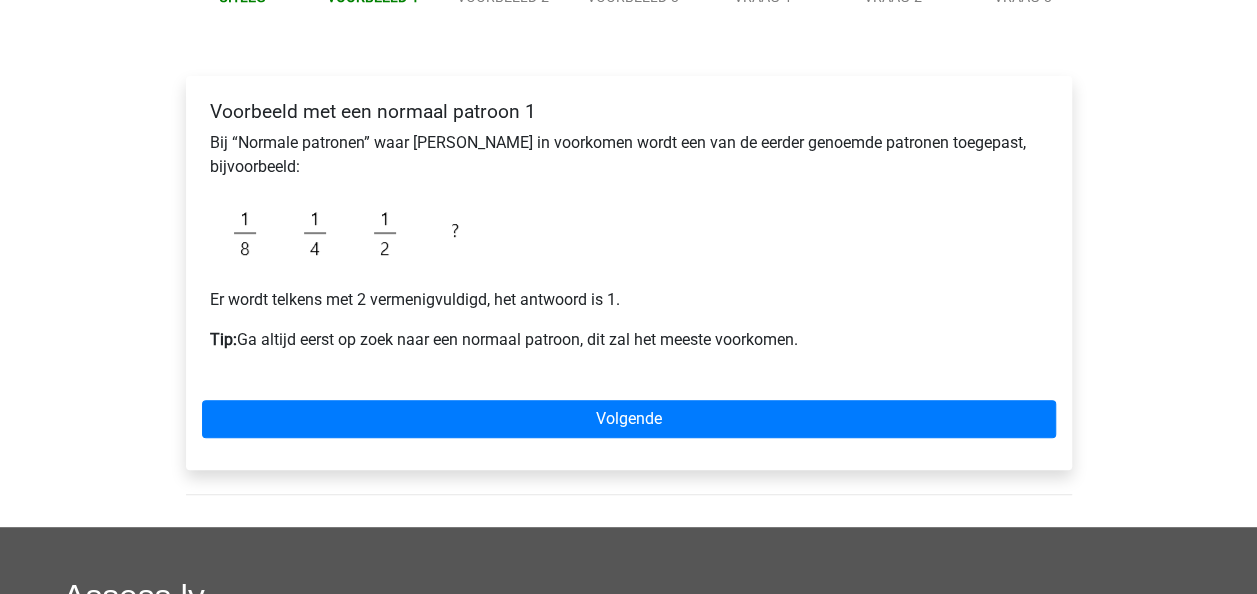 scroll, scrollTop: 300, scrollLeft: 0, axis: vertical 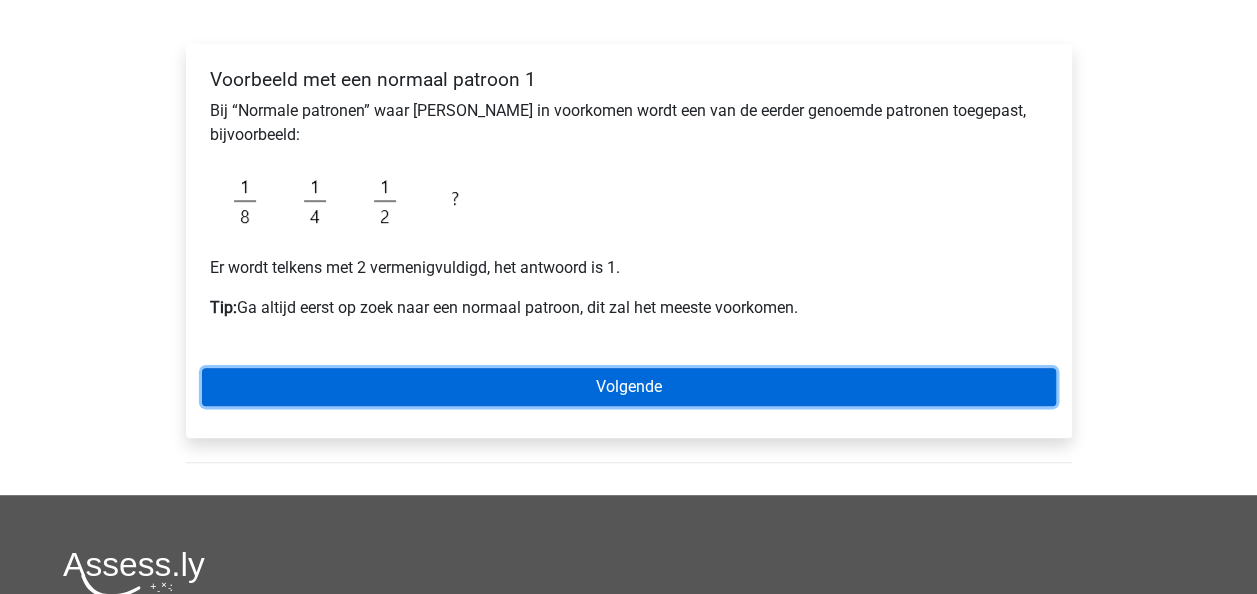 click on "Volgende" at bounding box center [629, 387] 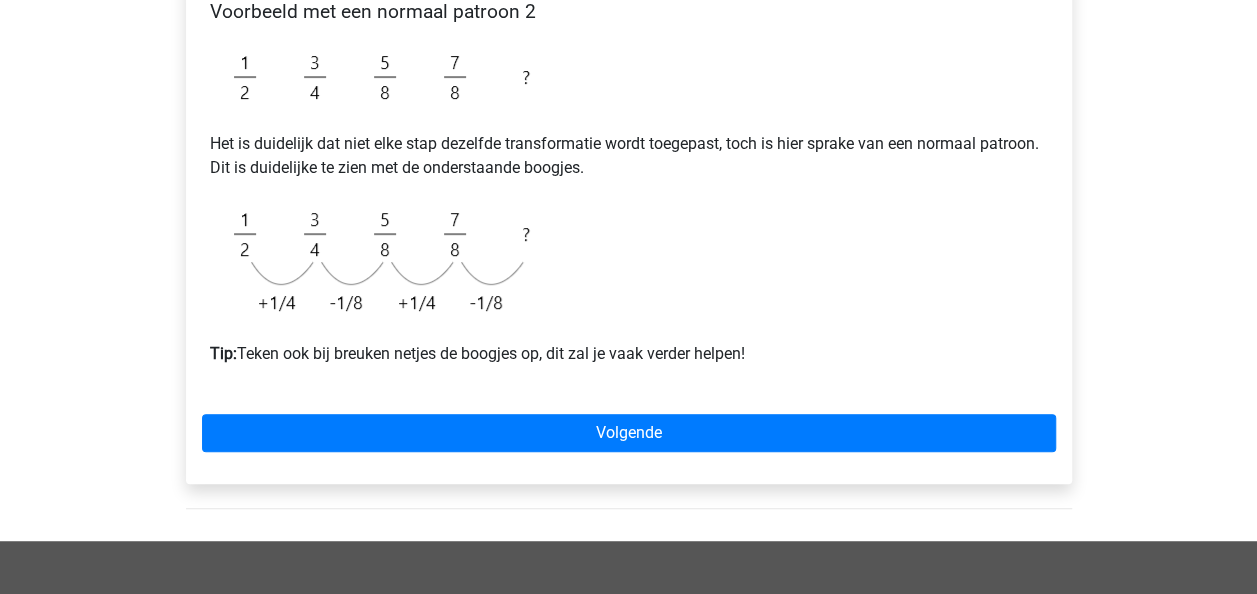 scroll, scrollTop: 400, scrollLeft: 0, axis: vertical 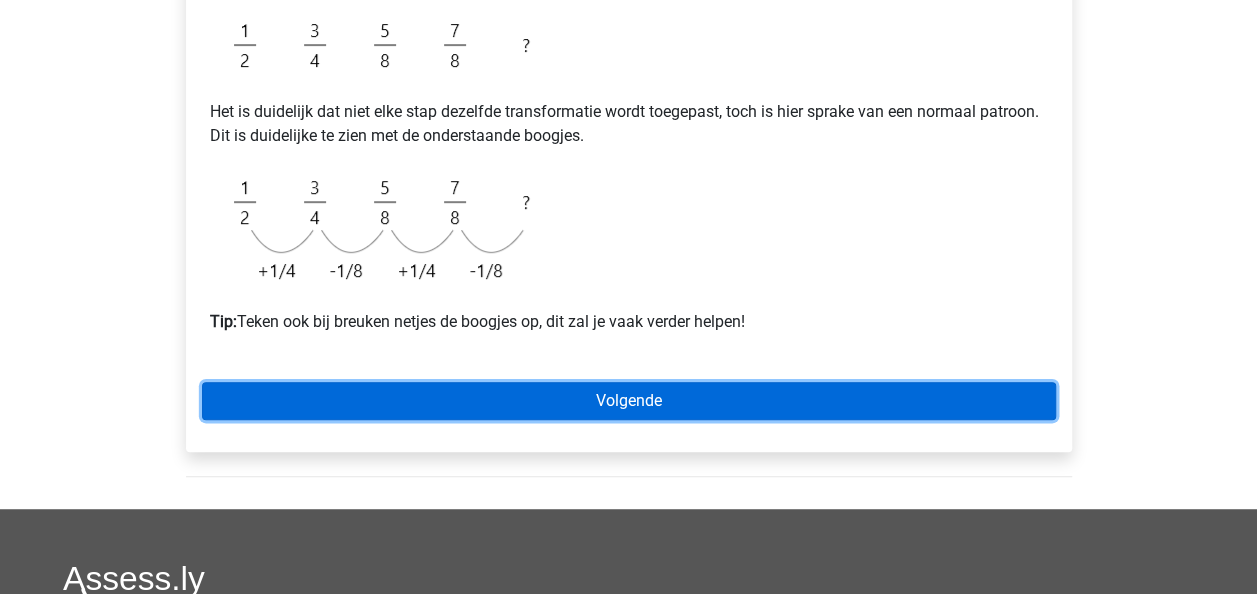 click on "Volgende" at bounding box center (629, 401) 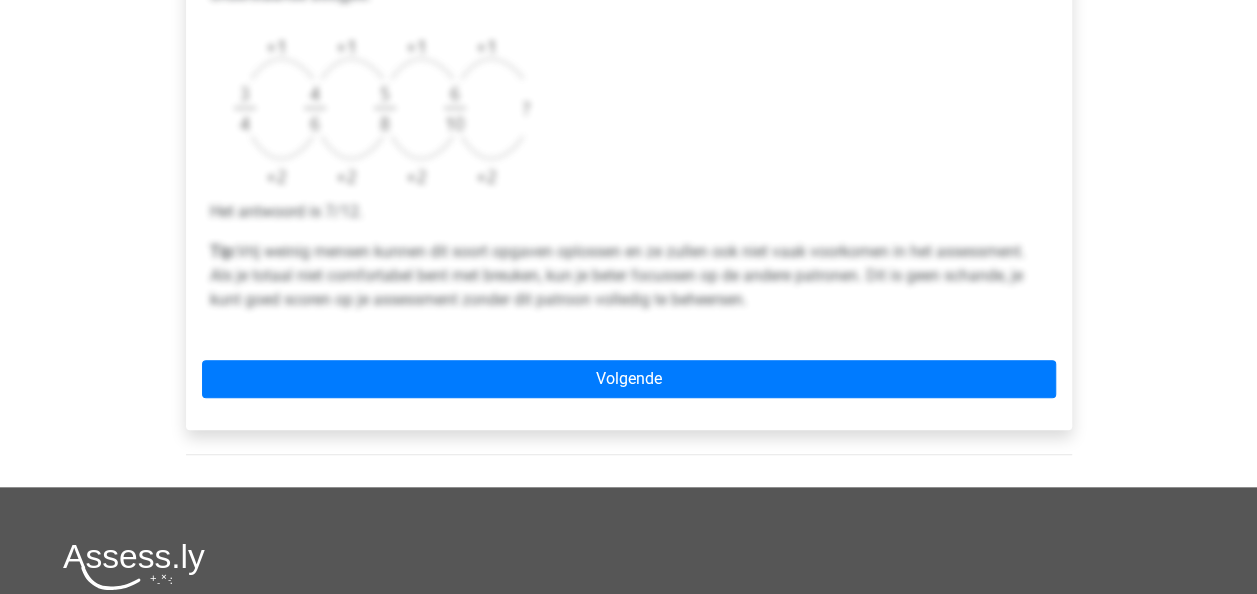 scroll, scrollTop: 900, scrollLeft: 0, axis: vertical 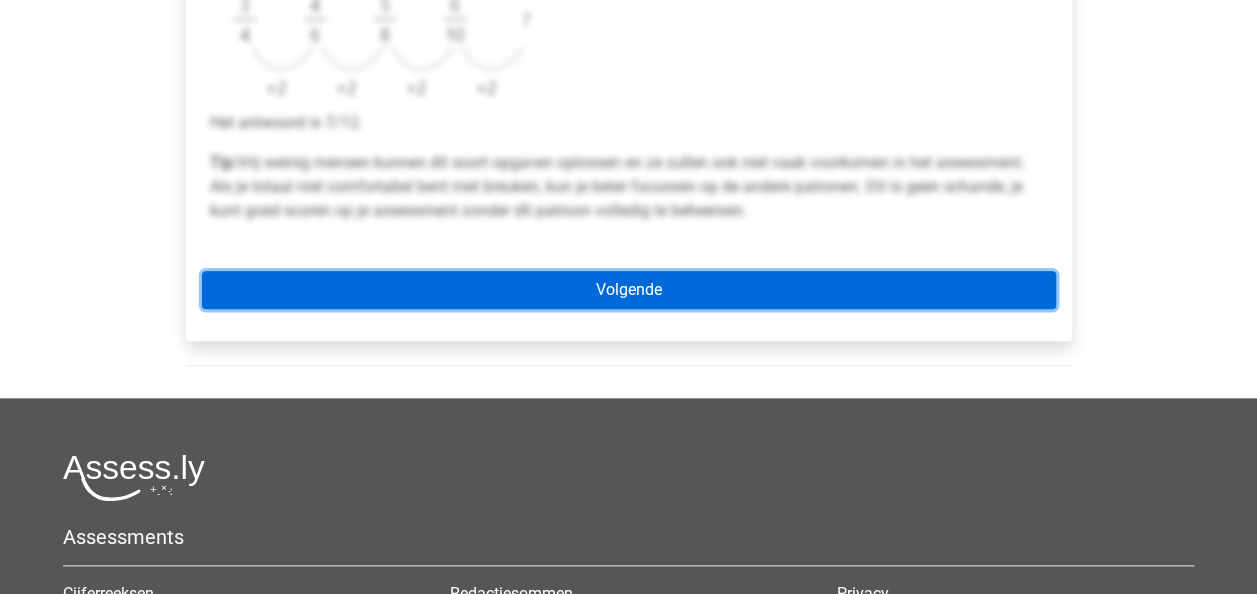 click on "Volgende" at bounding box center (629, 290) 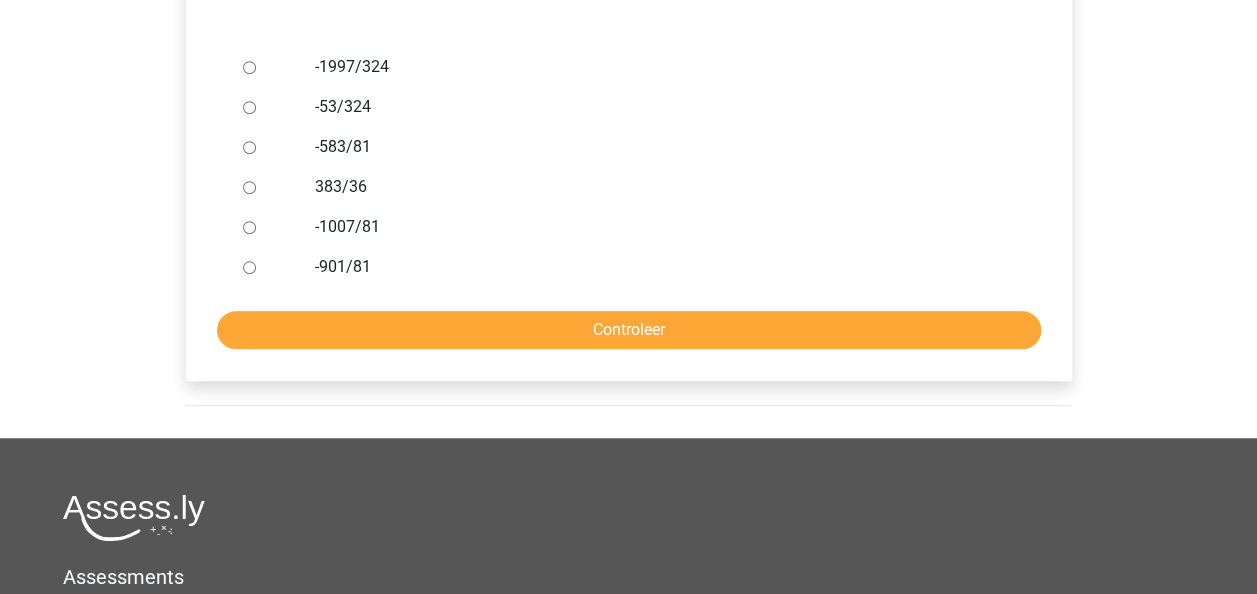 scroll, scrollTop: 600, scrollLeft: 0, axis: vertical 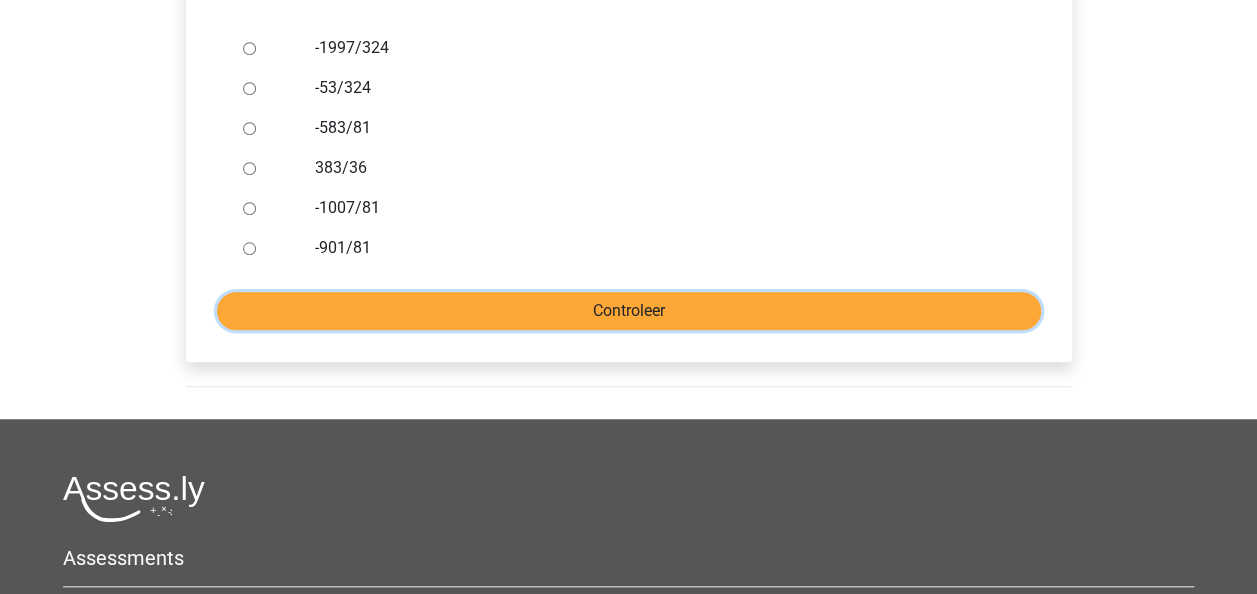 click on "Controleer" at bounding box center (629, 311) 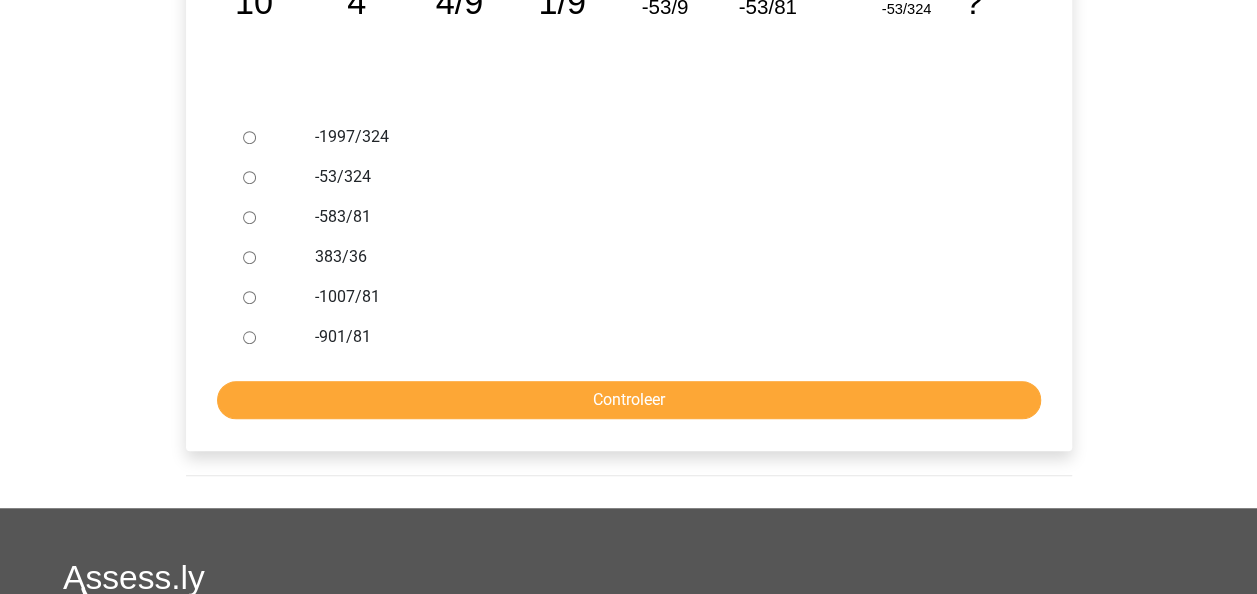 scroll, scrollTop: 400, scrollLeft: 0, axis: vertical 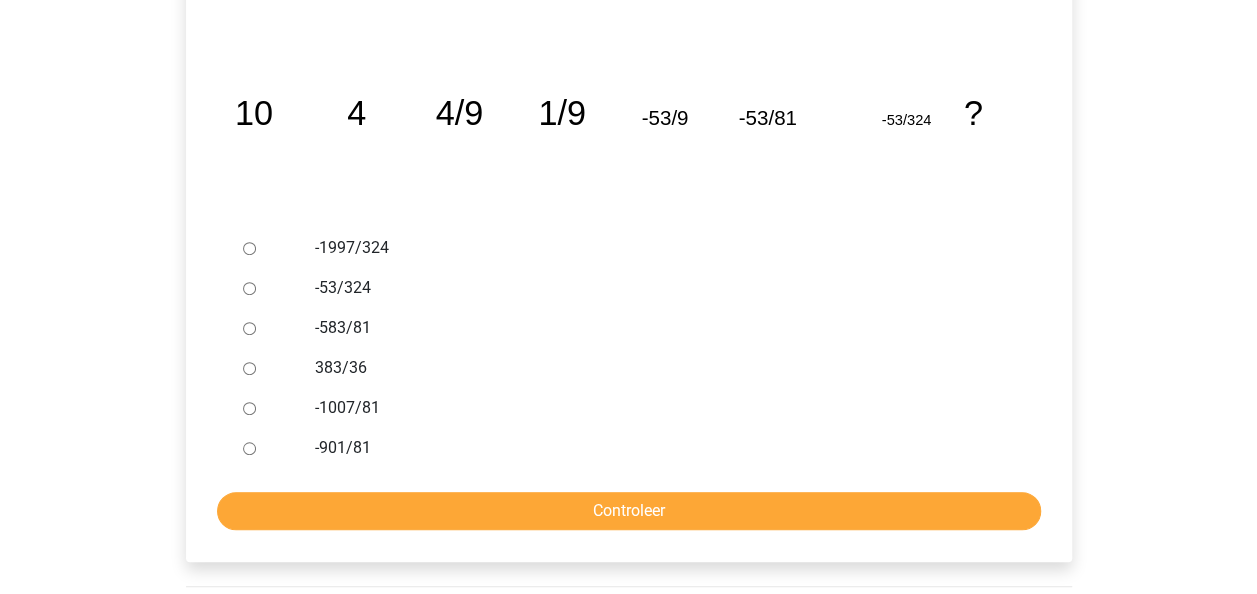 click on "-1997/324" at bounding box center [661, 248] 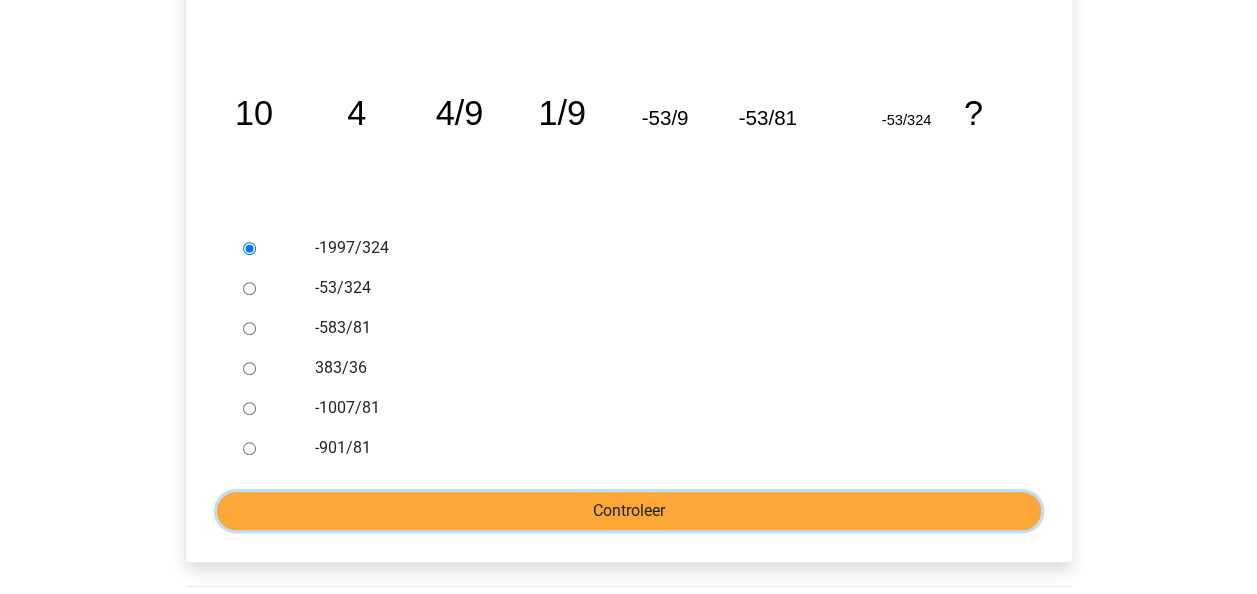 click on "Controleer" at bounding box center (629, 511) 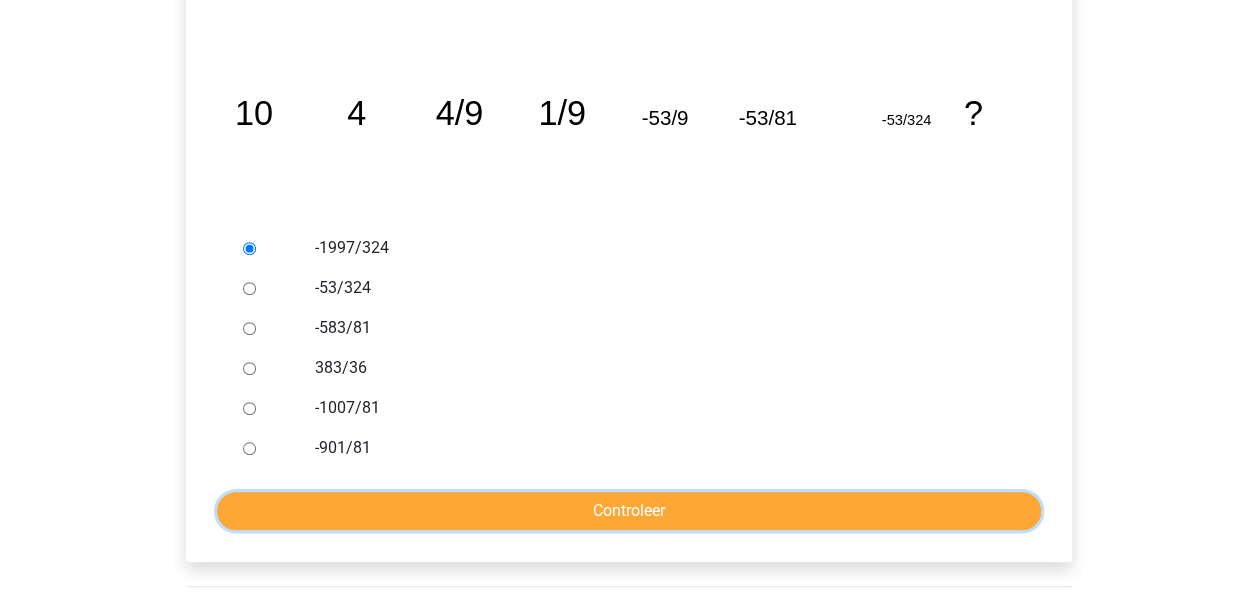 scroll, scrollTop: 474, scrollLeft: 0, axis: vertical 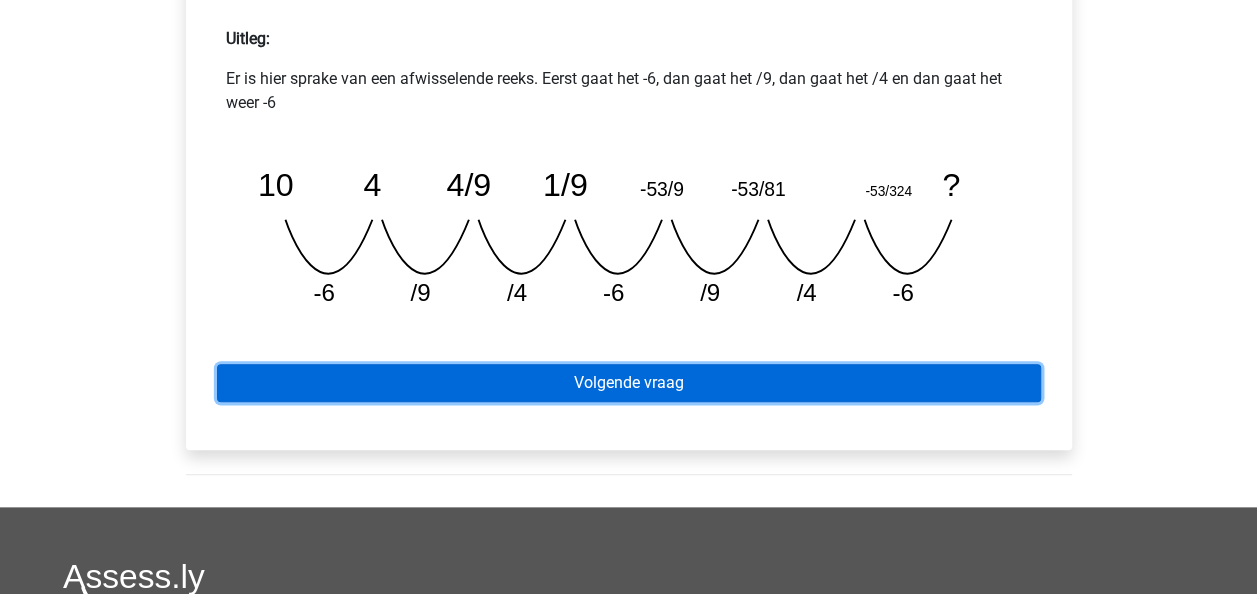click on "Volgende vraag" at bounding box center (629, 383) 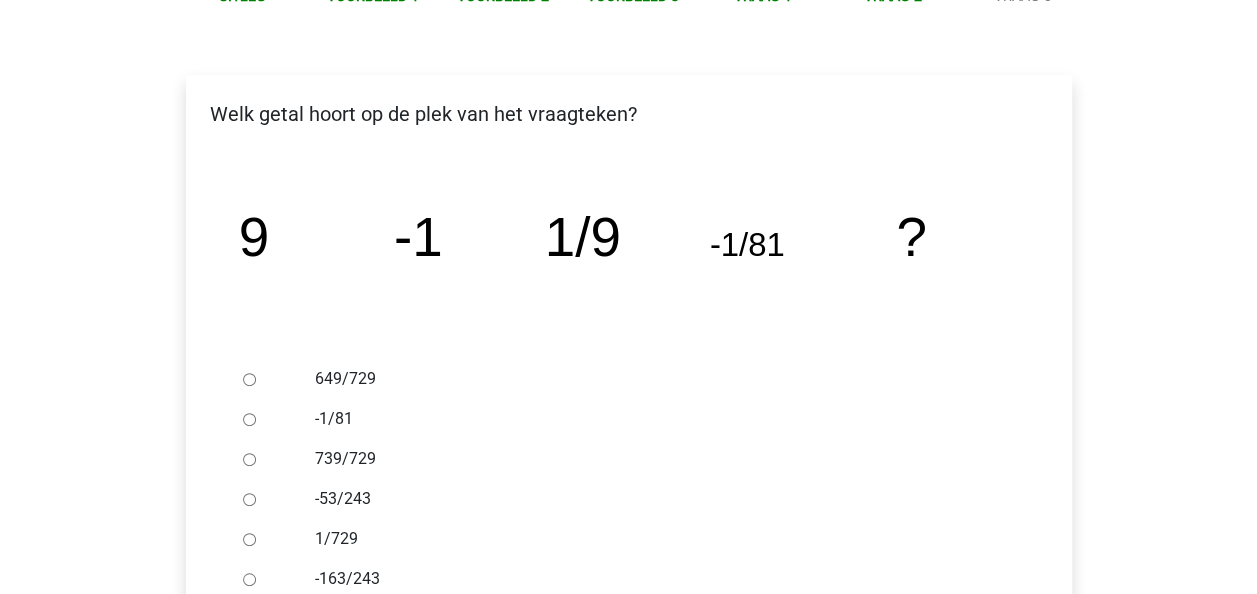 scroll, scrollTop: 300, scrollLeft: 0, axis: vertical 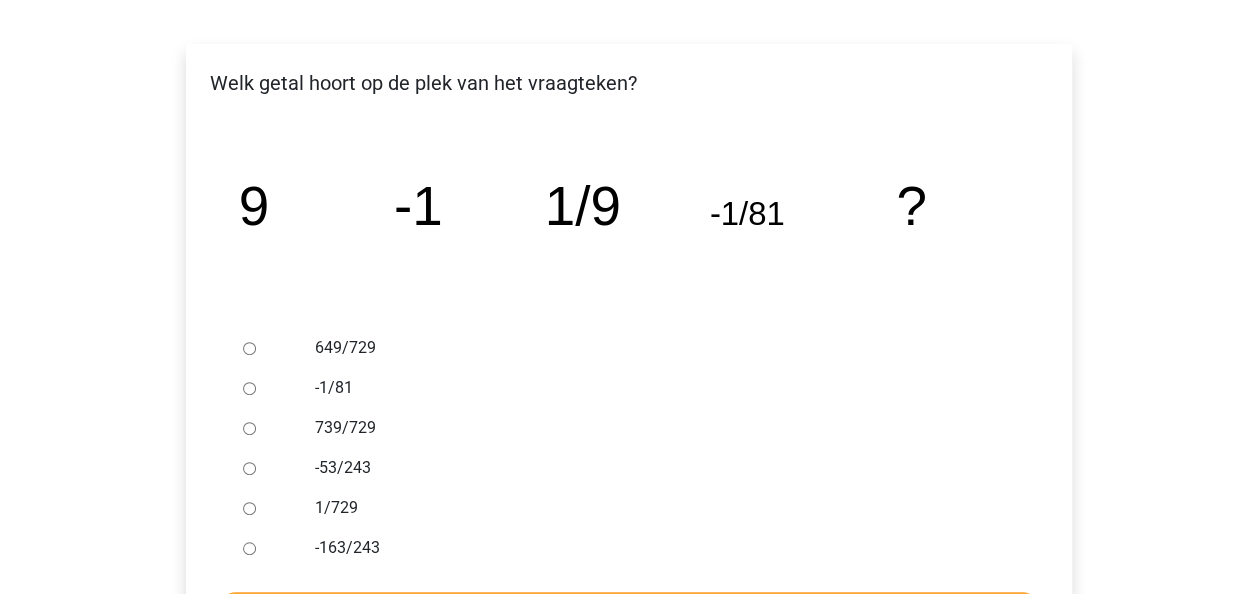 click on "1/729" at bounding box center (661, 508) 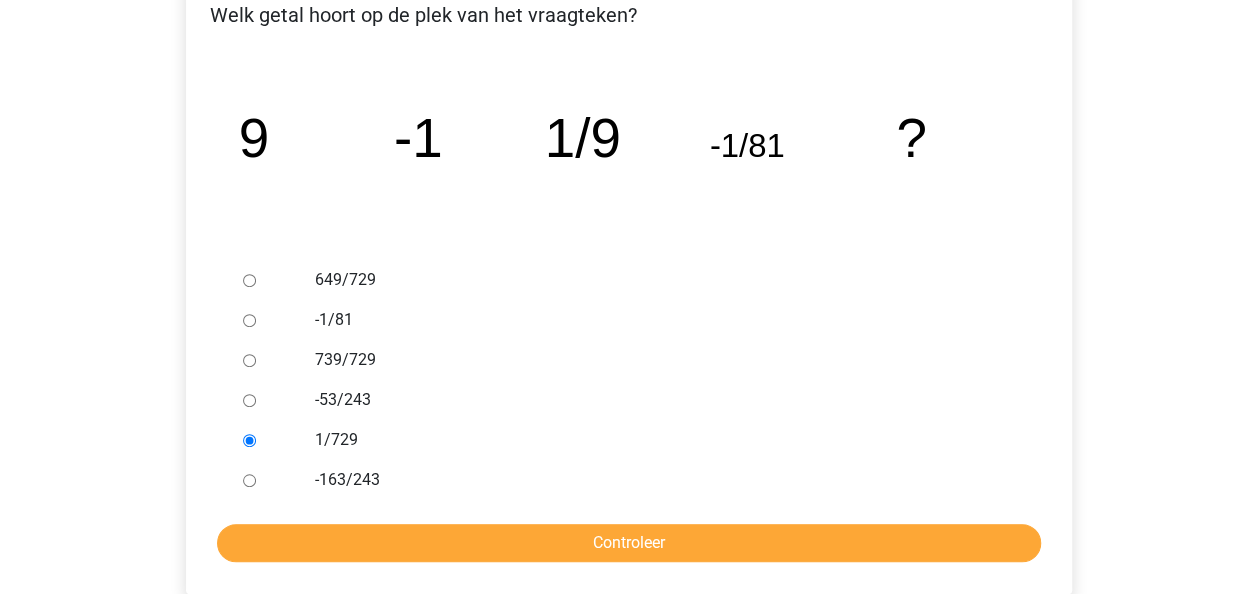 scroll, scrollTop: 400, scrollLeft: 0, axis: vertical 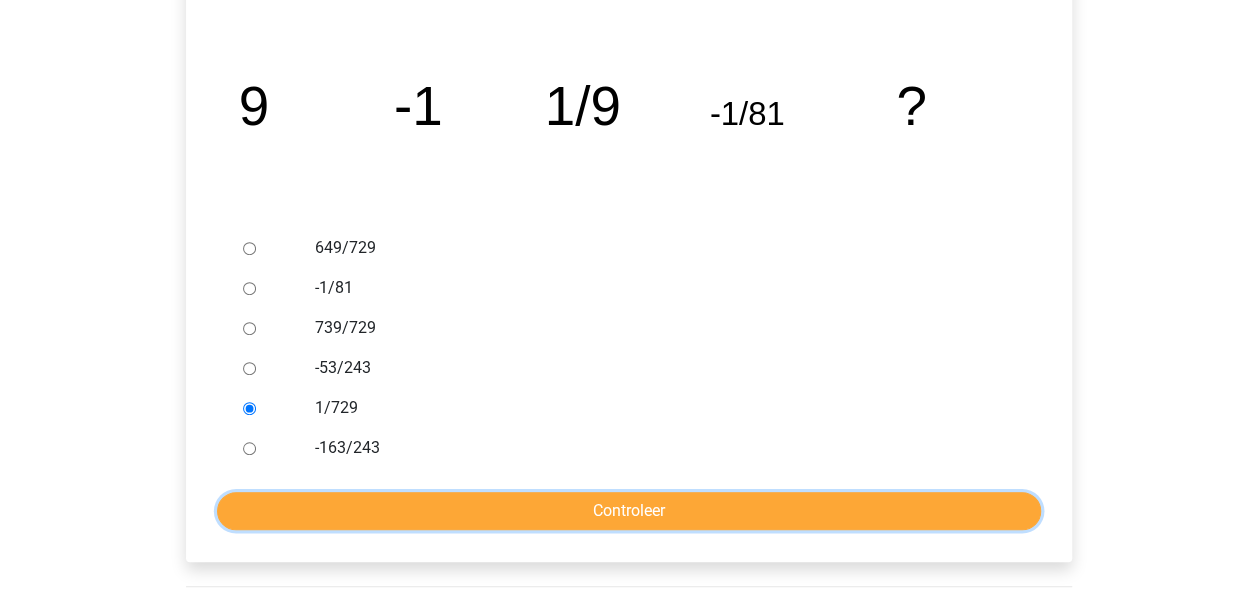 click on "Controleer" at bounding box center [629, 511] 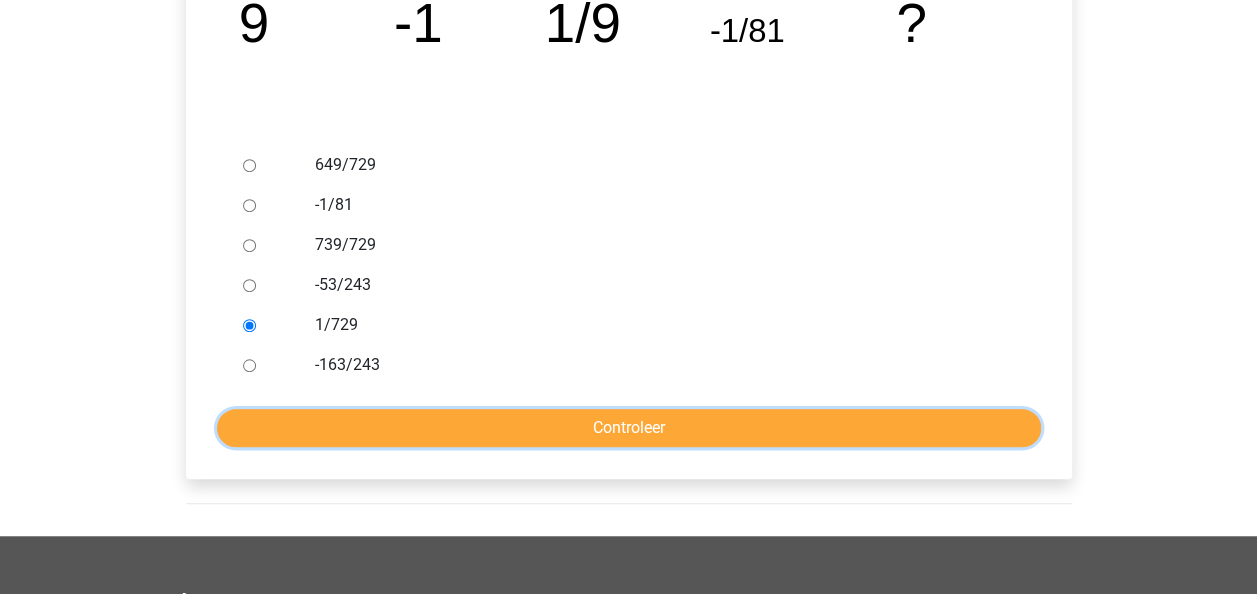 scroll, scrollTop: 600, scrollLeft: 0, axis: vertical 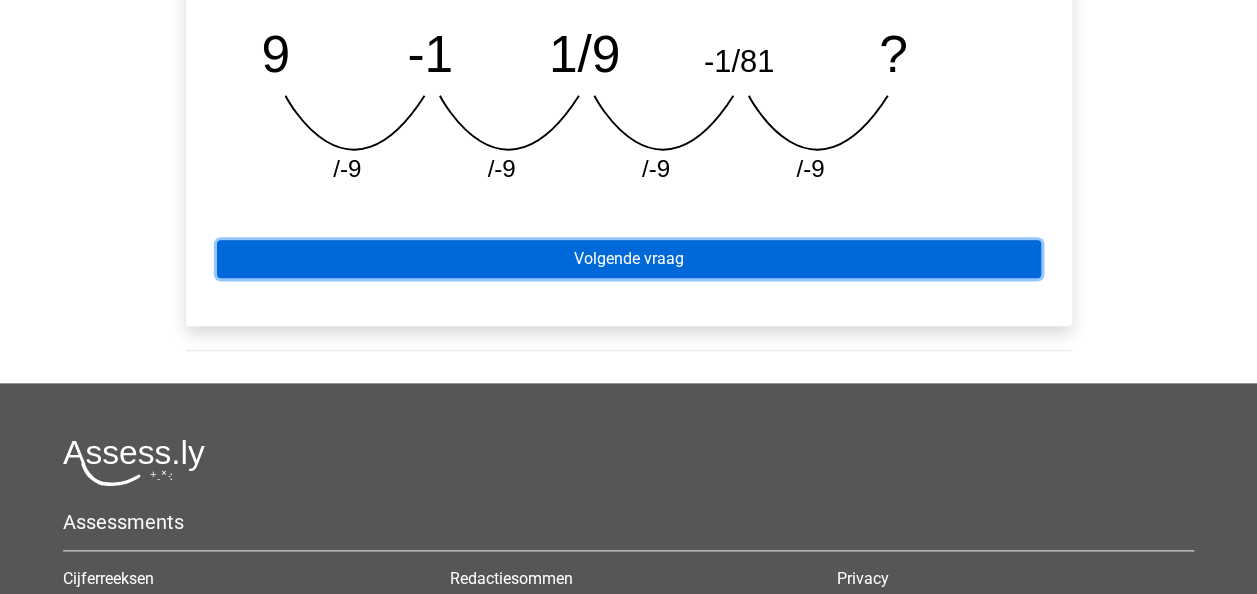 click on "Volgende vraag" at bounding box center [629, 259] 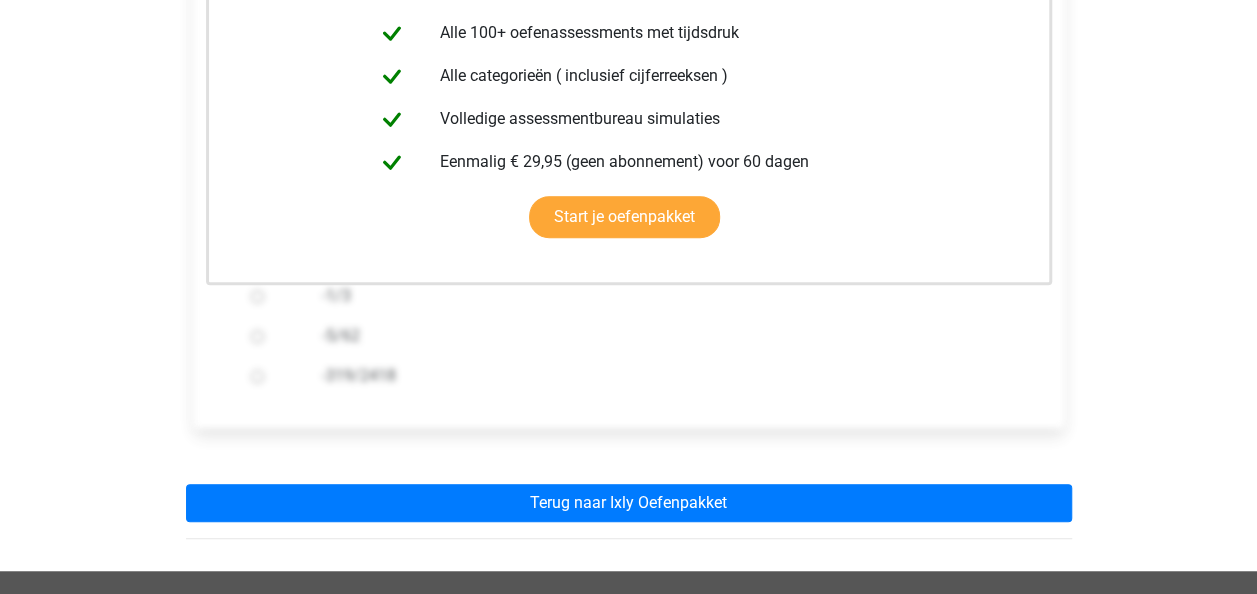 scroll, scrollTop: 600, scrollLeft: 0, axis: vertical 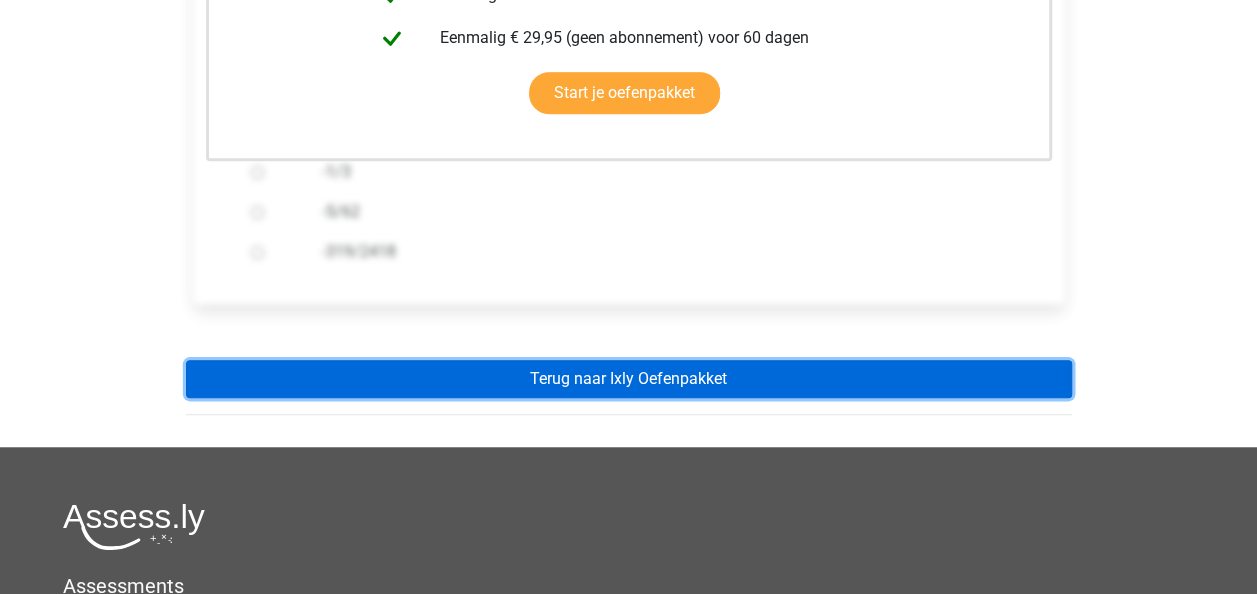 click on "Terug naar Ixly Oefenpakket" at bounding box center (629, 379) 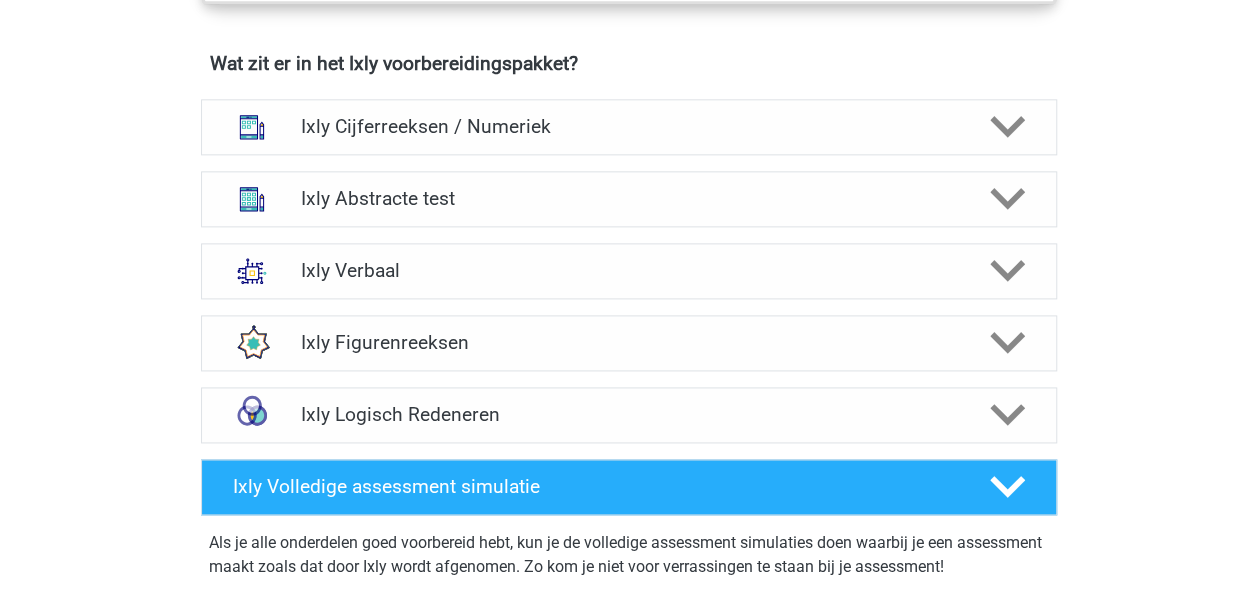 scroll, scrollTop: 1300, scrollLeft: 0, axis: vertical 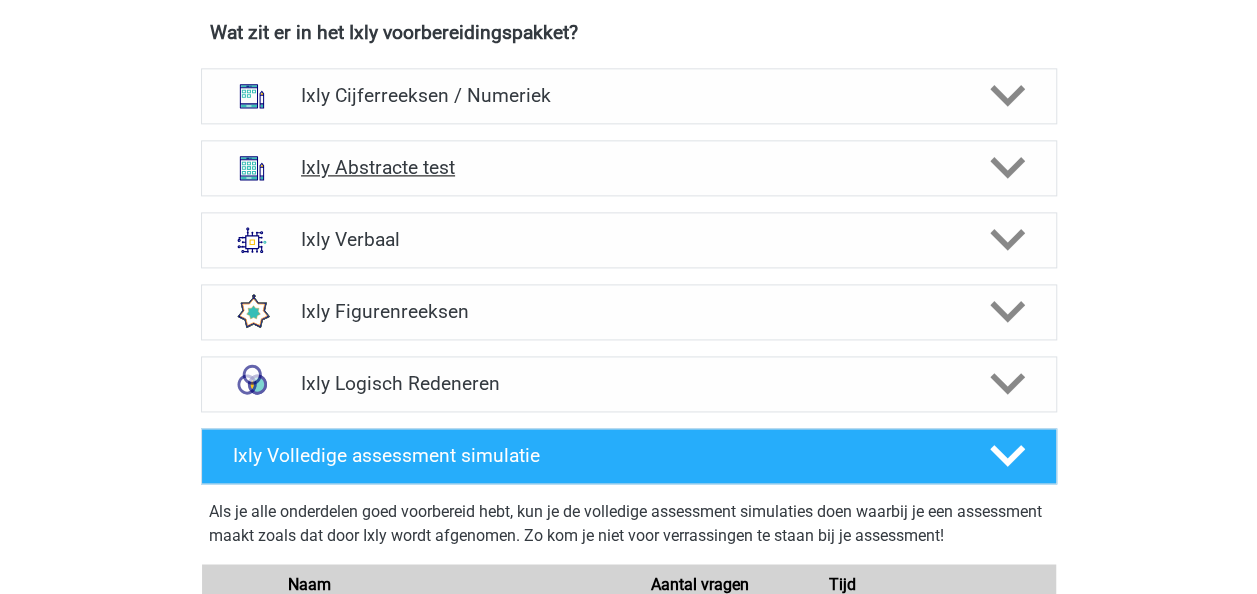 click on "Ixly Abstracte test" at bounding box center [628, 167] 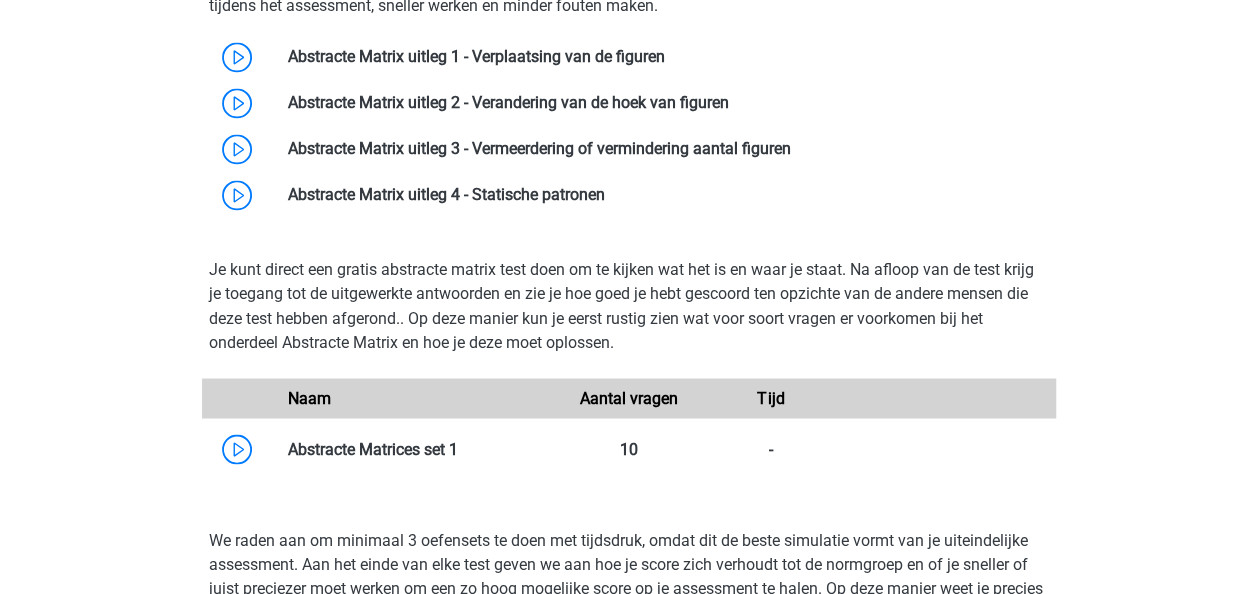 scroll, scrollTop: 1600, scrollLeft: 0, axis: vertical 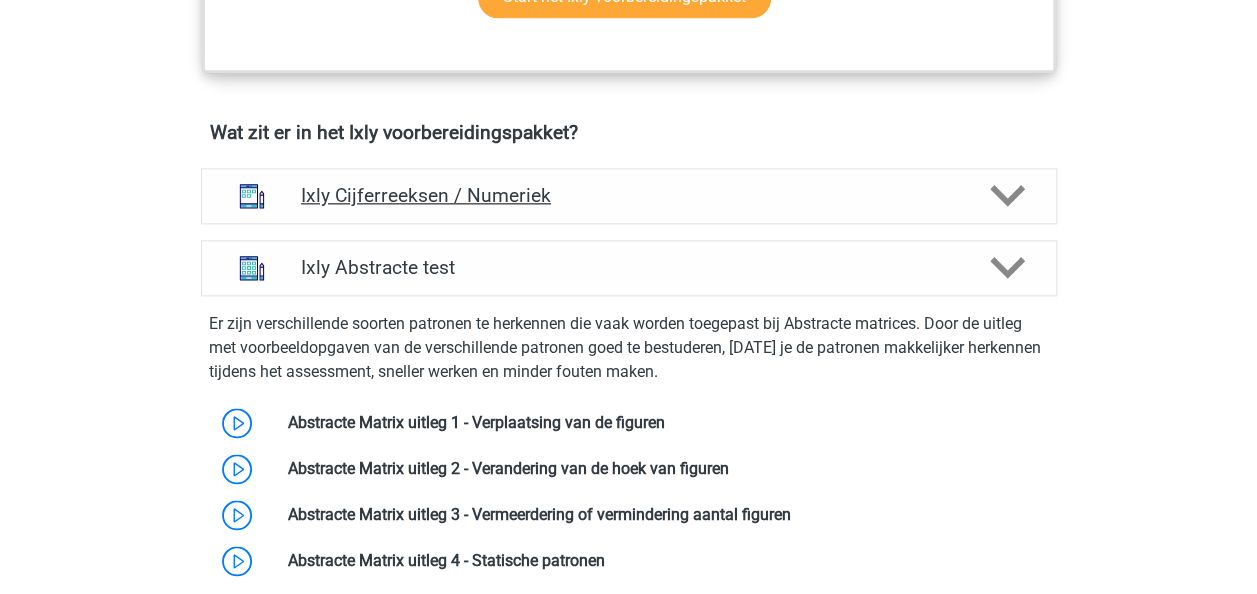 click on "Ixly Cijferreeksen / Numeriek" at bounding box center (628, 195) 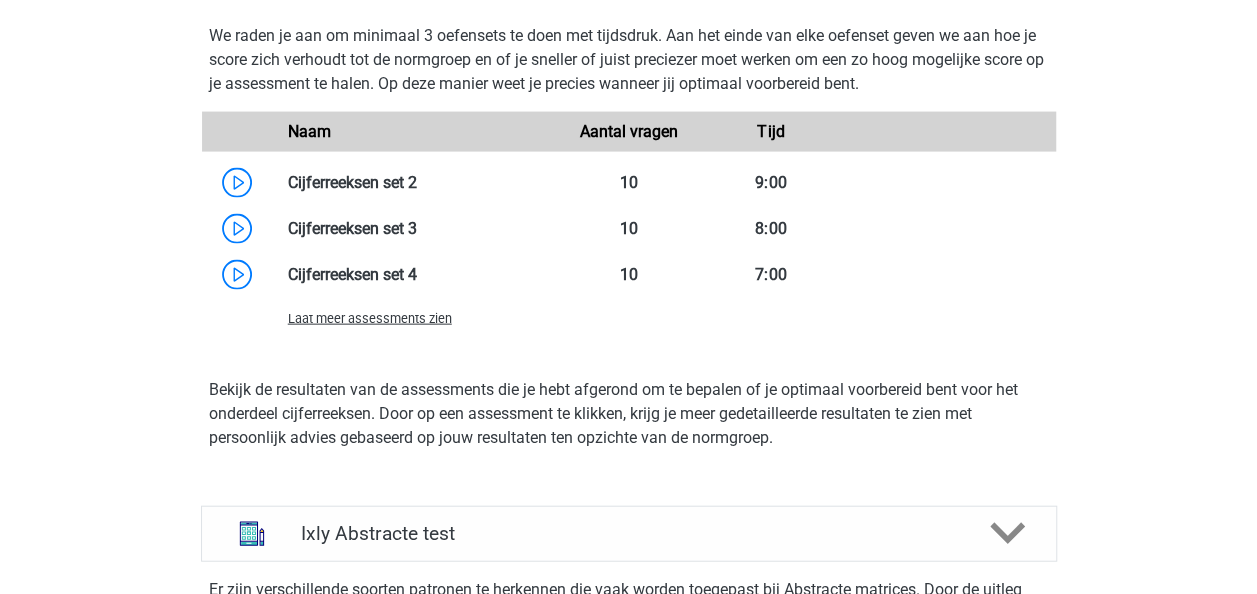 scroll, scrollTop: 2100, scrollLeft: 0, axis: vertical 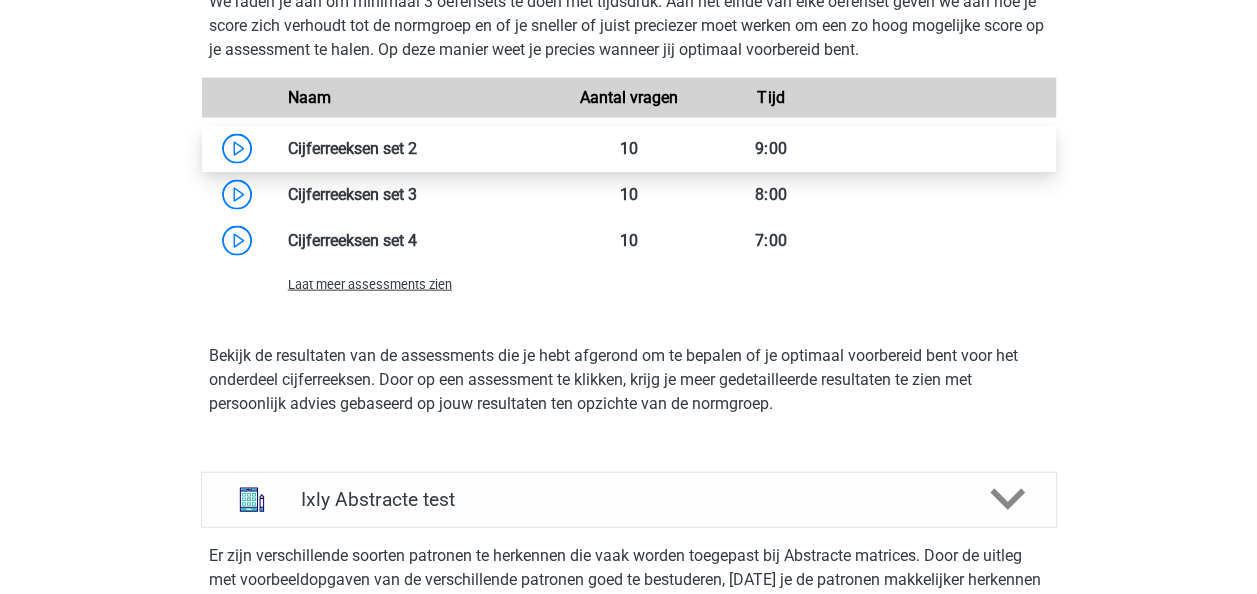 click at bounding box center [417, 148] 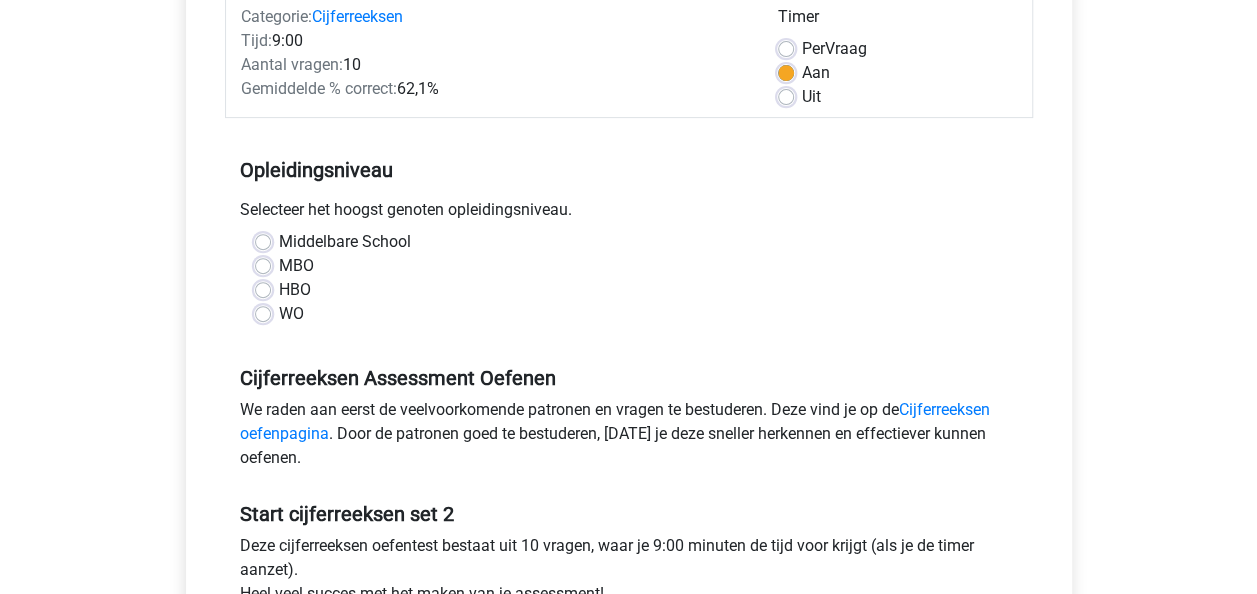 scroll, scrollTop: 300, scrollLeft: 0, axis: vertical 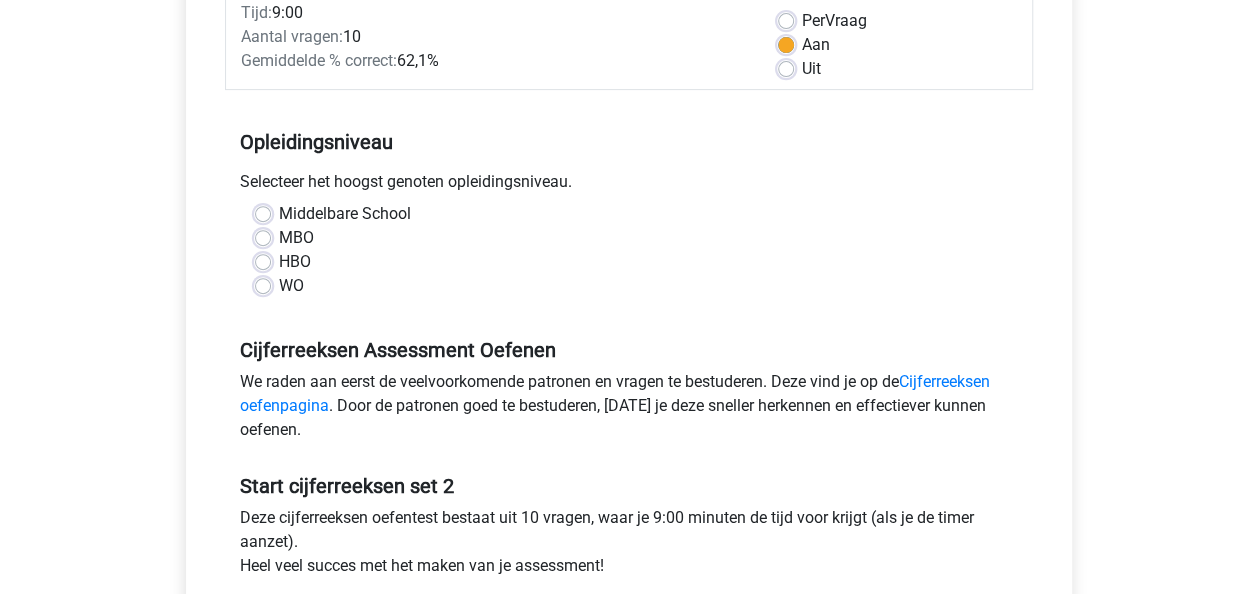 click on "HBO" at bounding box center [295, 262] 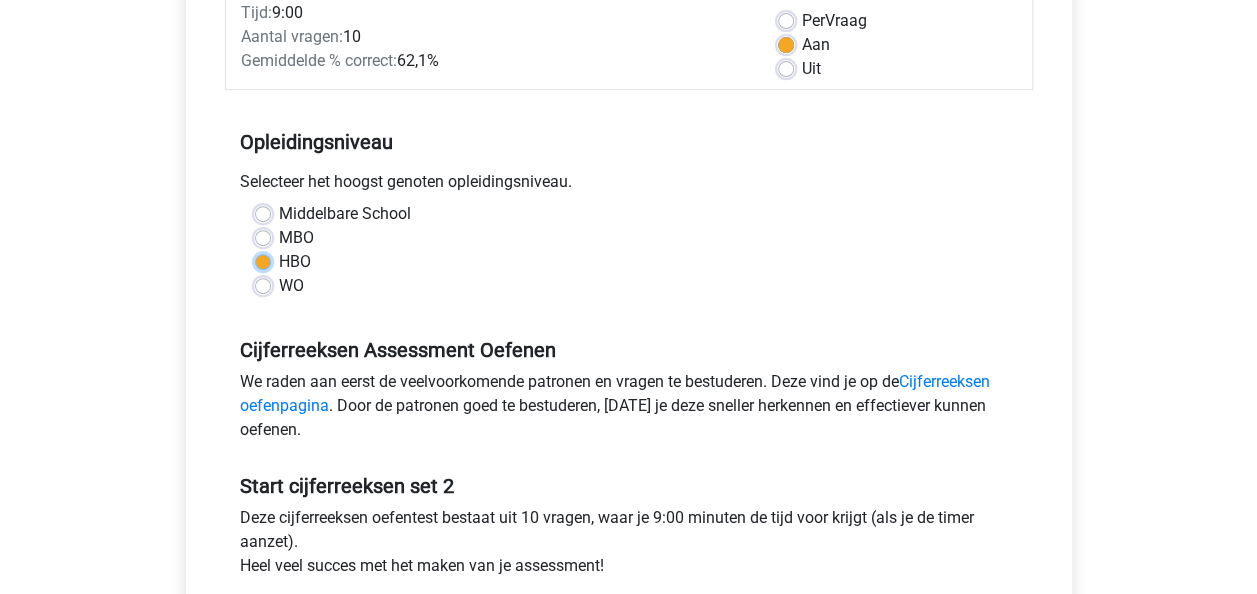radio on "true" 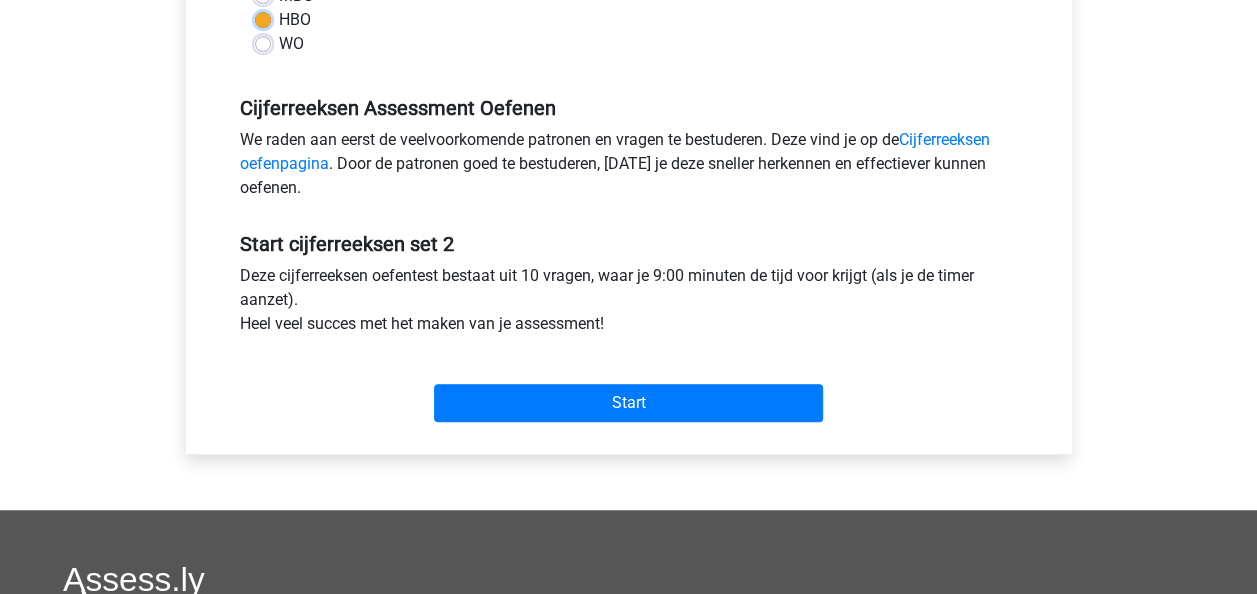 scroll, scrollTop: 600, scrollLeft: 0, axis: vertical 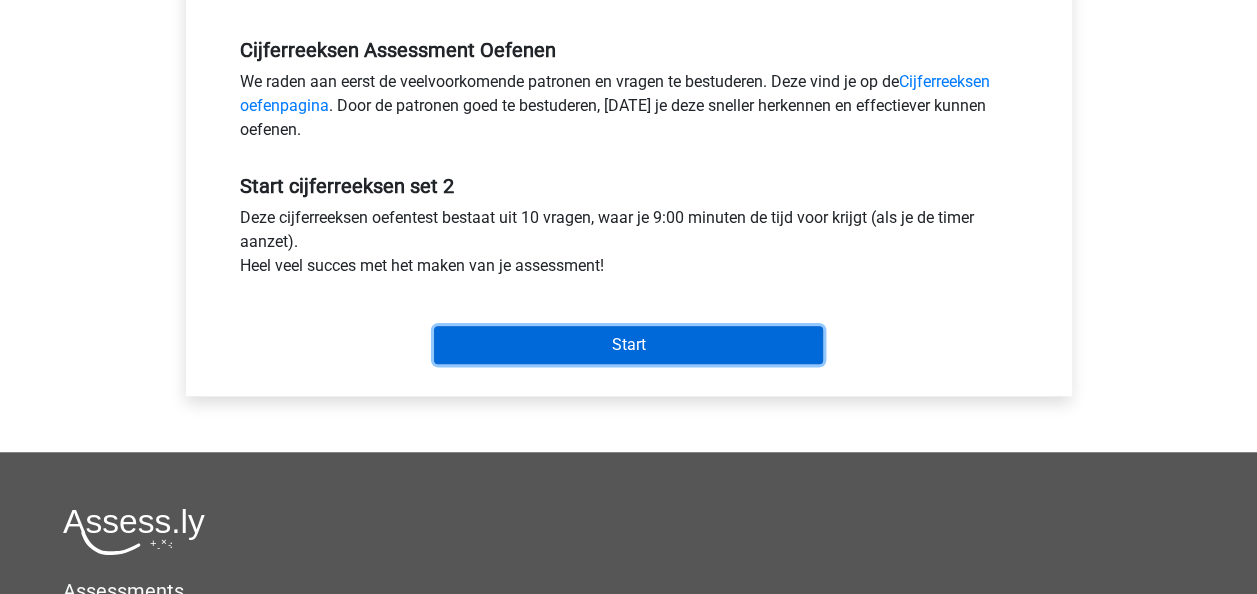 click on "Start" at bounding box center [628, 345] 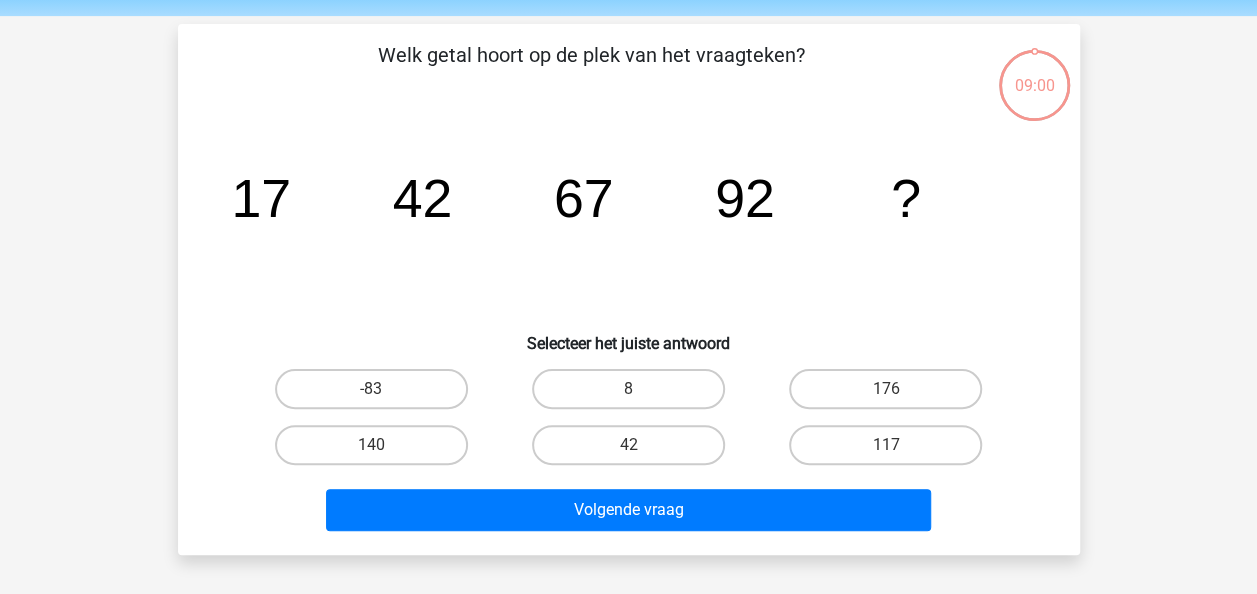 scroll, scrollTop: 100, scrollLeft: 0, axis: vertical 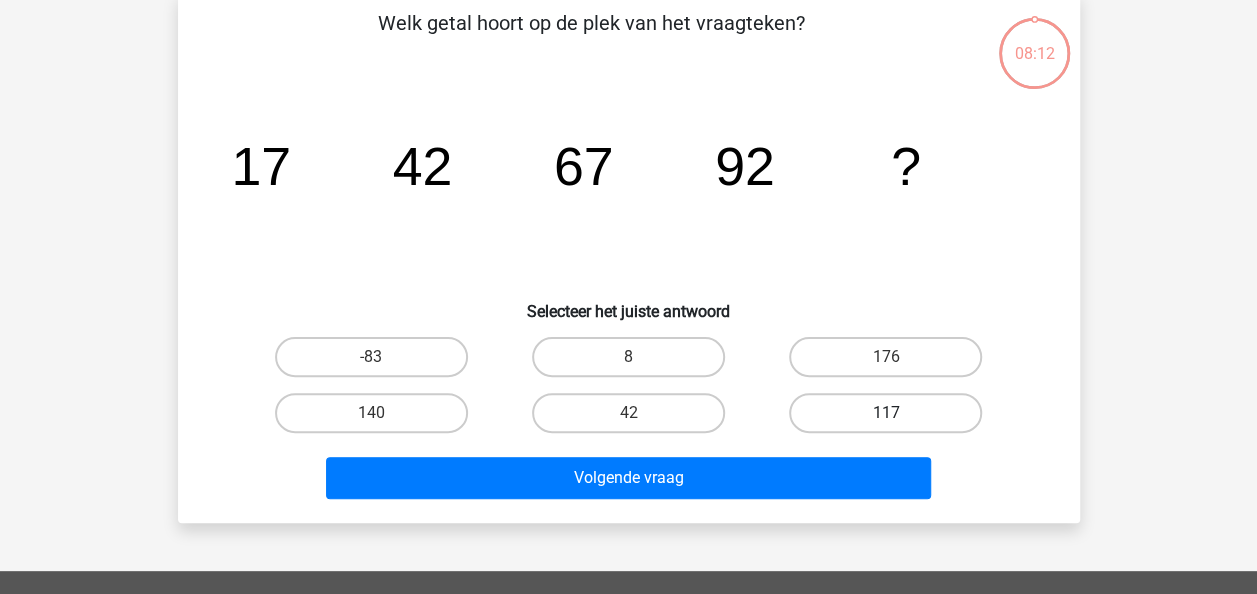 click on "117" at bounding box center [885, 413] 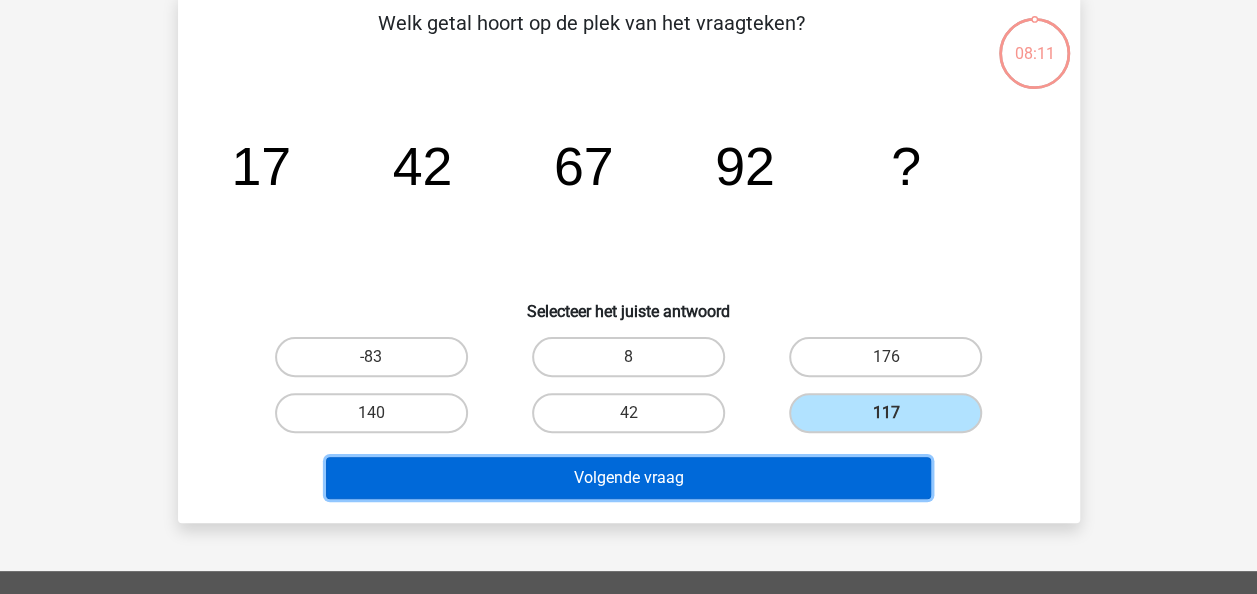 click on "Volgende vraag" at bounding box center (628, 478) 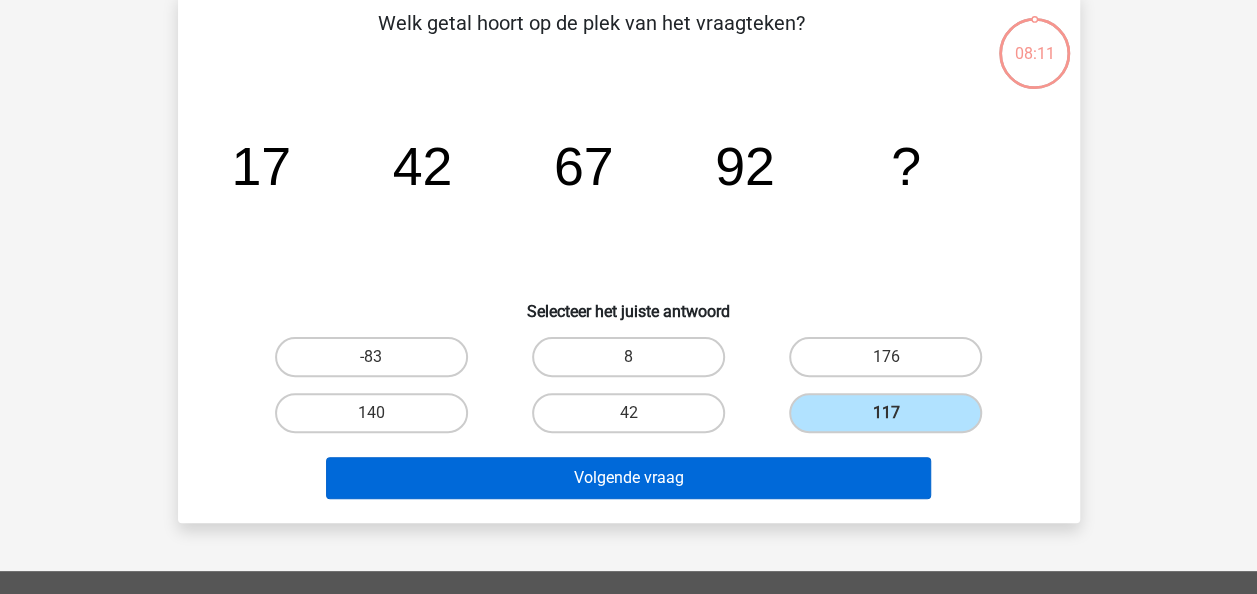 scroll, scrollTop: 92, scrollLeft: 0, axis: vertical 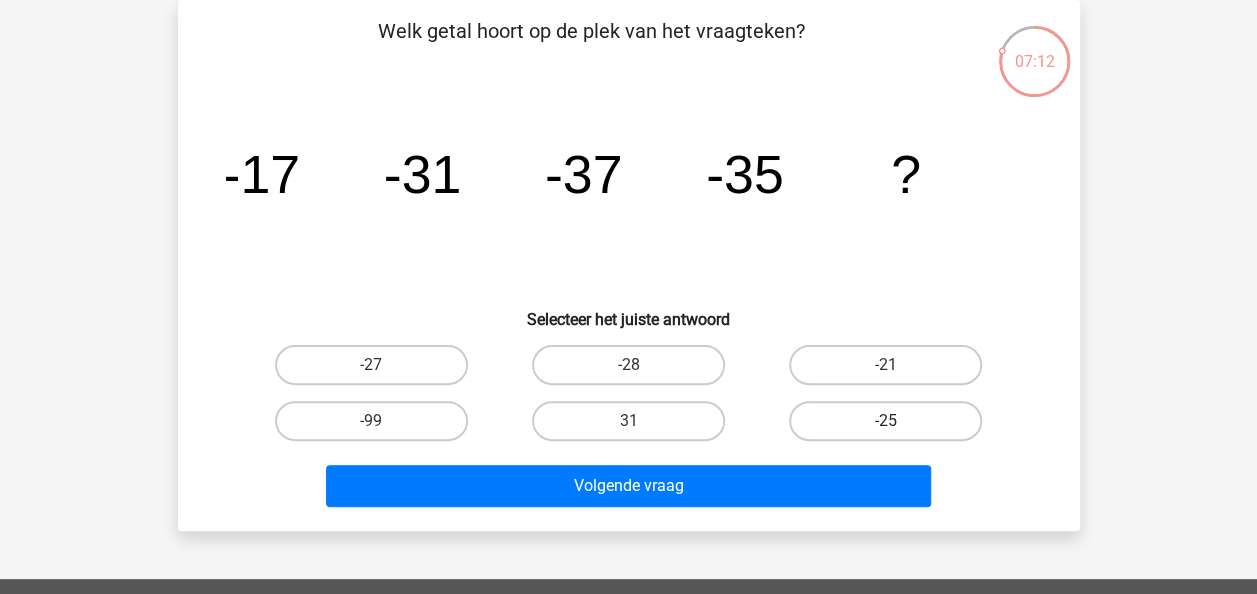 click on "-25" at bounding box center [885, 421] 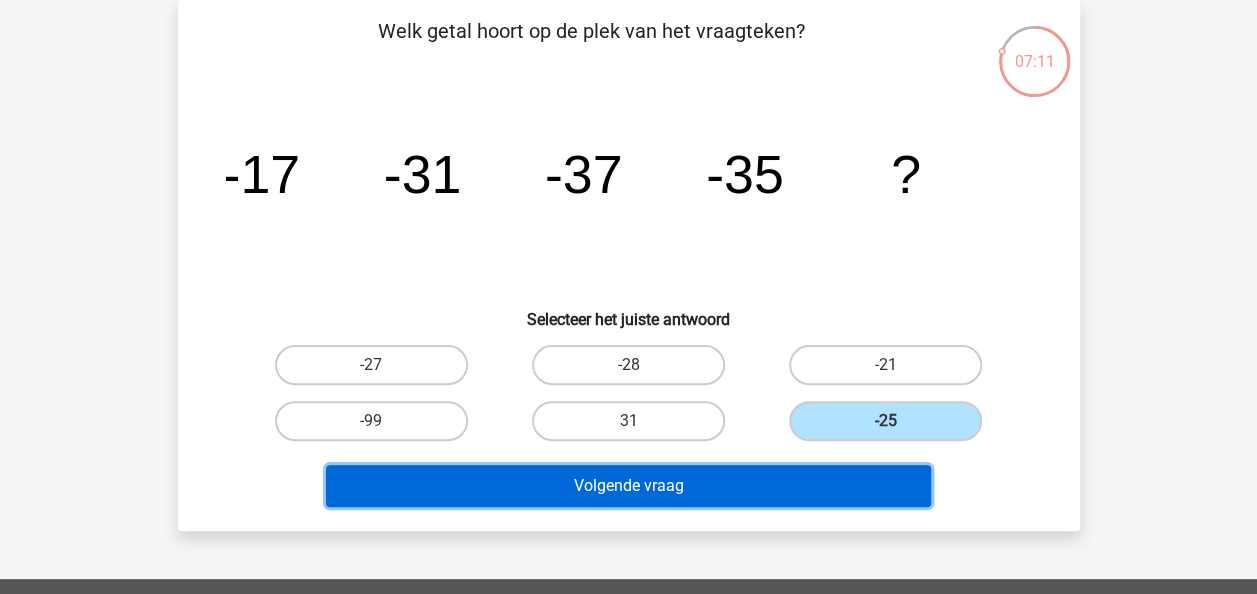 click on "Volgende vraag" at bounding box center (628, 486) 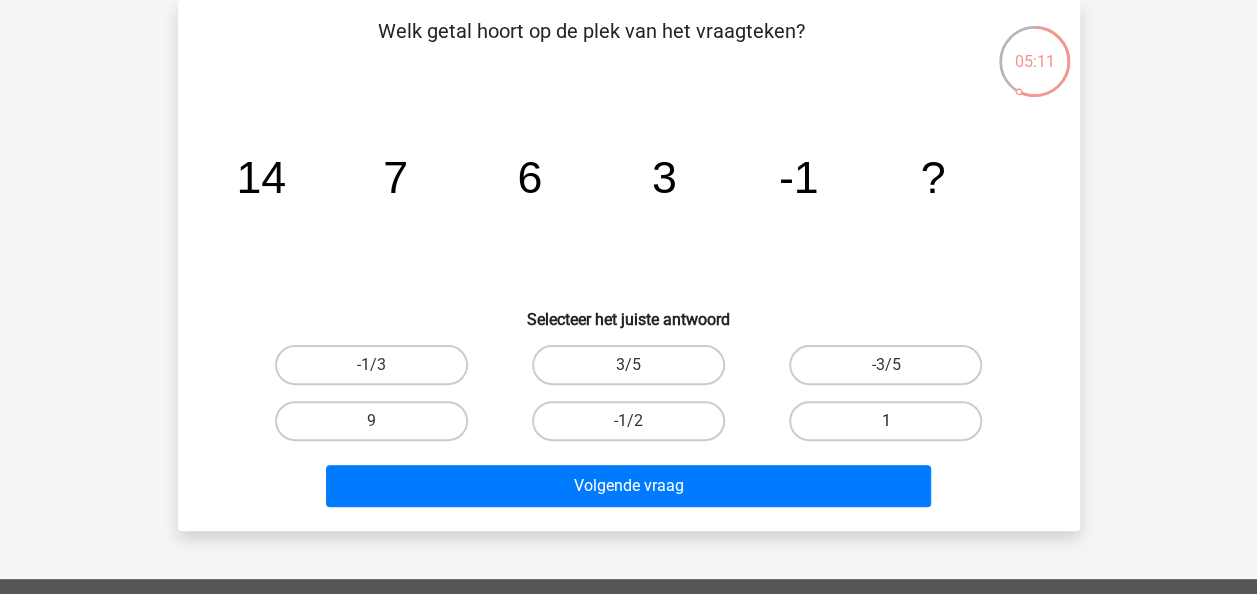 click on "1" at bounding box center [885, 421] 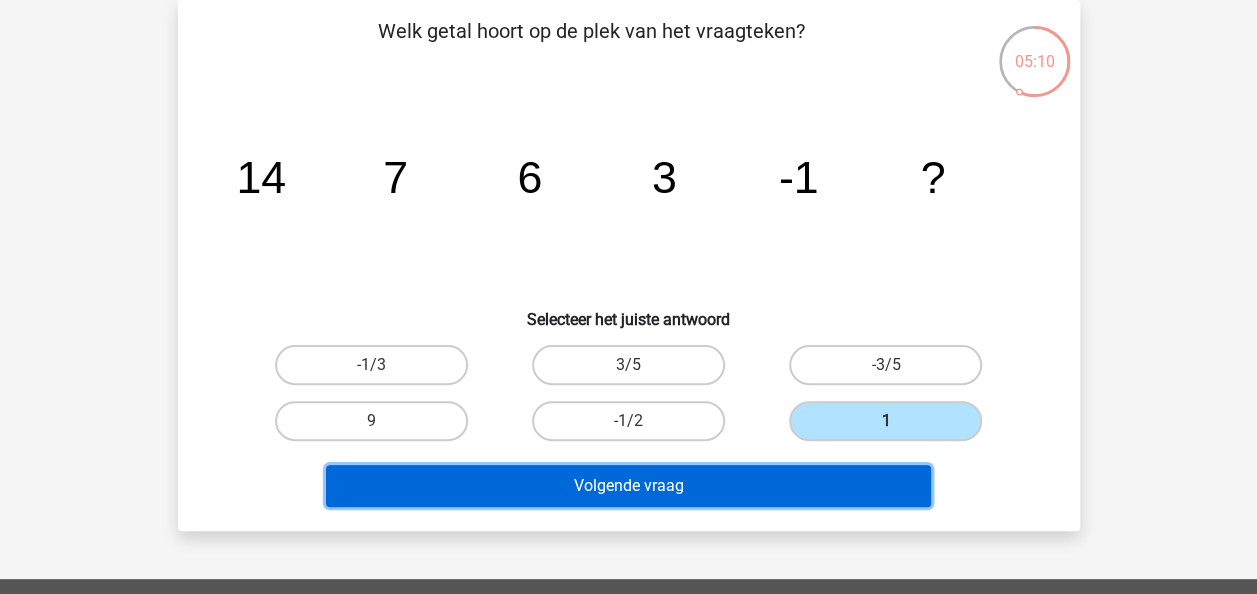 click on "Volgende vraag" at bounding box center [628, 486] 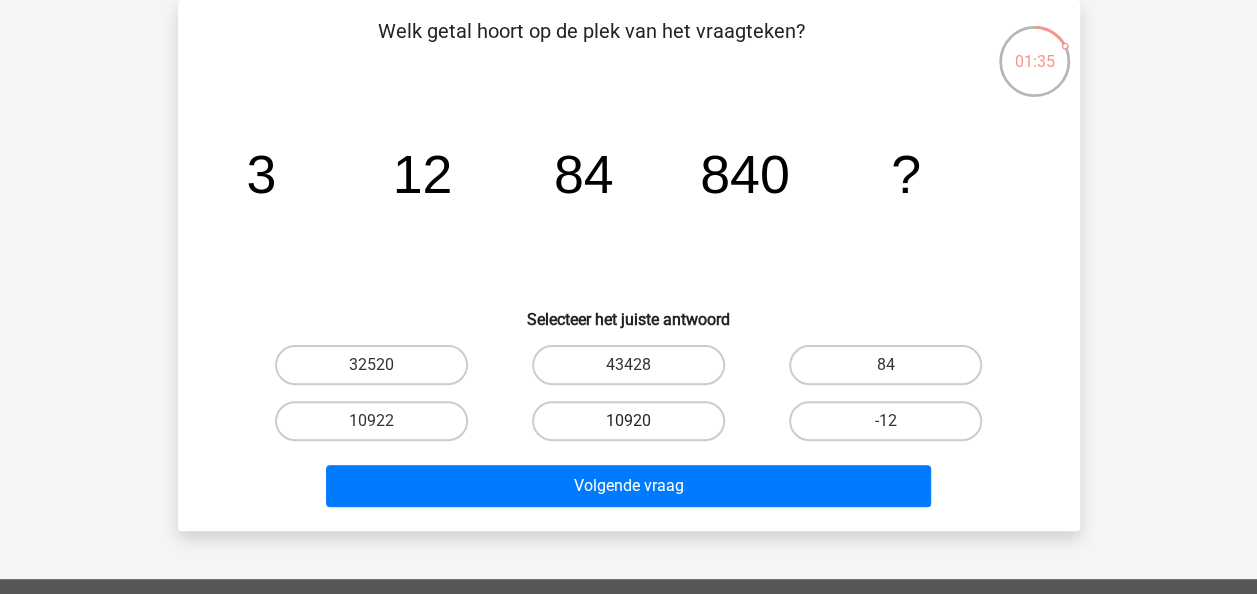 click on "10920" at bounding box center (628, 421) 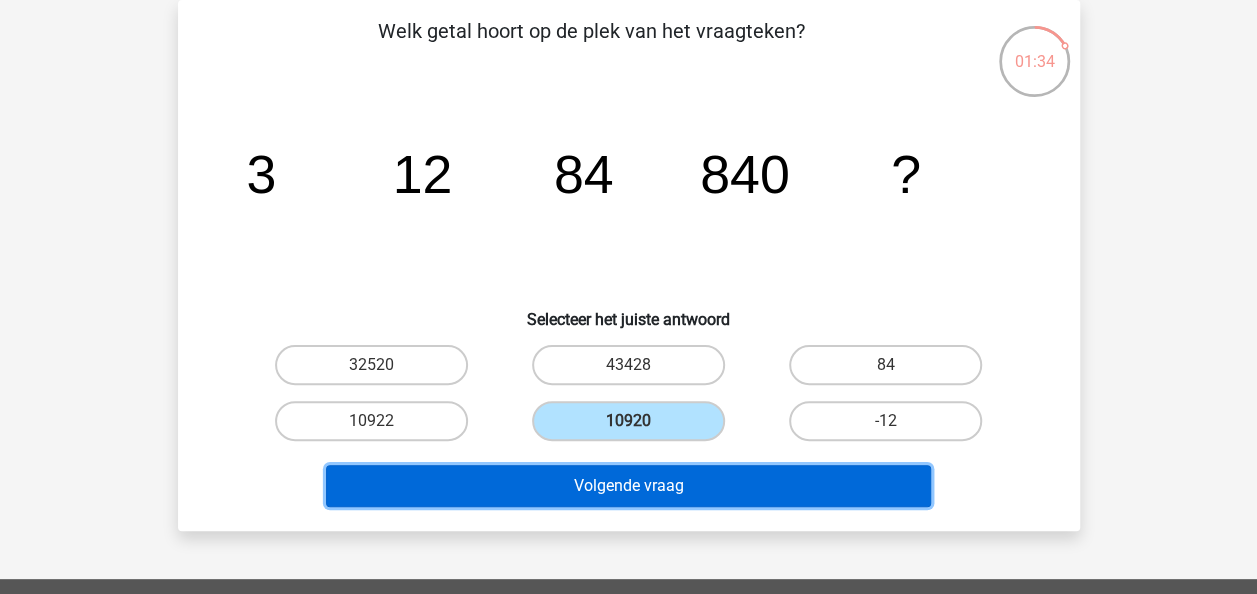 click on "Volgende vraag" at bounding box center [628, 486] 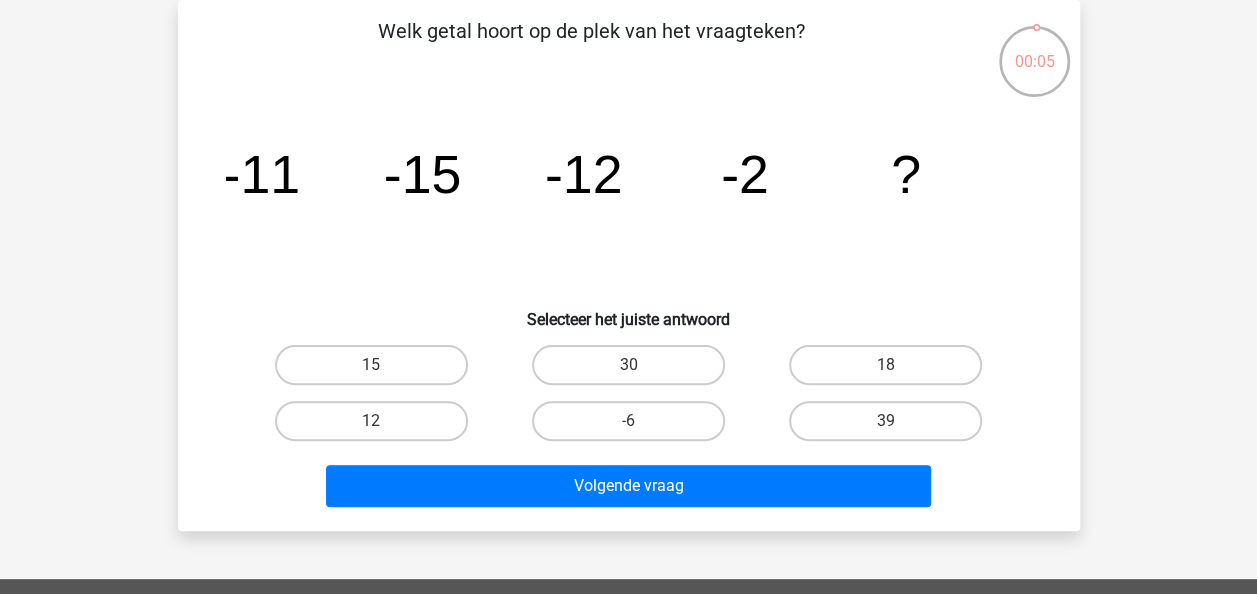 click on "image/svg+xml
-11
-15
-12
-2
?" 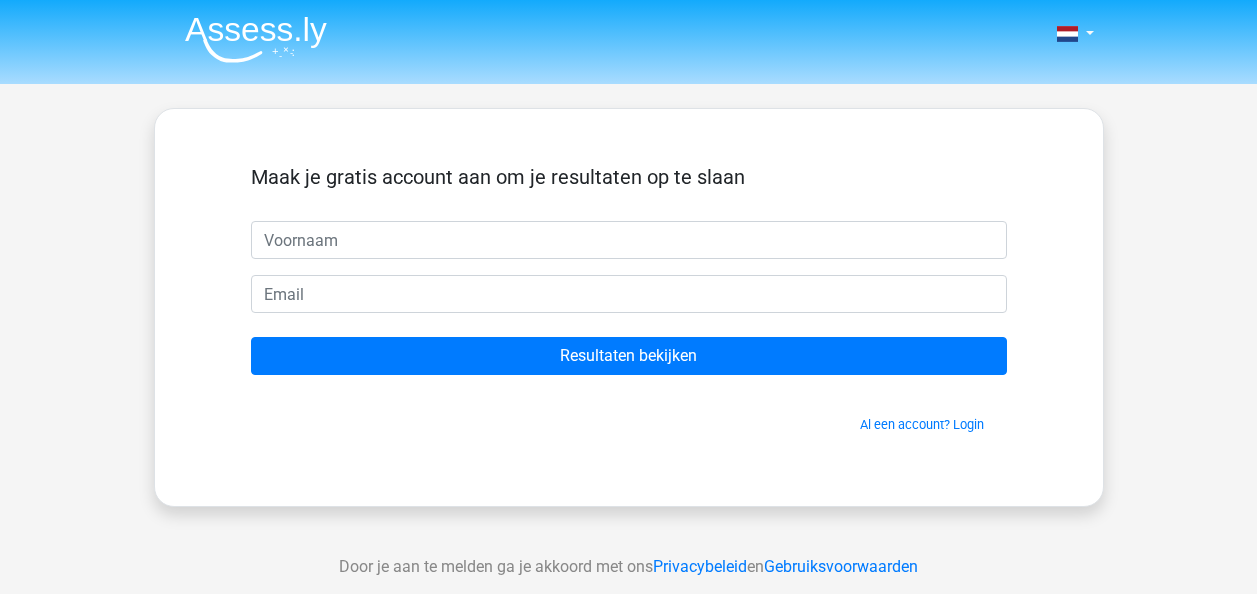 scroll, scrollTop: 0, scrollLeft: 0, axis: both 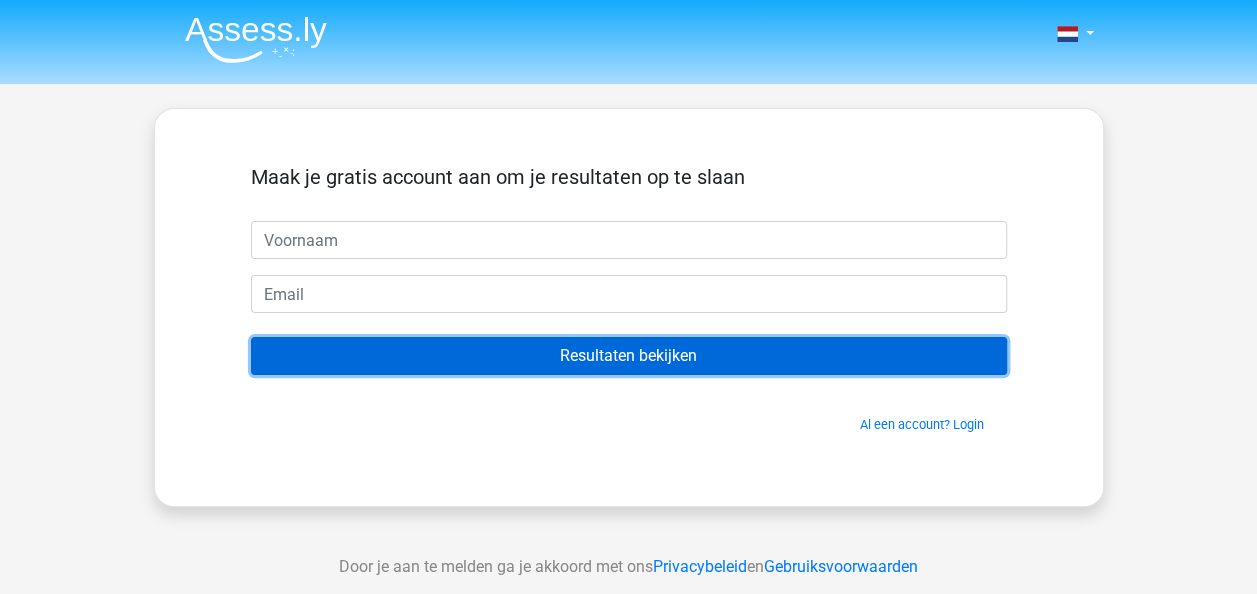 click on "Resultaten bekijken" at bounding box center (629, 356) 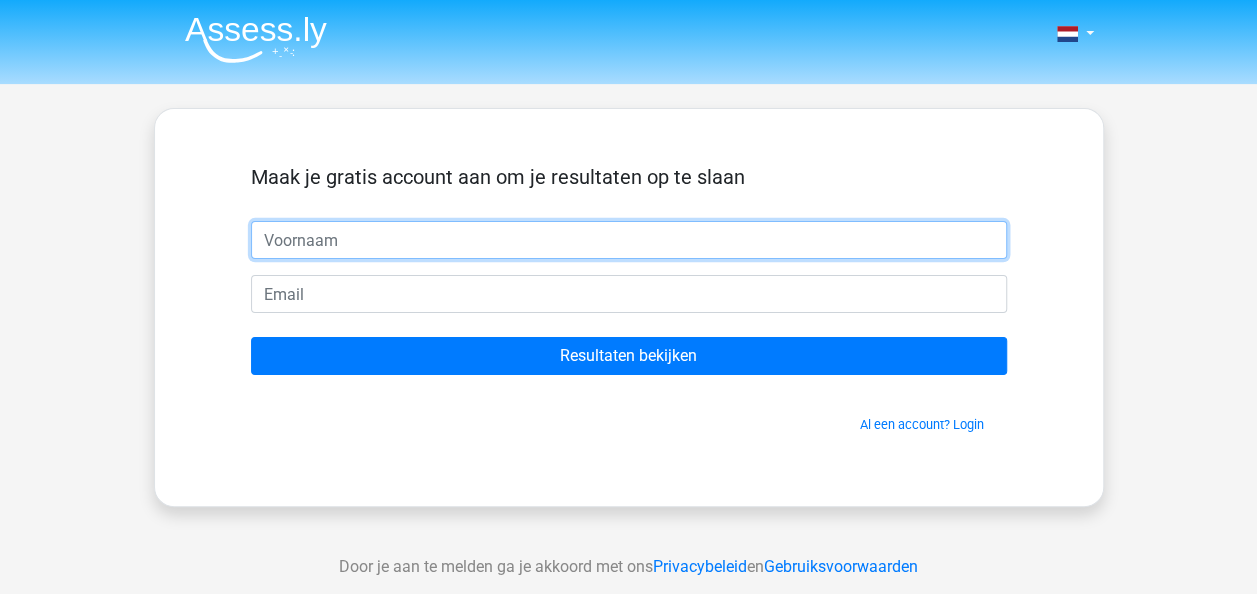 click at bounding box center [629, 240] 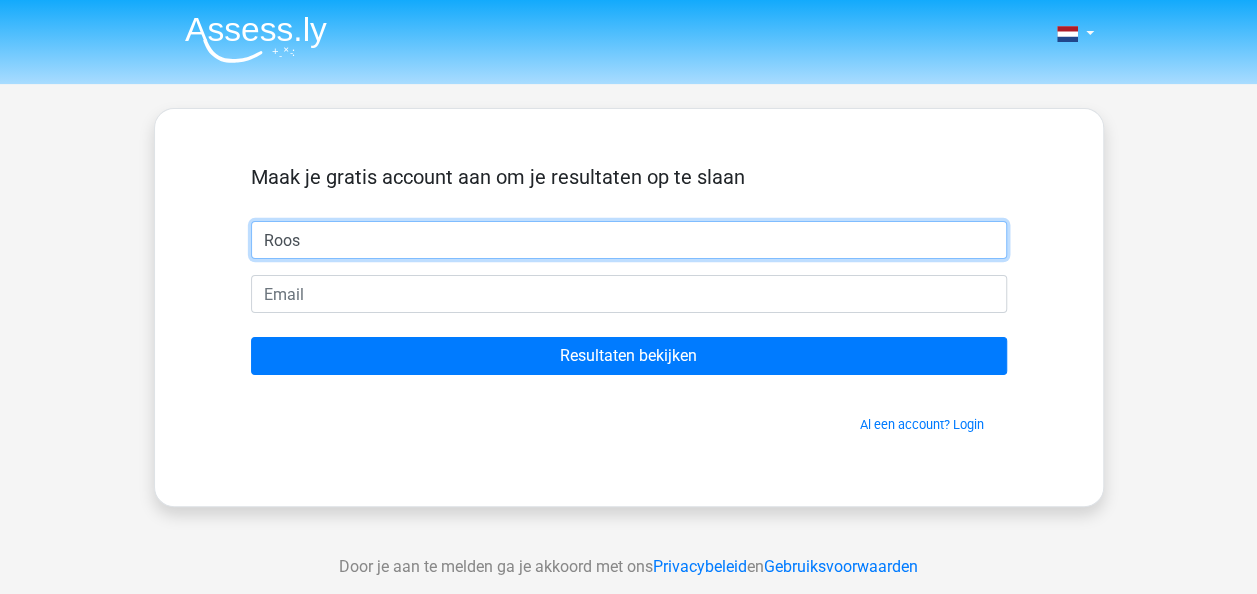 type on "roosronner@hotmail.com" 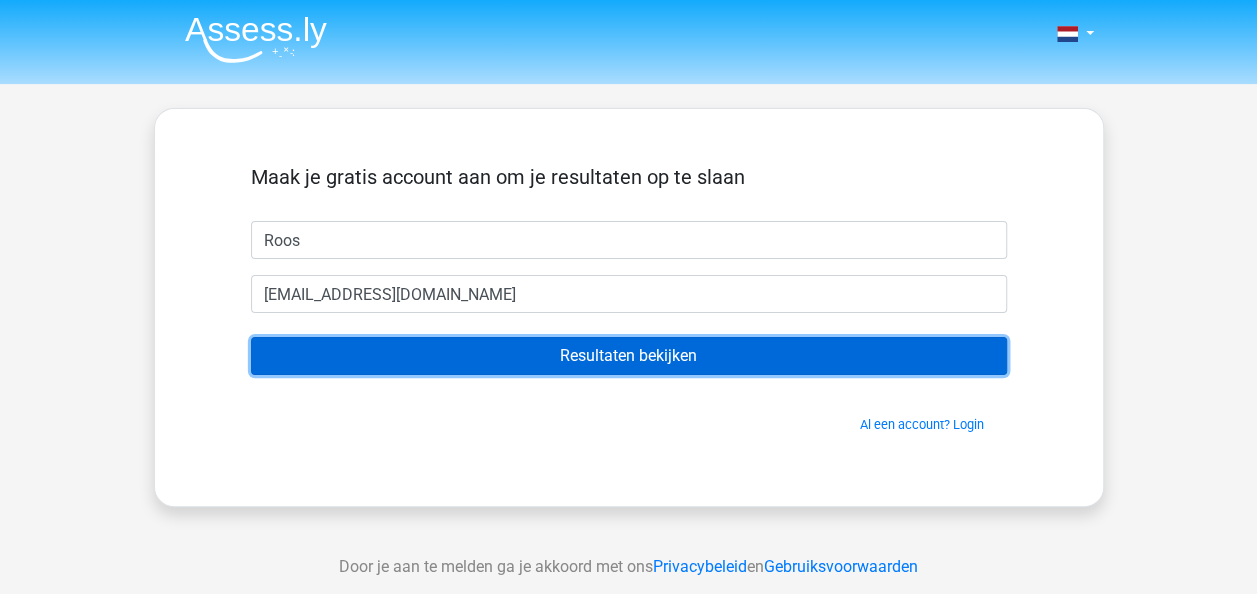 click on "Resultaten bekijken" at bounding box center (629, 356) 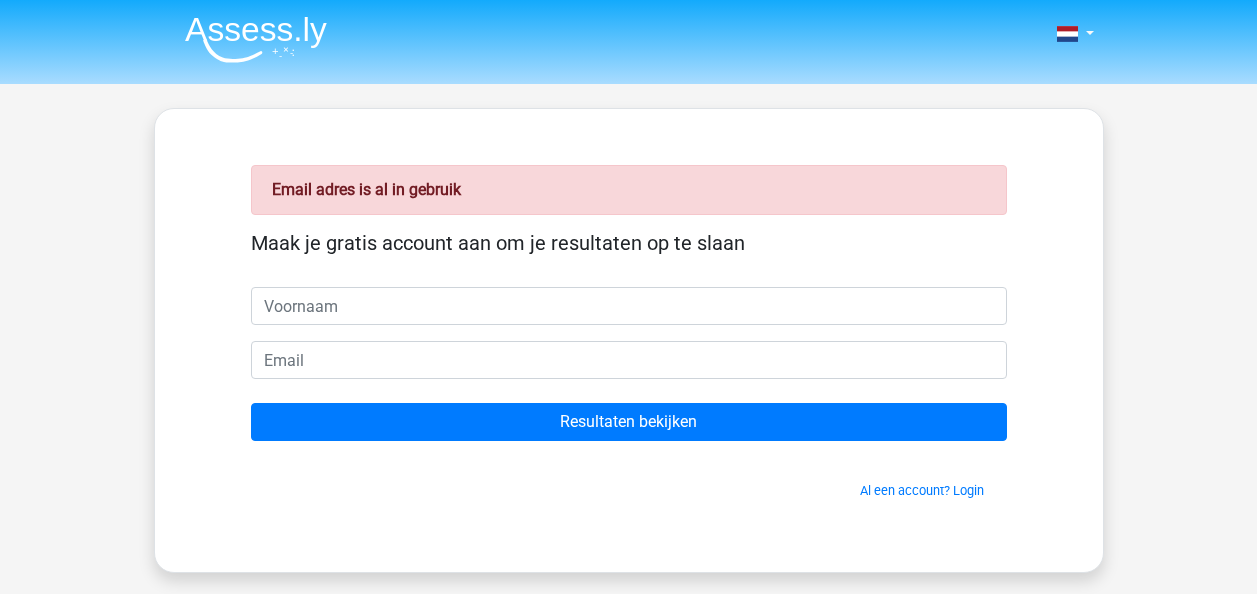 scroll, scrollTop: 0, scrollLeft: 0, axis: both 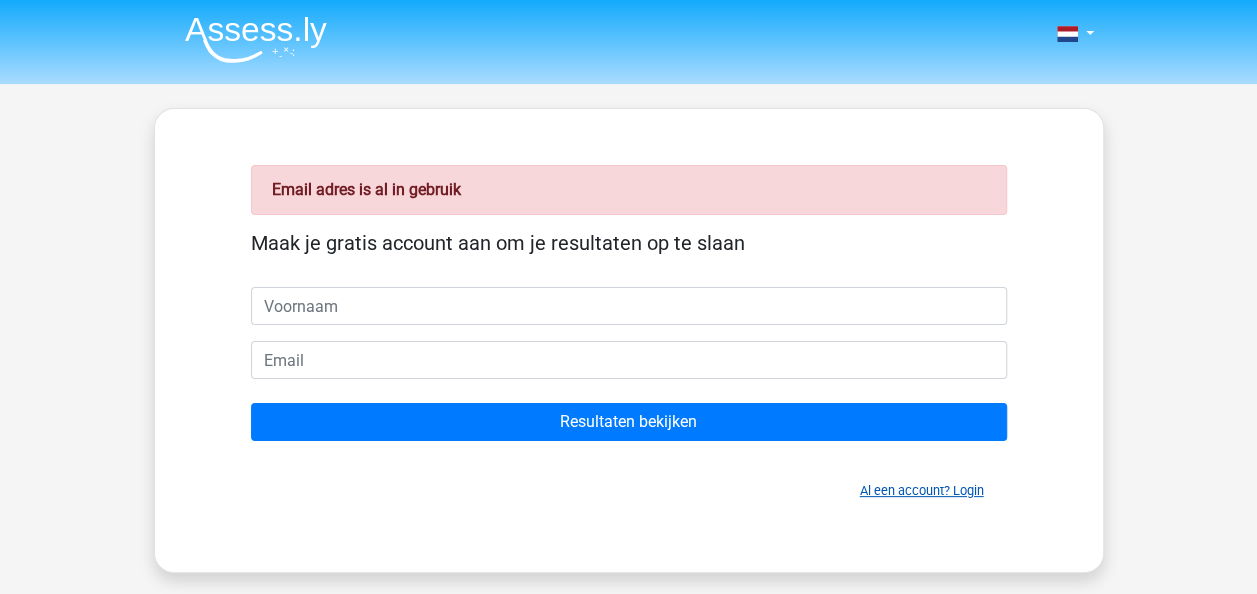 click on "Al een account? Login" at bounding box center (922, 490) 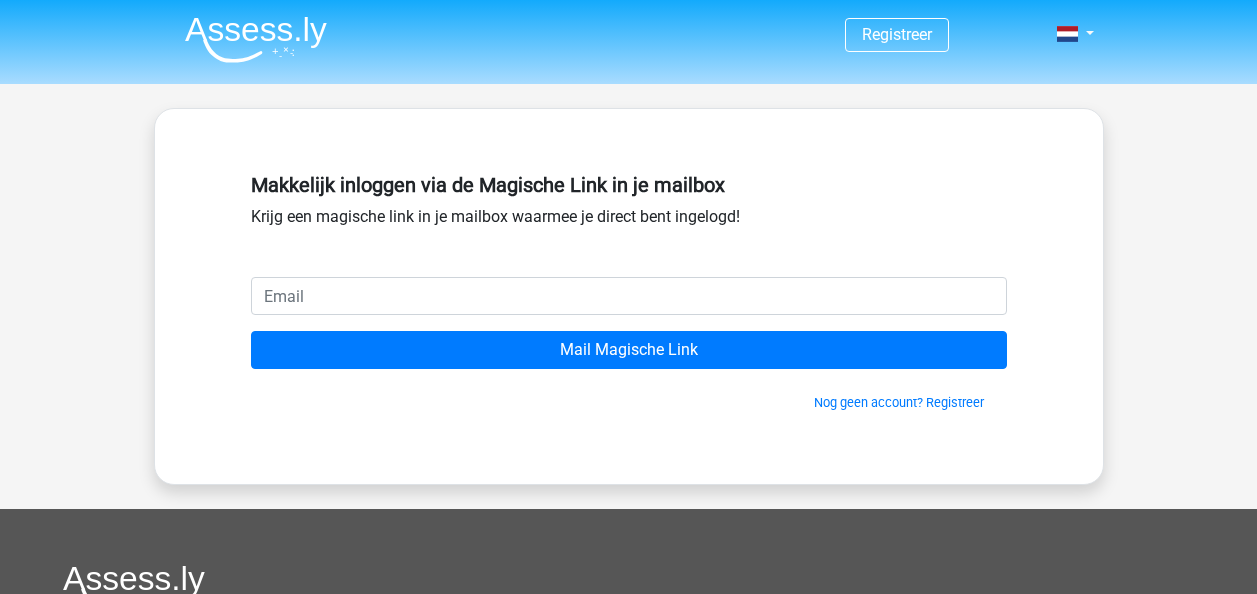 scroll, scrollTop: 0, scrollLeft: 0, axis: both 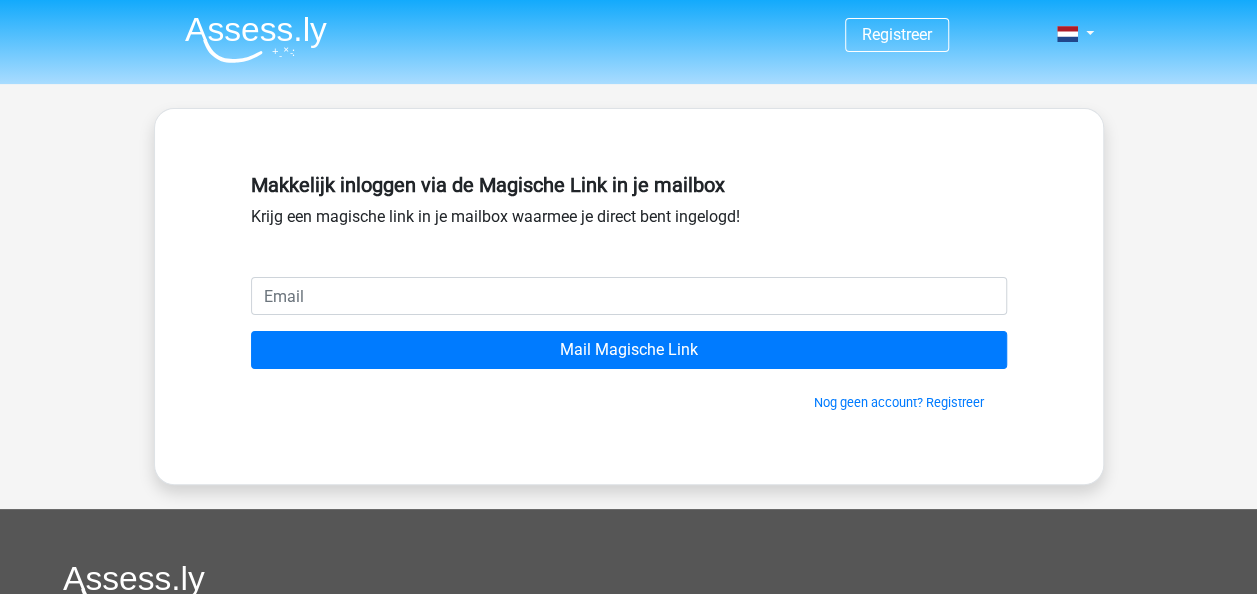 click at bounding box center (629, 296) 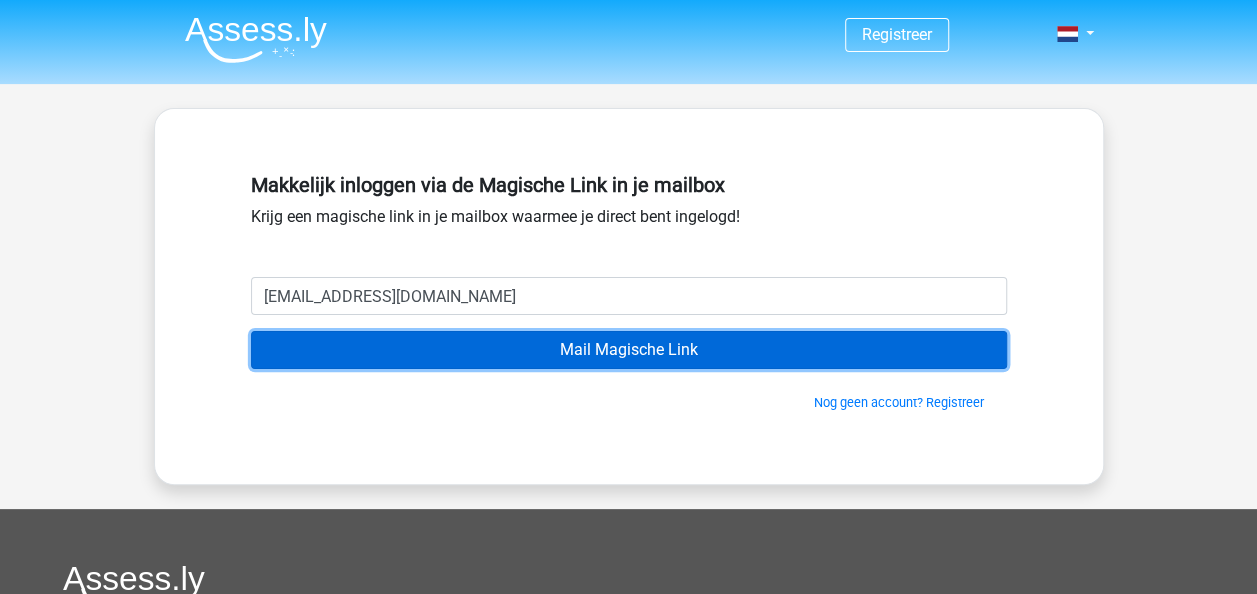 click on "Mail Magische Link" at bounding box center [629, 350] 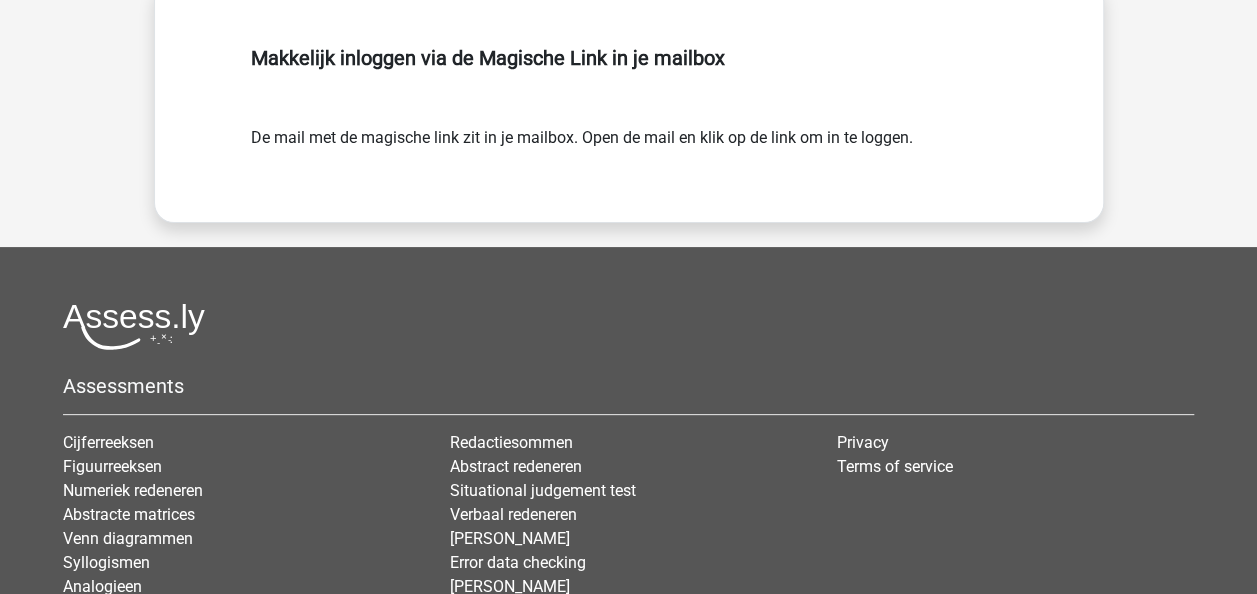 scroll, scrollTop: 0, scrollLeft: 0, axis: both 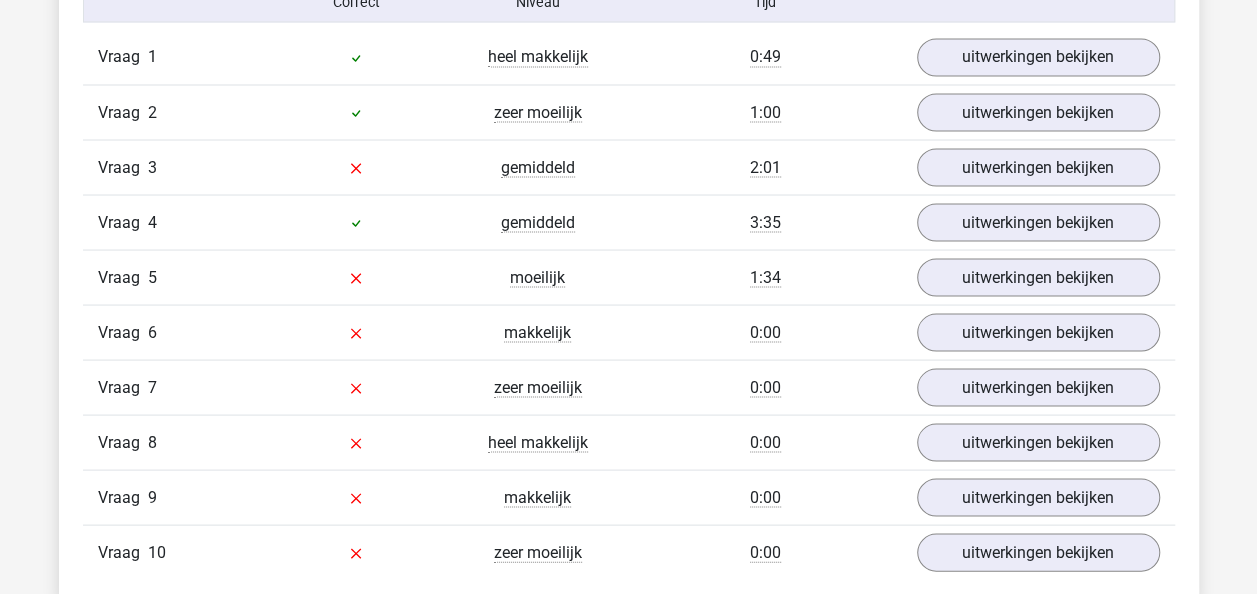 click on "Vraag
3
gemiddeld
2:01
uitwerkingen bekijken" at bounding box center [629, 166] 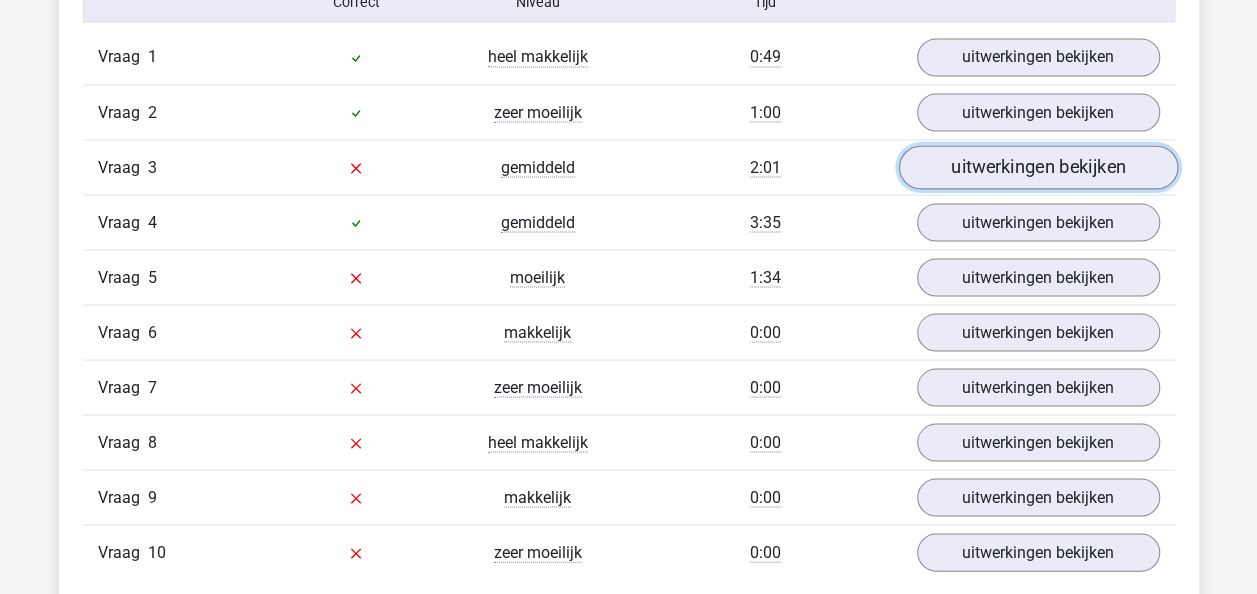 click on "uitwerkingen bekijken" at bounding box center [1037, 168] 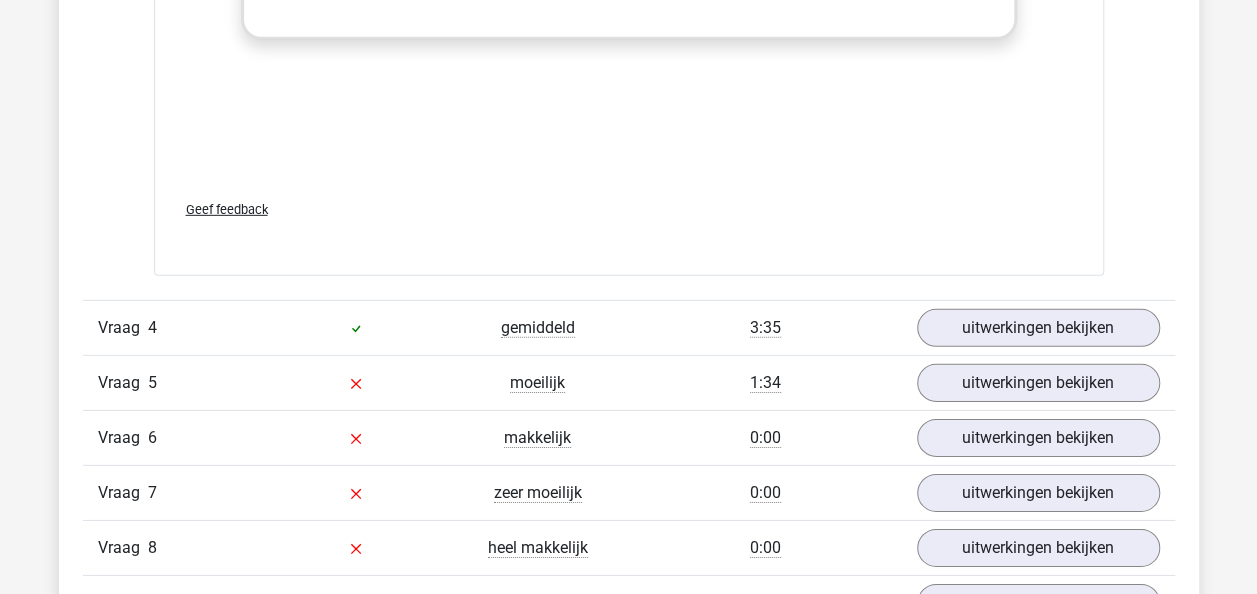 scroll, scrollTop: 3000, scrollLeft: 0, axis: vertical 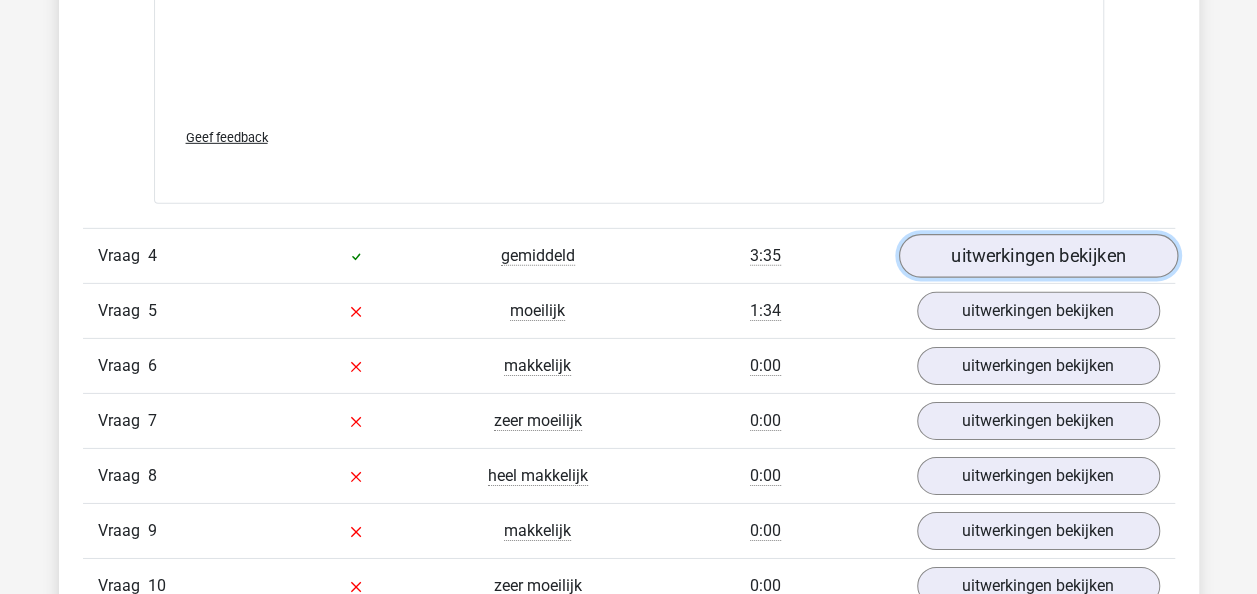 click on "uitwerkingen bekijken" at bounding box center [1037, 256] 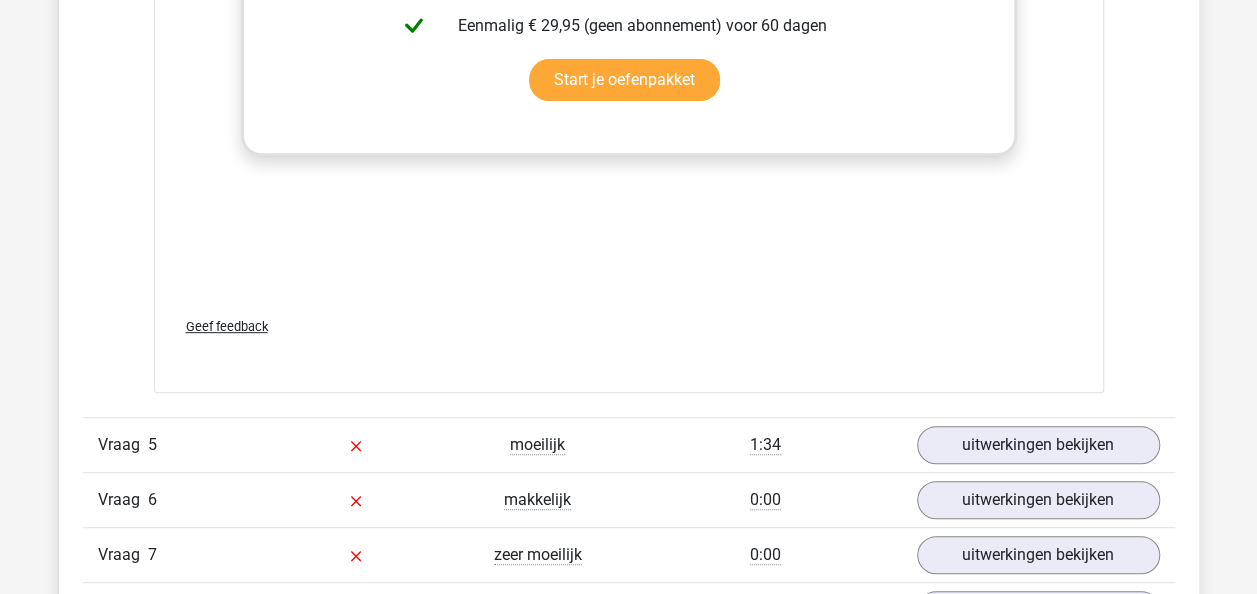 scroll, scrollTop: 4300, scrollLeft: 0, axis: vertical 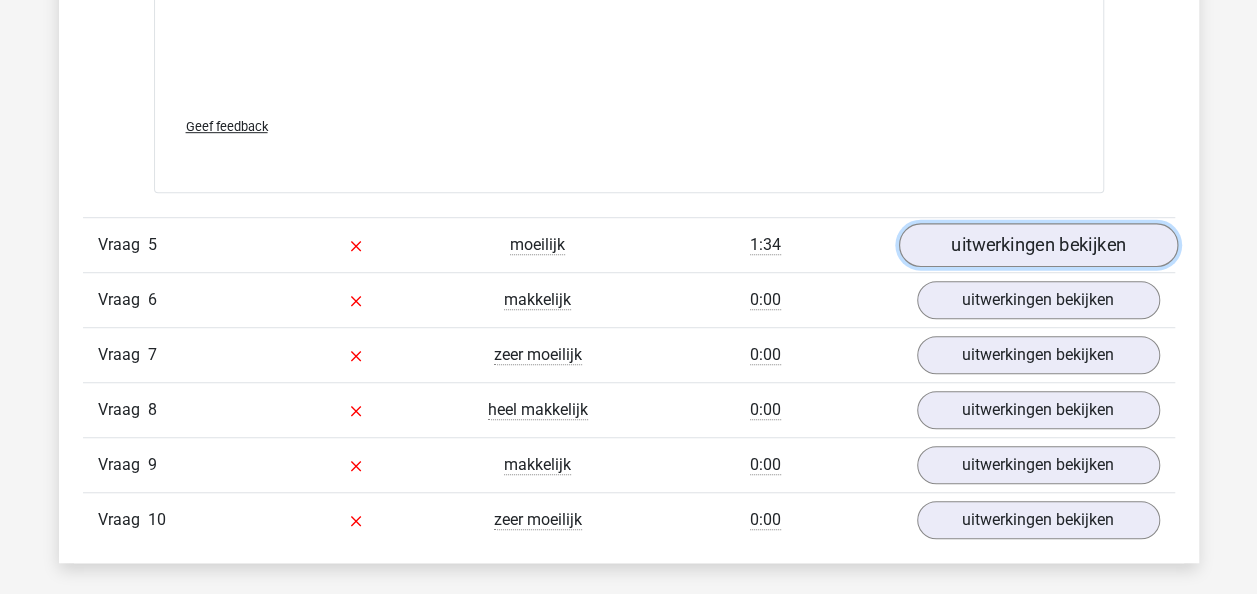 click on "uitwerkingen bekijken" at bounding box center [1037, 245] 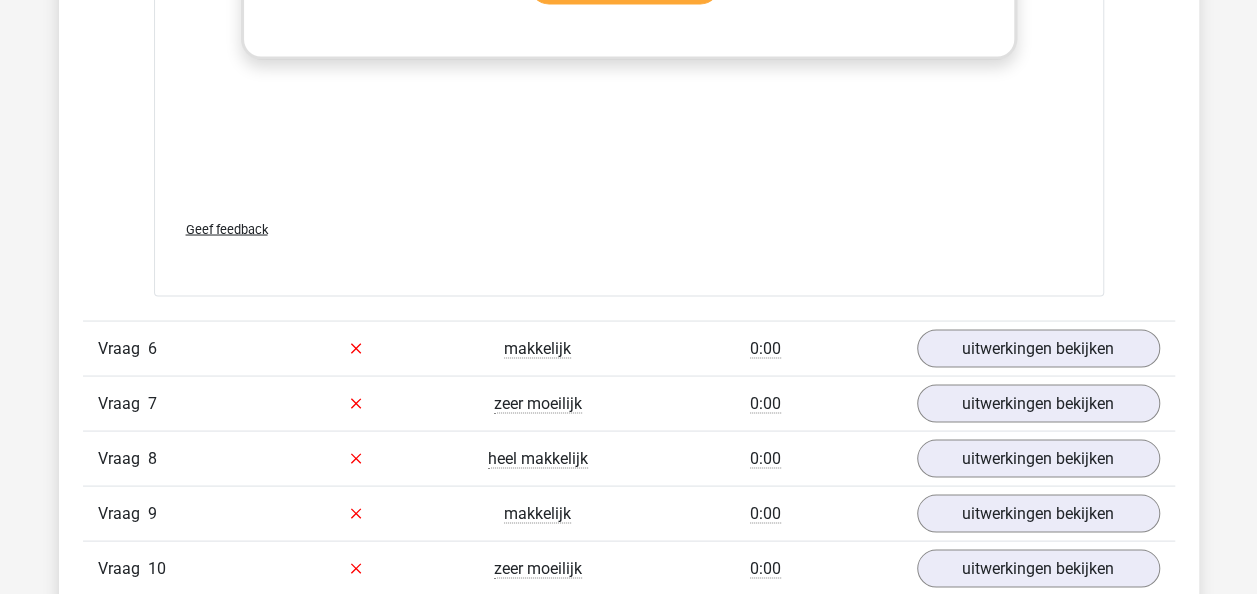 scroll, scrollTop: 5600, scrollLeft: 0, axis: vertical 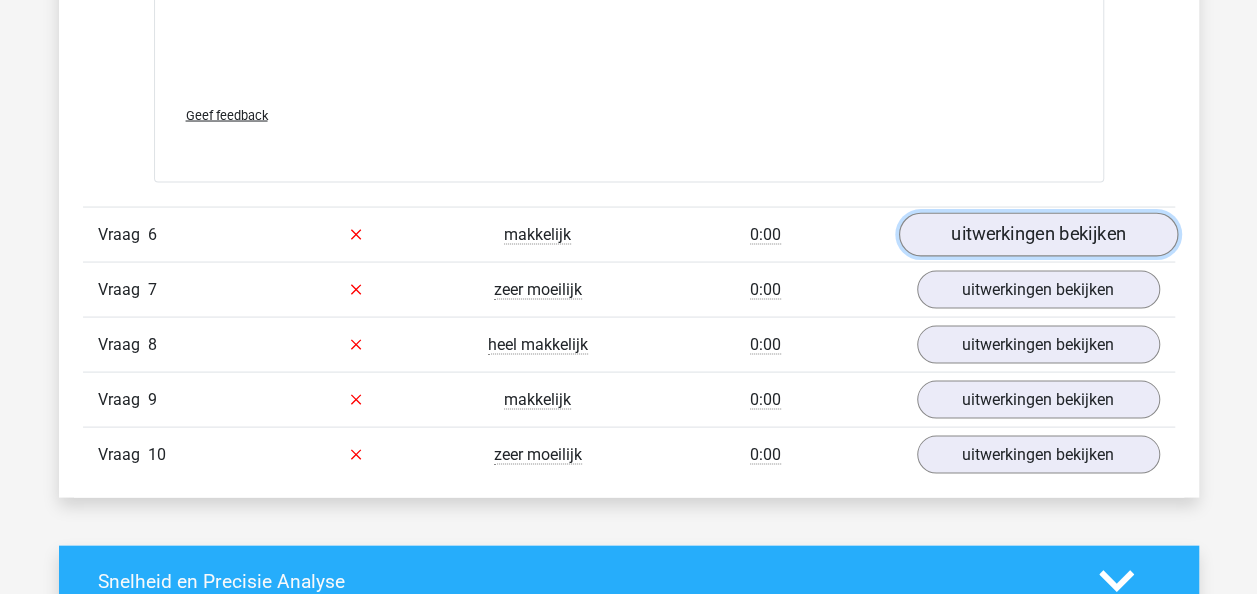 click on "uitwerkingen bekijken" at bounding box center [1037, 234] 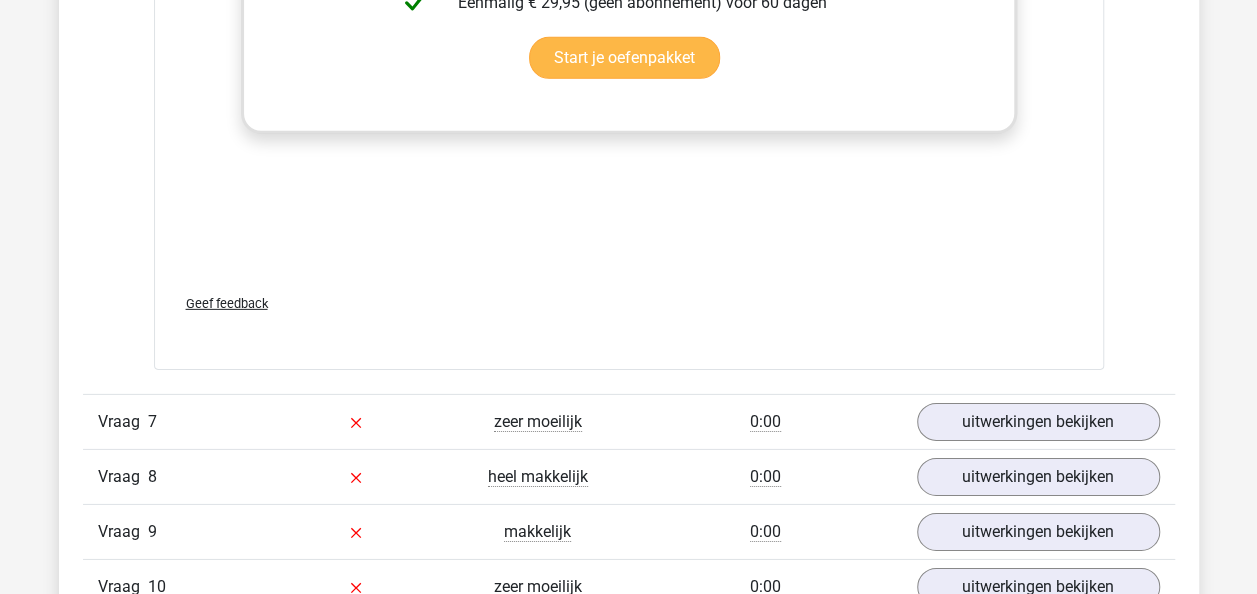 scroll, scrollTop: 6900, scrollLeft: 0, axis: vertical 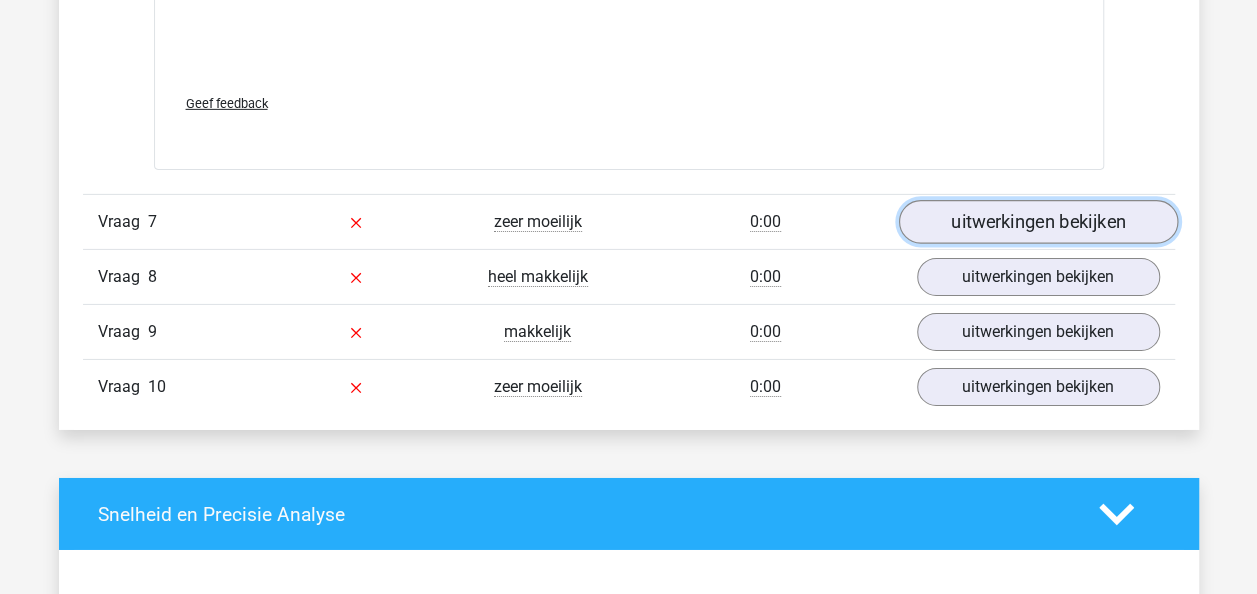 click on "uitwerkingen bekijken" at bounding box center [1037, 222] 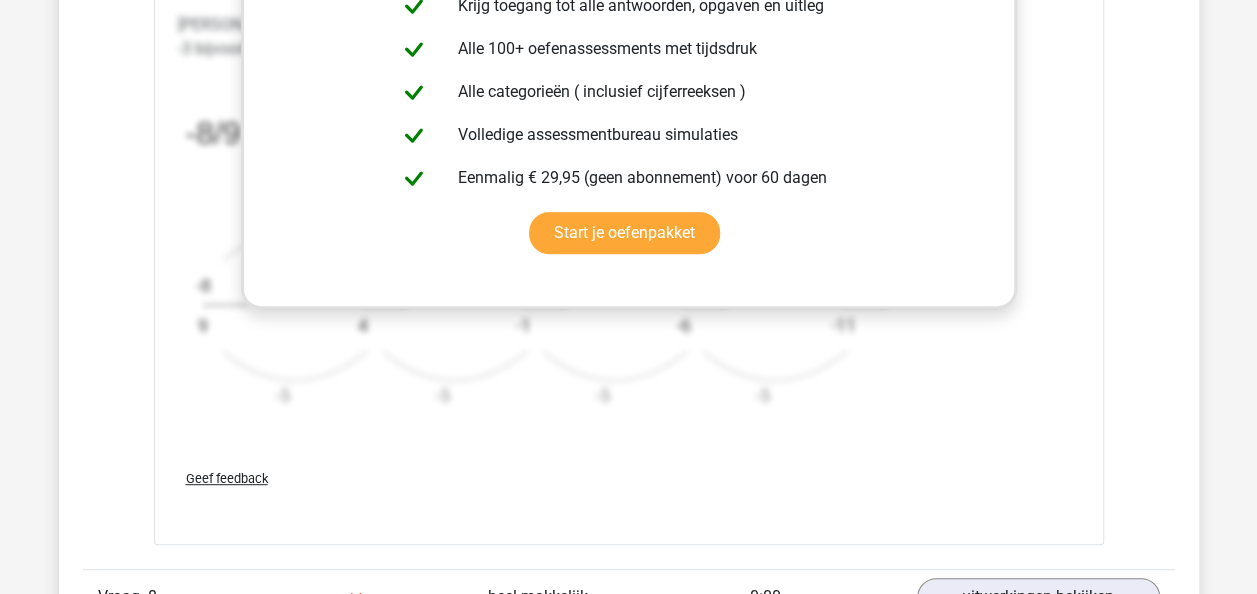 scroll, scrollTop: 8000, scrollLeft: 0, axis: vertical 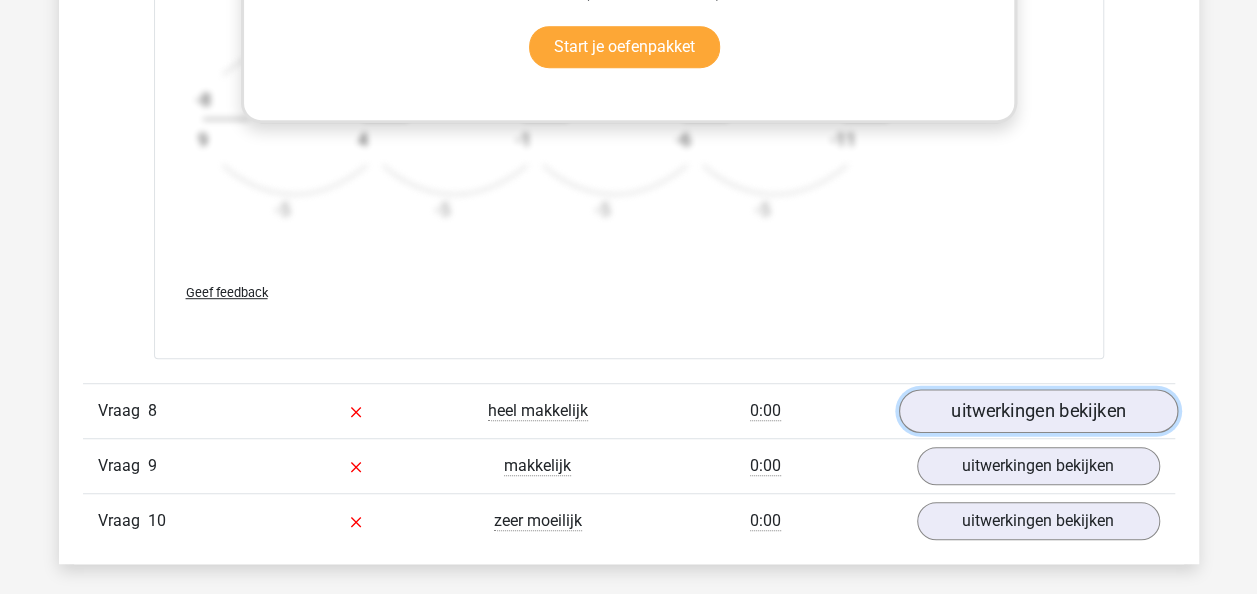 click on "uitwerkingen bekijken" at bounding box center (1037, 411) 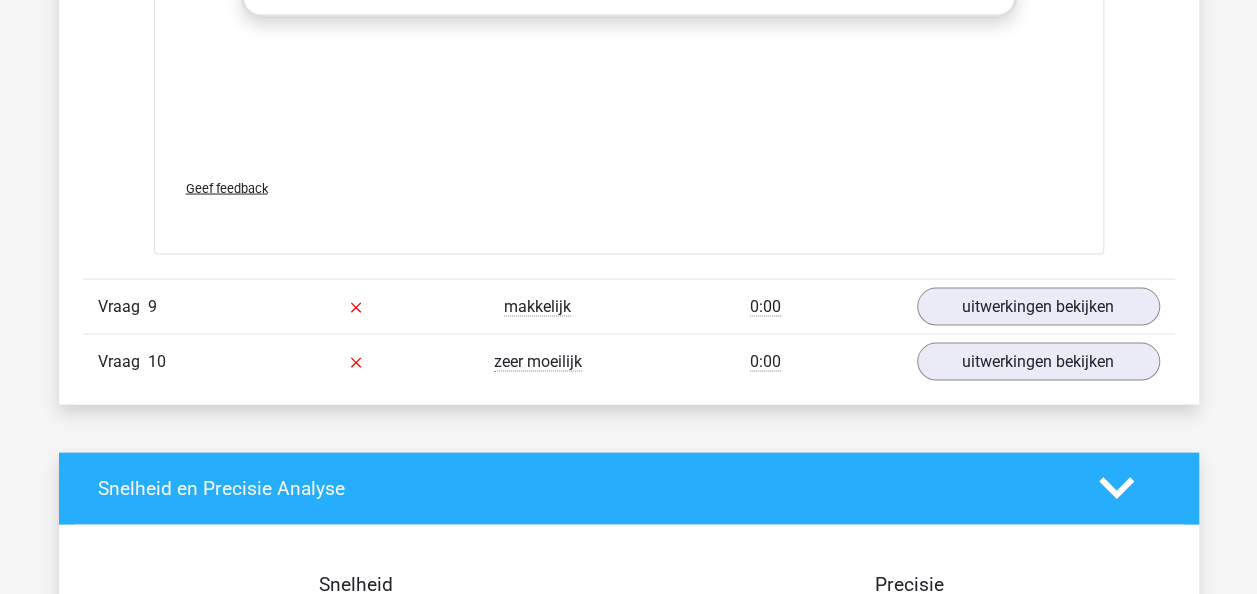 scroll, scrollTop: 9400, scrollLeft: 0, axis: vertical 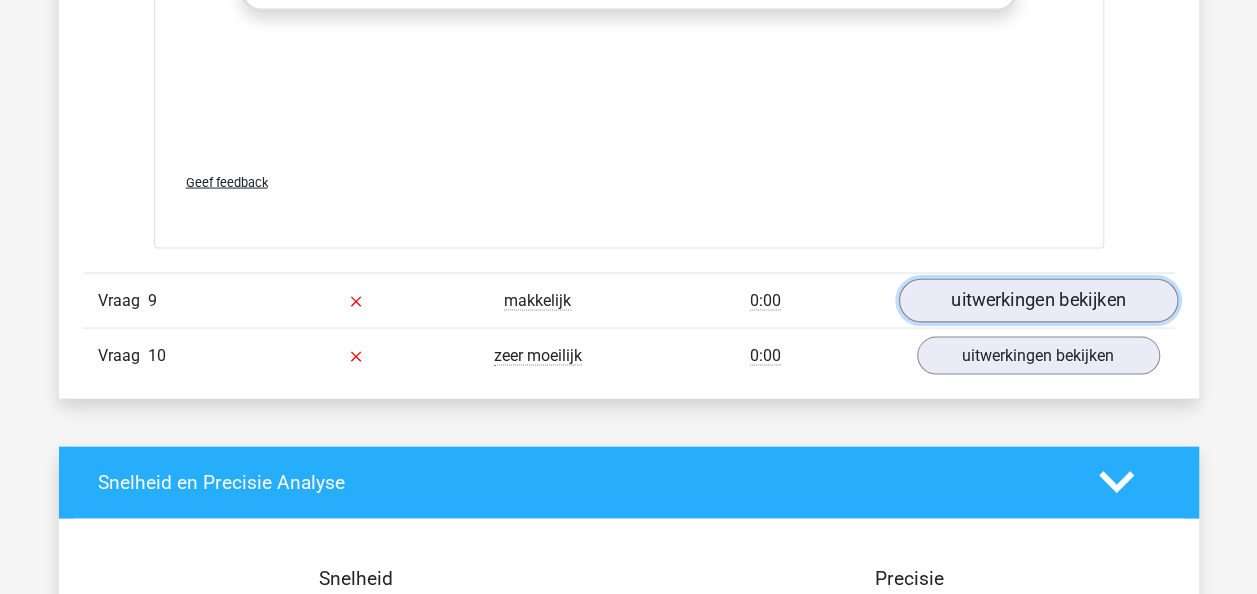drag, startPoint x: 942, startPoint y: 281, endPoint x: 927, endPoint y: 280, distance: 15.033297 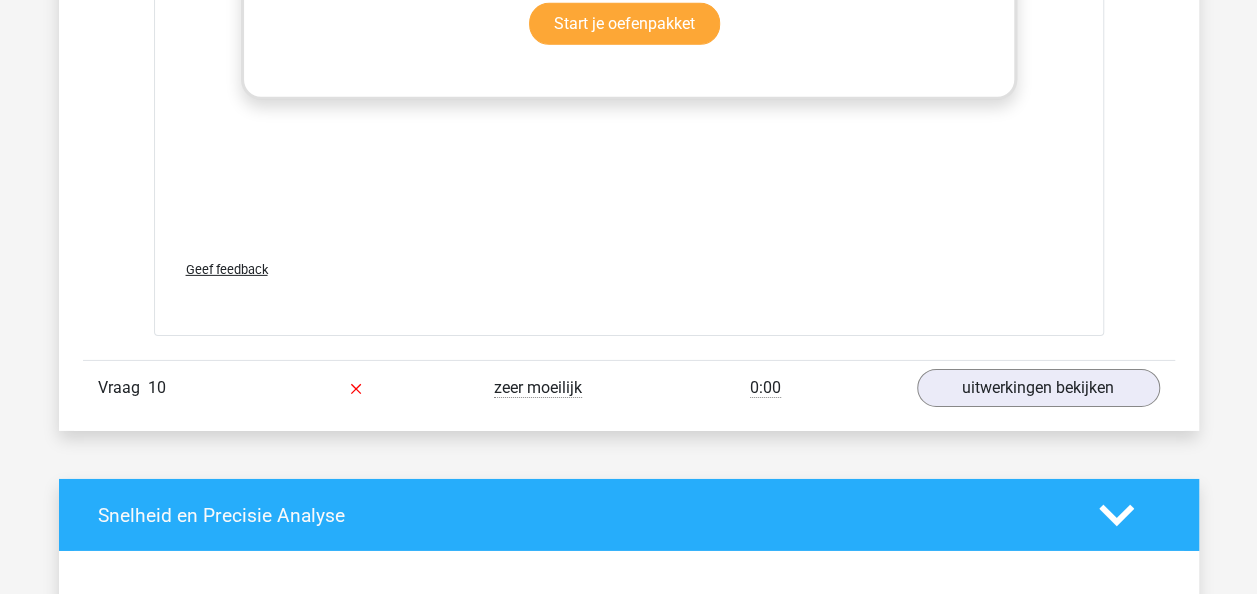 scroll, scrollTop: 10800, scrollLeft: 0, axis: vertical 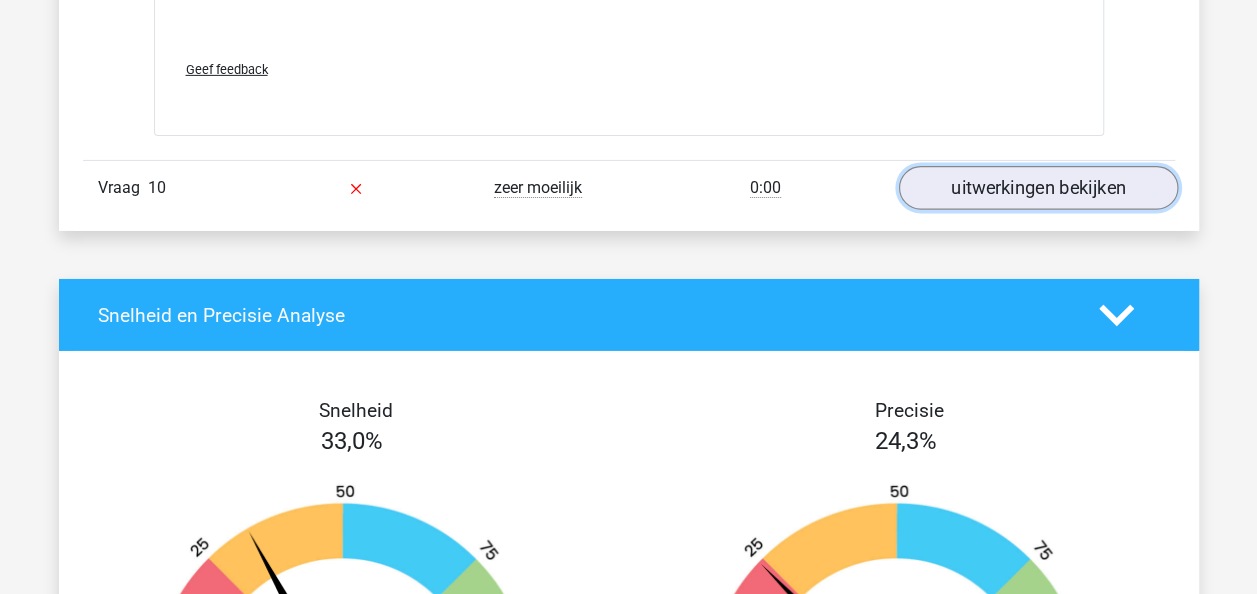 click on "uitwerkingen bekijken" at bounding box center [1037, 189] 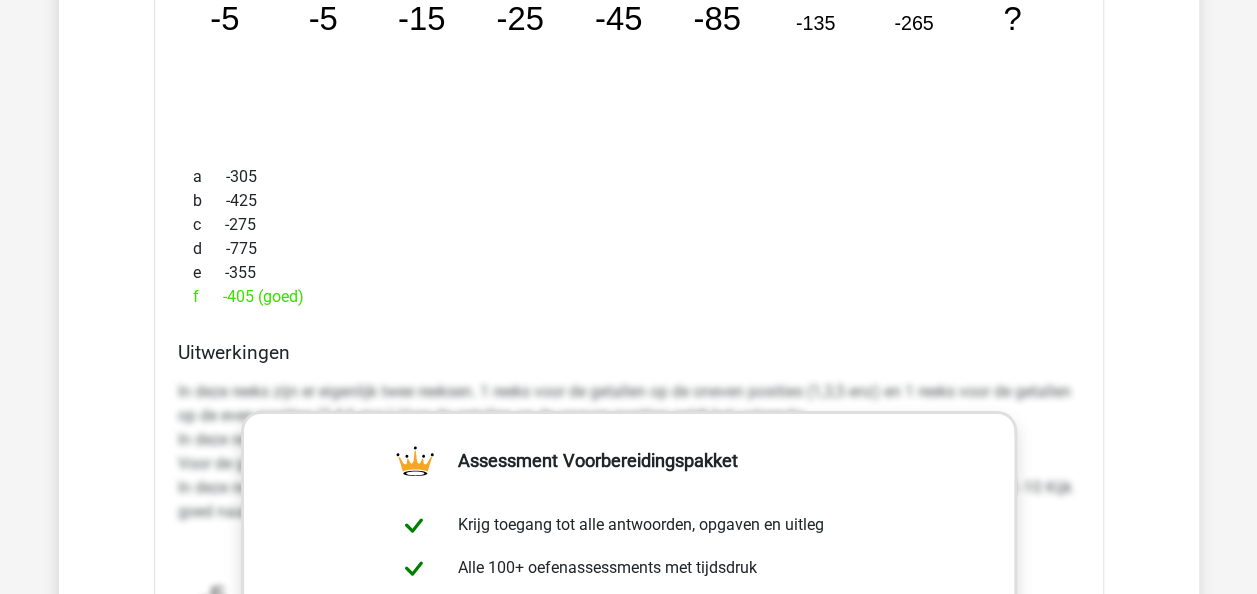 scroll, scrollTop: 11300, scrollLeft: 0, axis: vertical 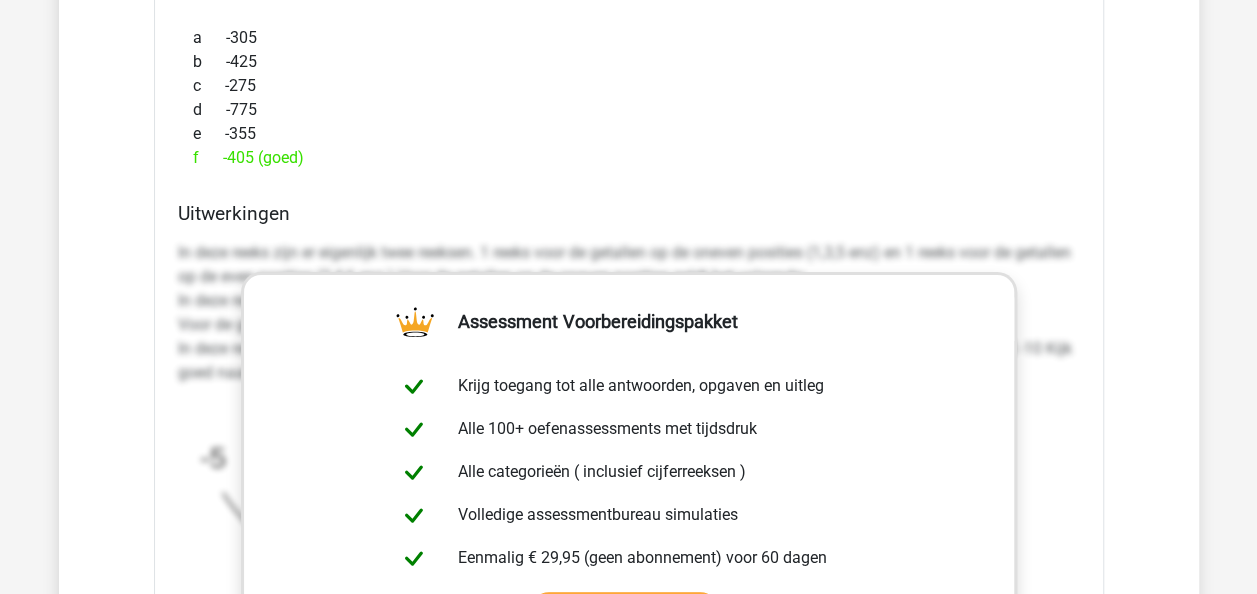 click on "c
-275" at bounding box center (629, 86) 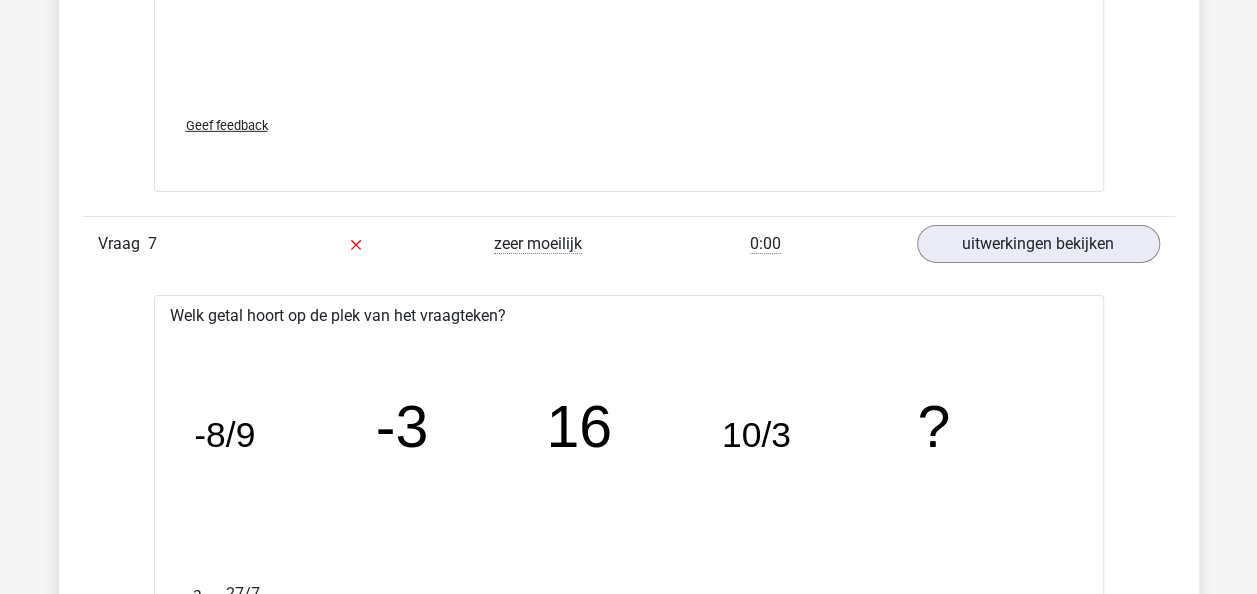 scroll, scrollTop: 6600, scrollLeft: 0, axis: vertical 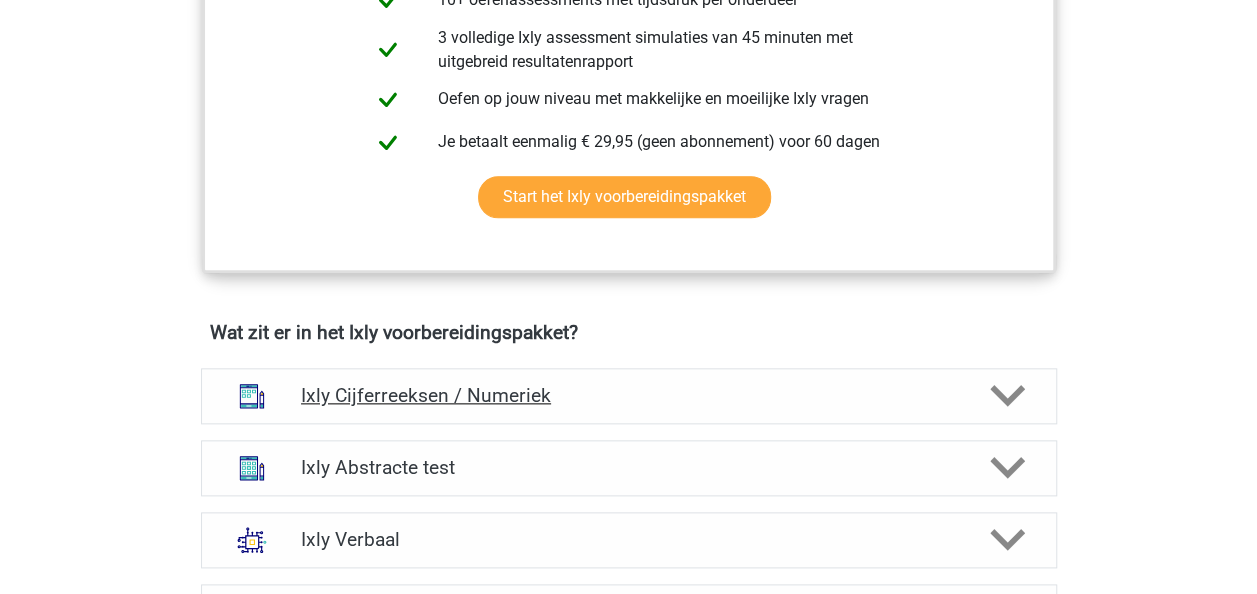 click on "Ixly Cijferreeksen / Numeriek" at bounding box center (629, 396) 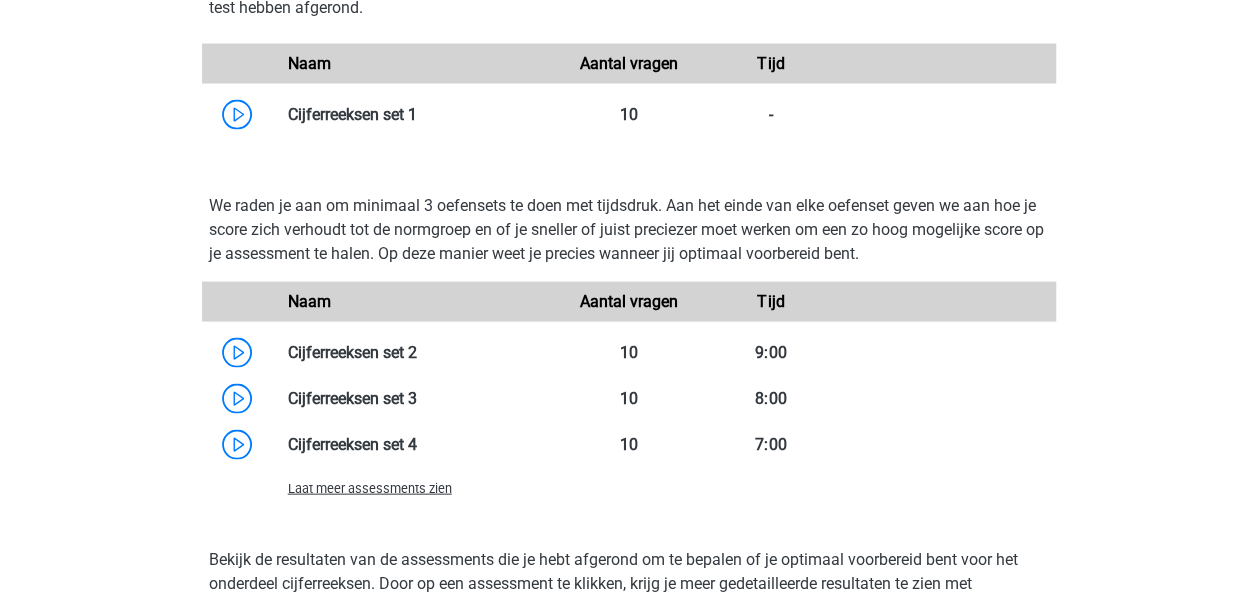 scroll, scrollTop: 1900, scrollLeft: 0, axis: vertical 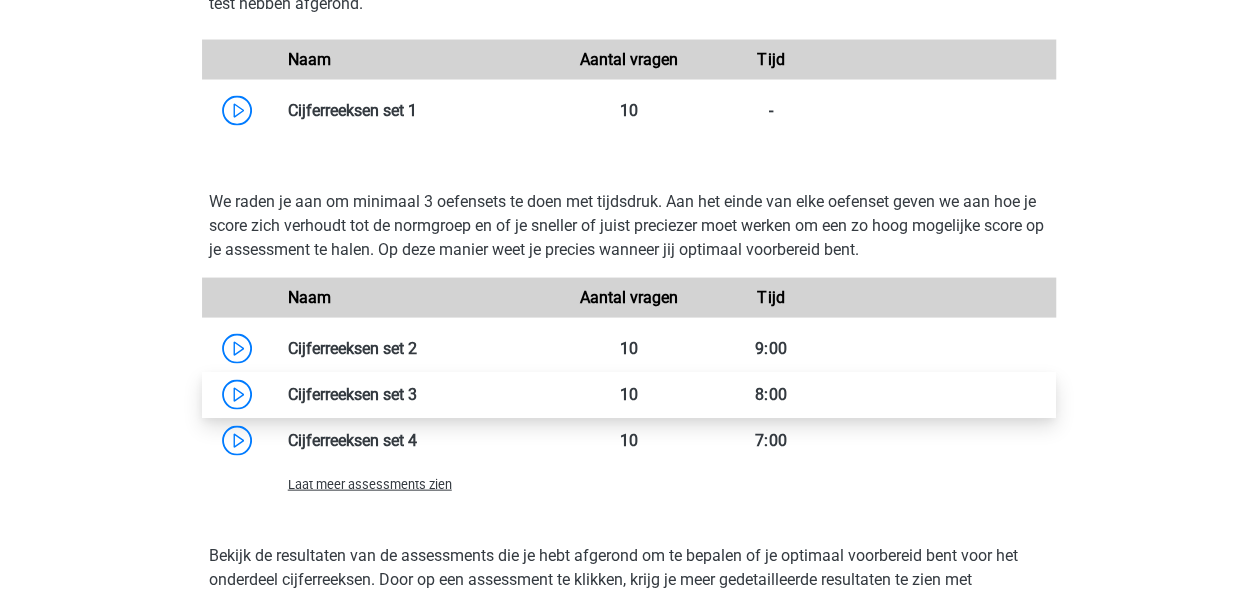 click at bounding box center (417, 394) 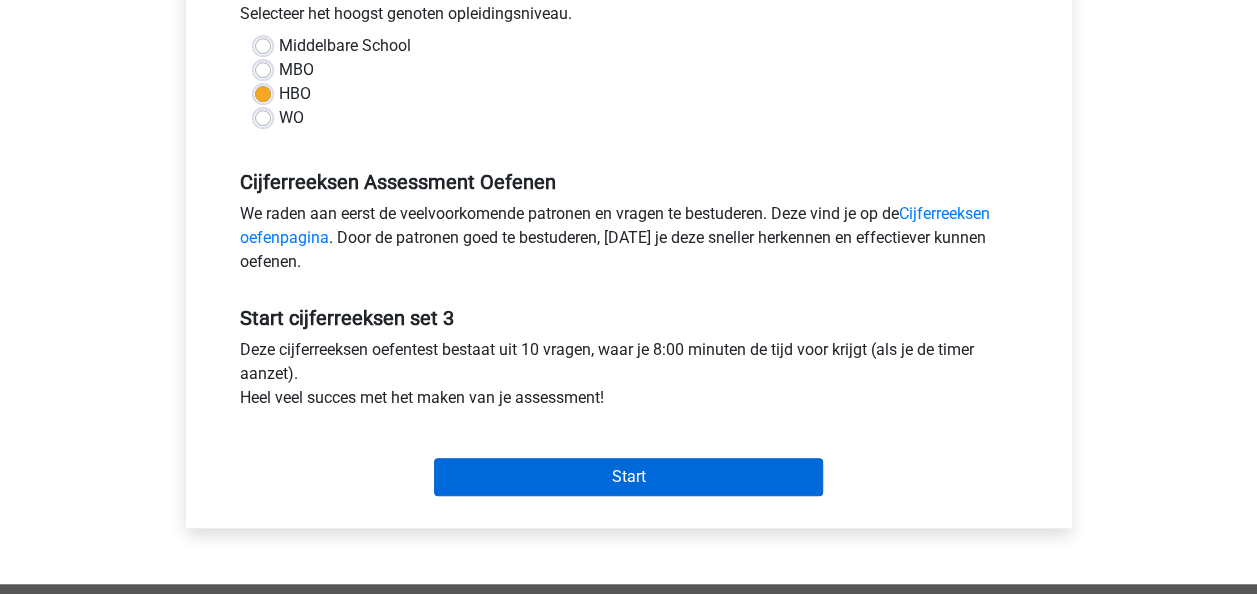 scroll, scrollTop: 500, scrollLeft: 0, axis: vertical 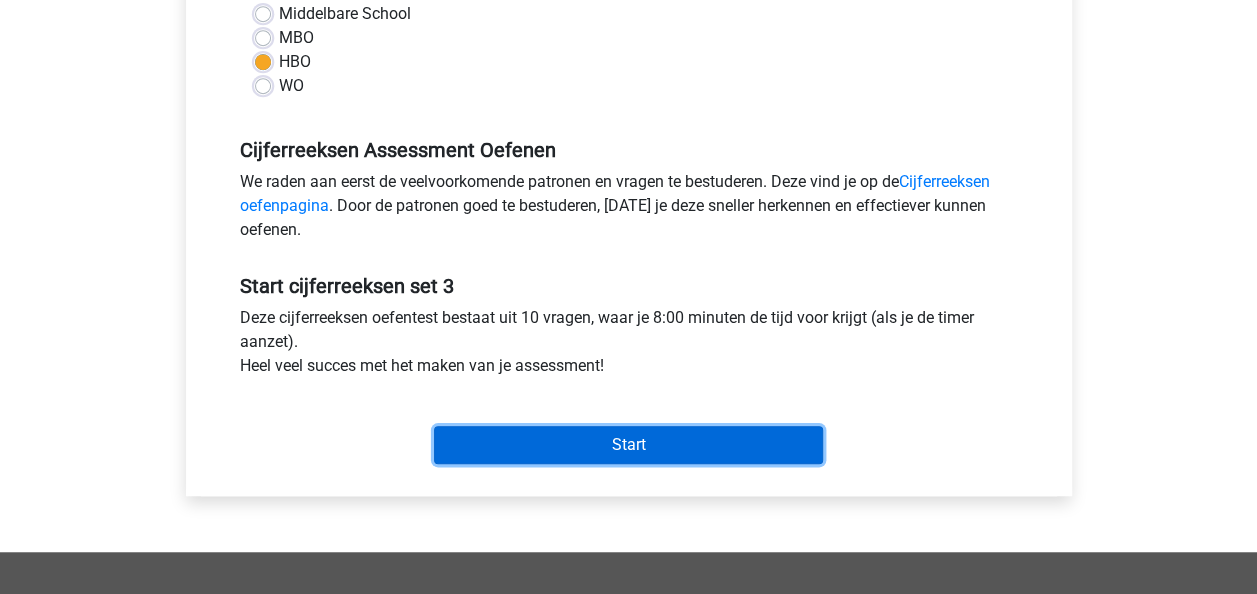 click on "Start" at bounding box center (628, 445) 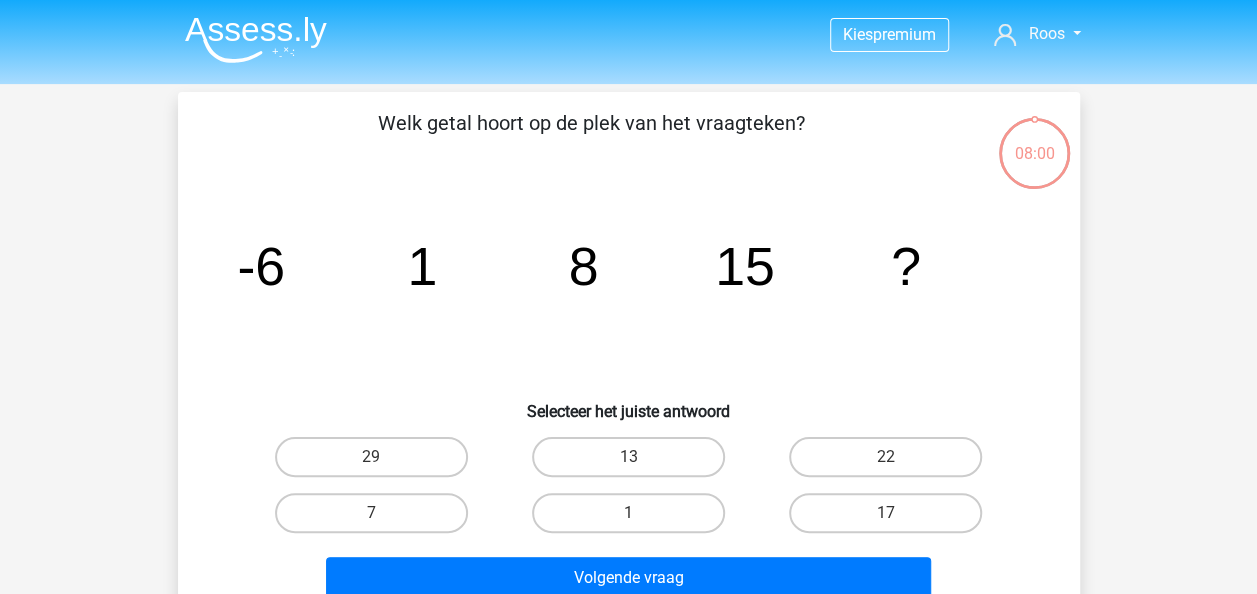 scroll, scrollTop: 100, scrollLeft: 0, axis: vertical 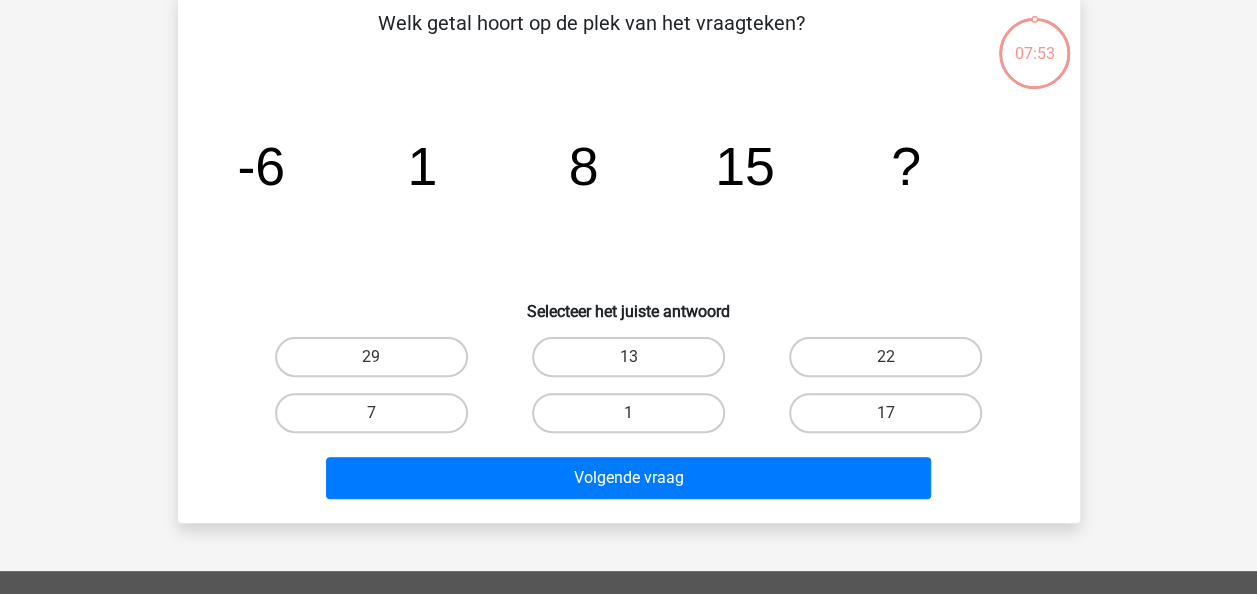 click on "22" at bounding box center (885, 357) 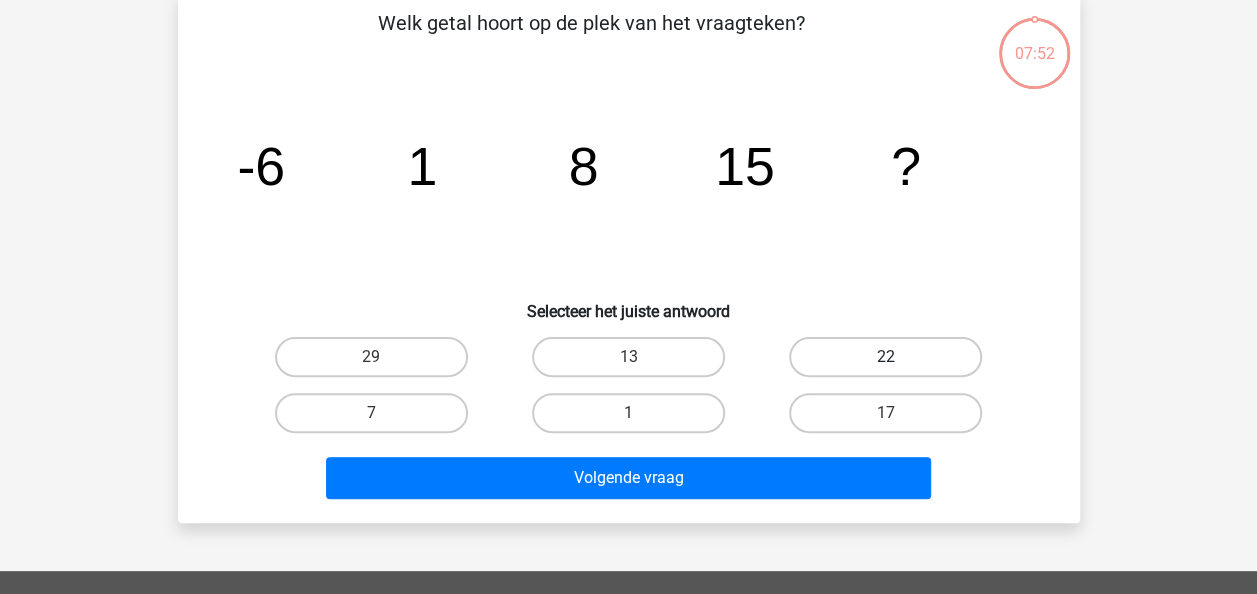 click on "22" at bounding box center (885, 357) 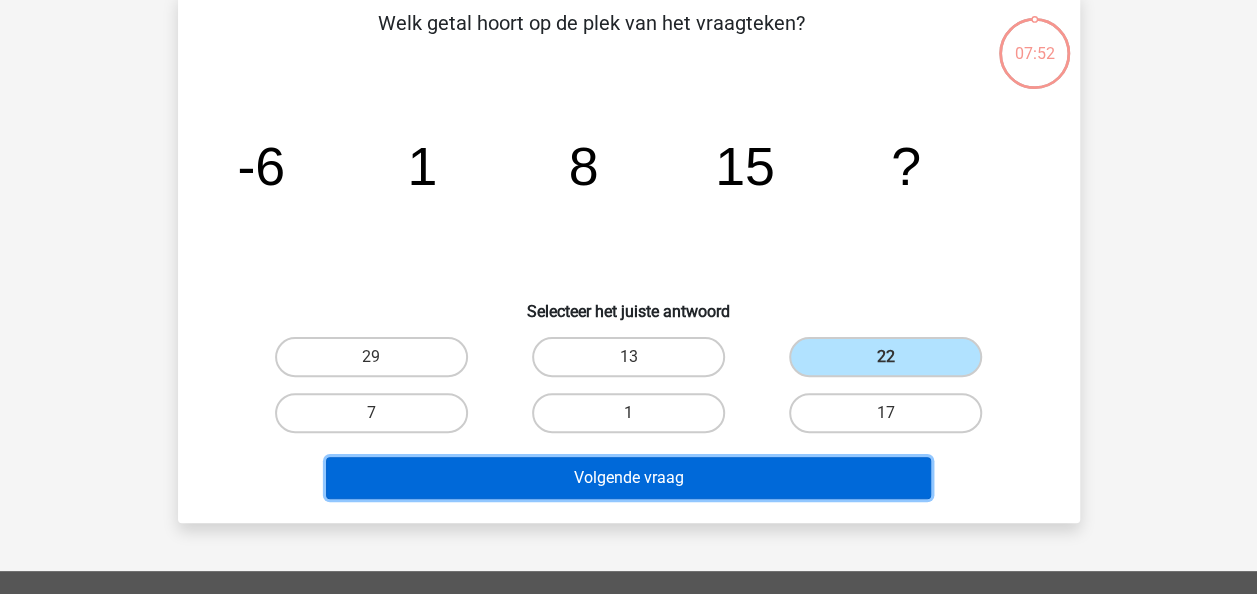 click on "Volgende vraag" at bounding box center [628, 478] 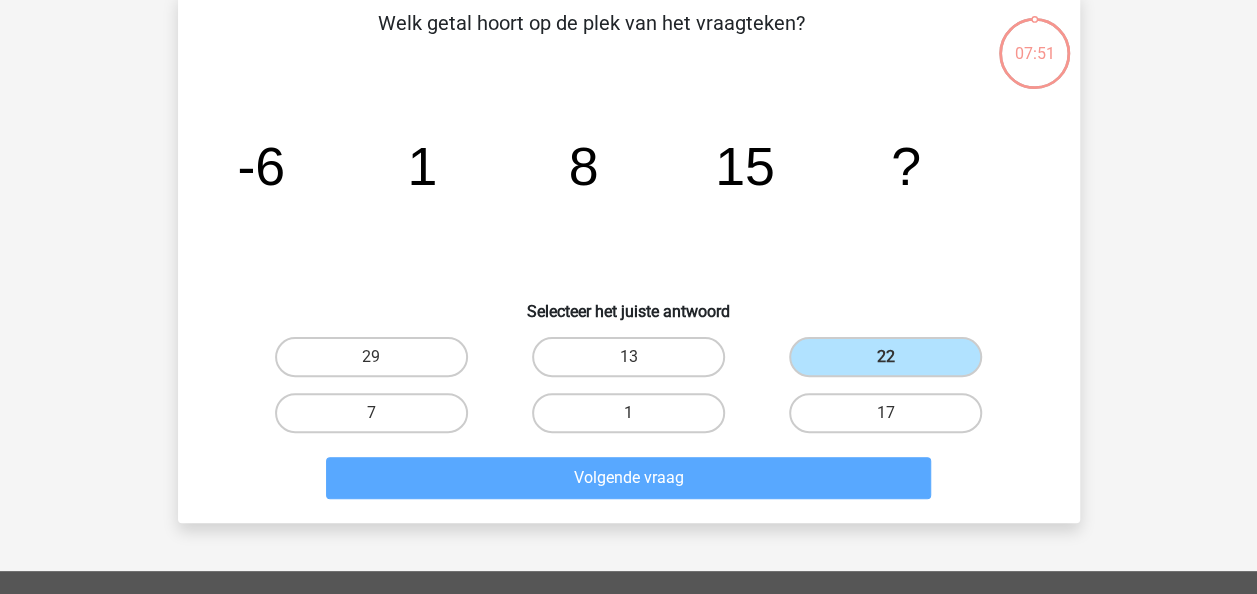 scroll, scrollTop: 92, scrollLeft: 0, axis: vertical 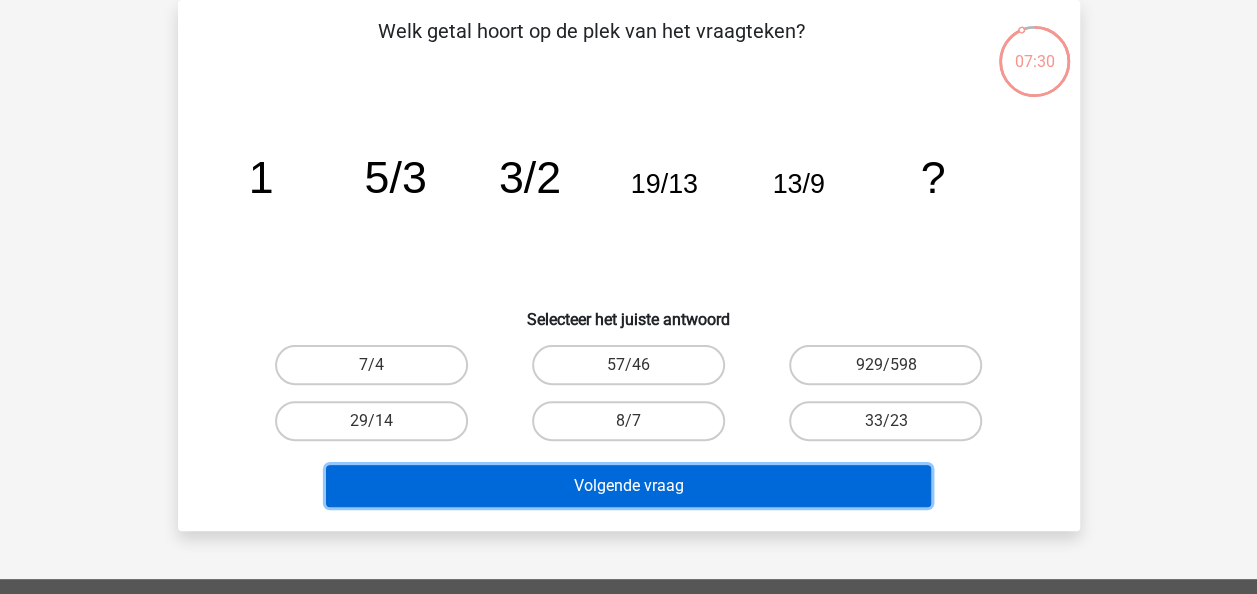 click on "Volgende vraag" at bounding box center [628, 486] 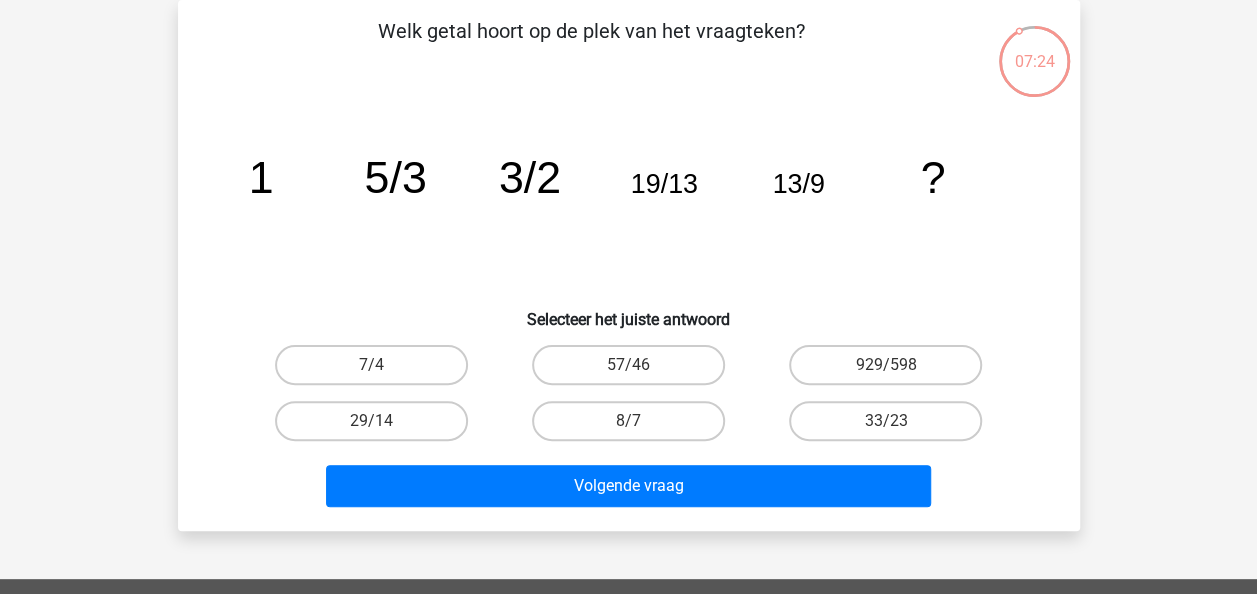 click on "29/14" at bounding box center (371, 365) 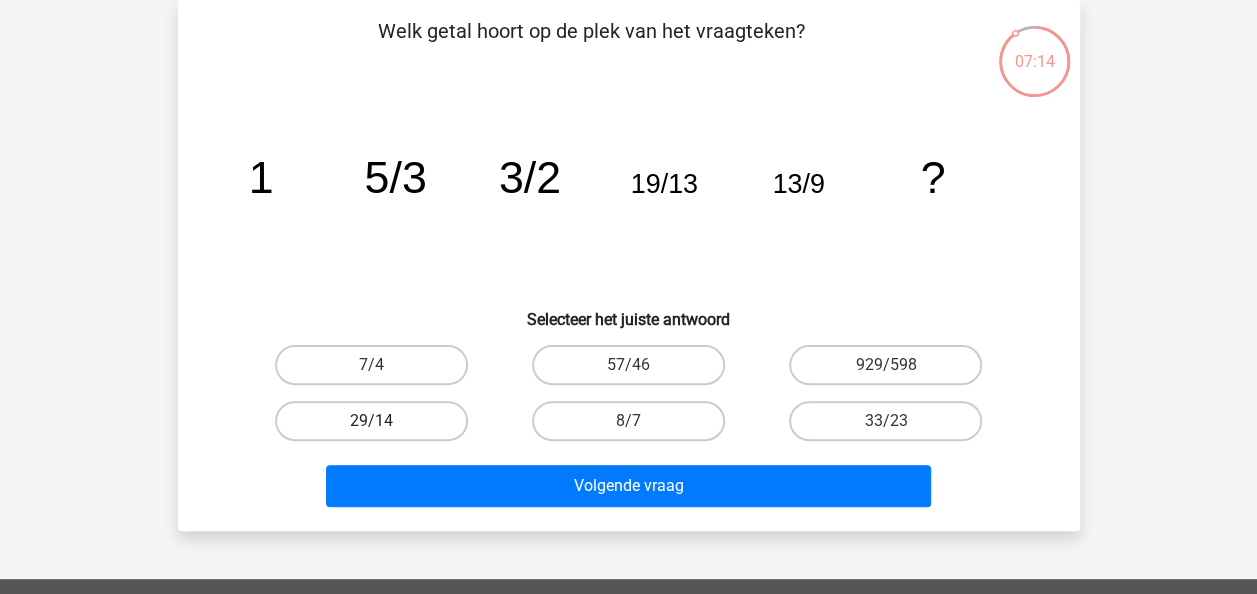 click on "29/14" at bounding box center (371, 421) 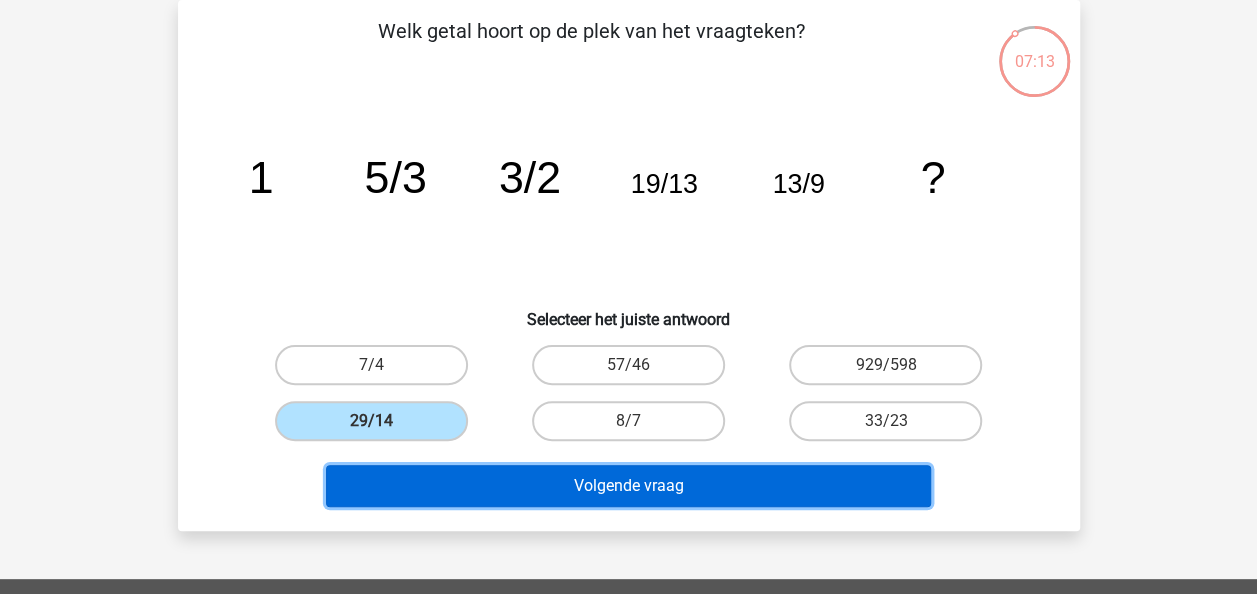 click on "Volgende vraag" at bounding box center (628, 486) 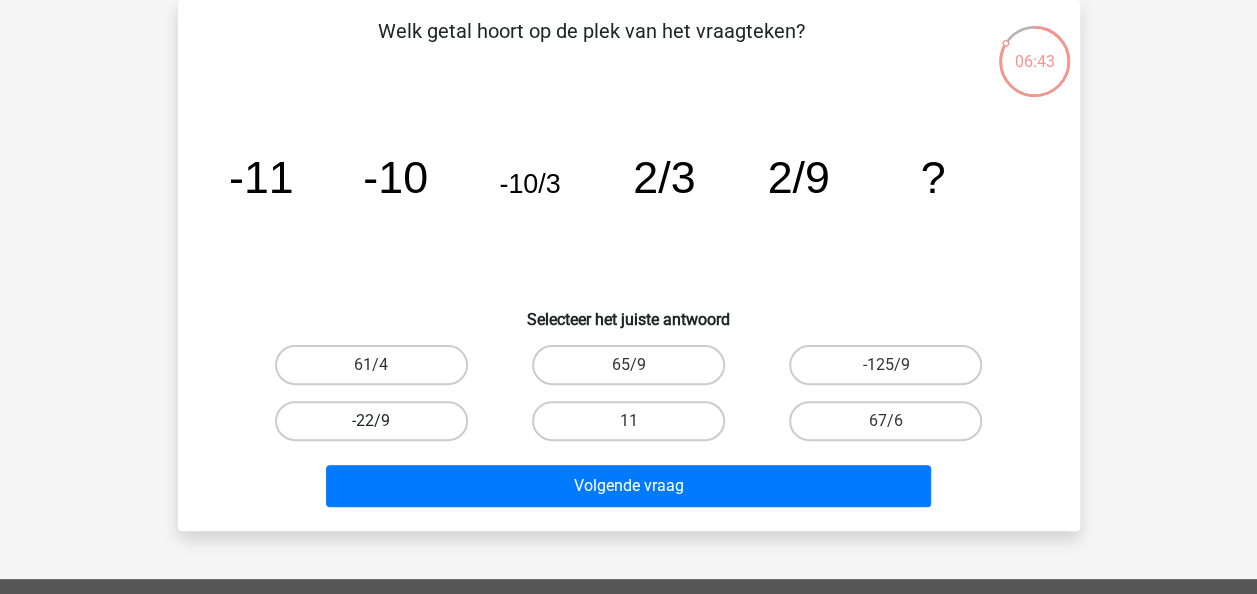 click on "-22/9" at bounding box center (371, 421) 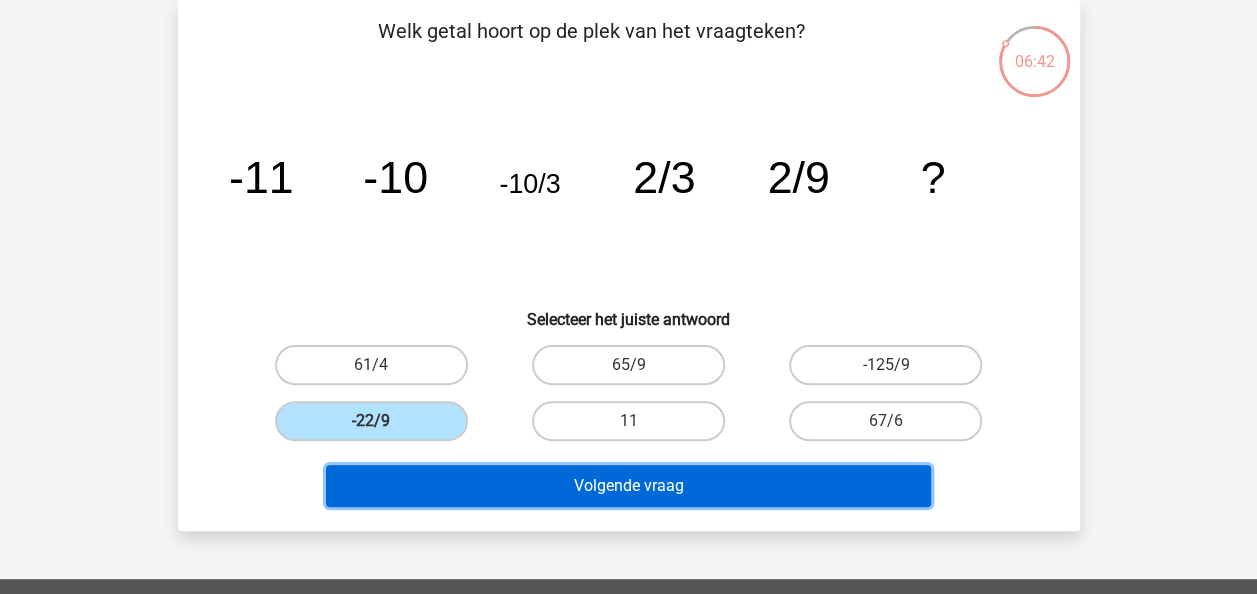 click on "Volgende vraag" at bounding box center [628, 486] 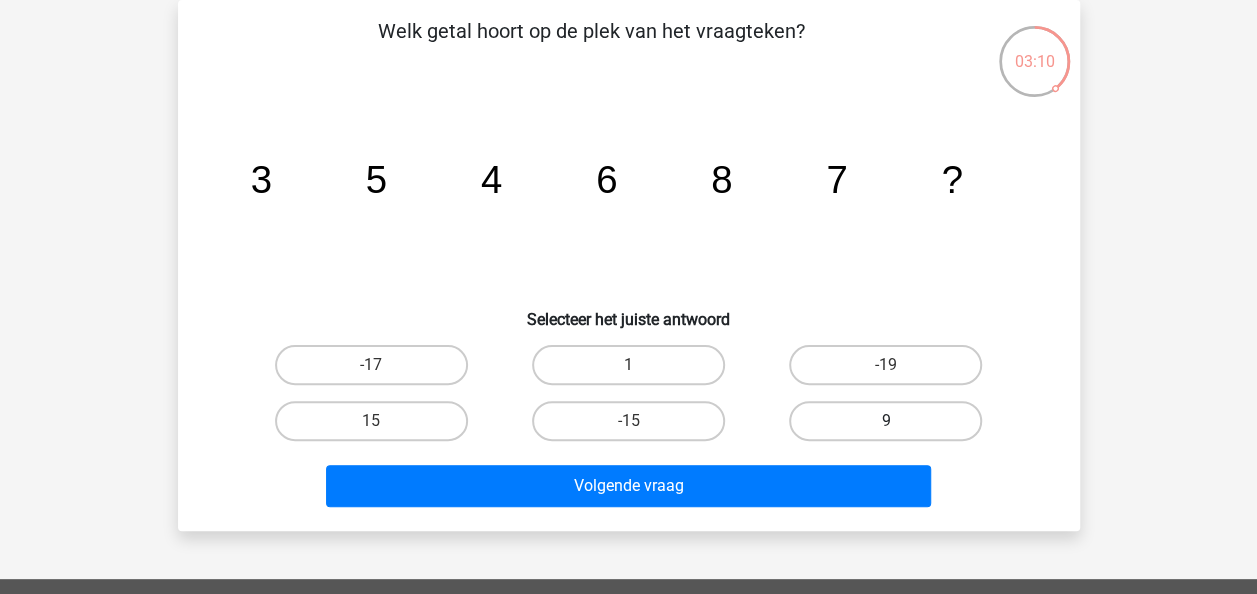 click on "9" at bounding box center (885, 421) 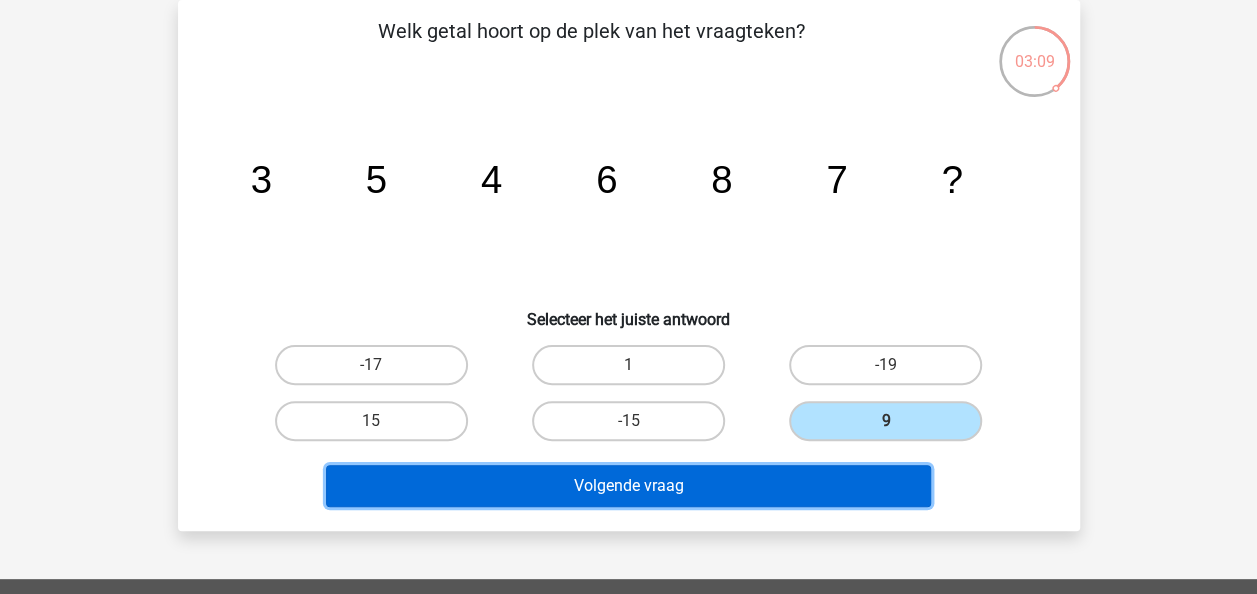 click on "Volgende vraag" at bounding box center (628, 486) 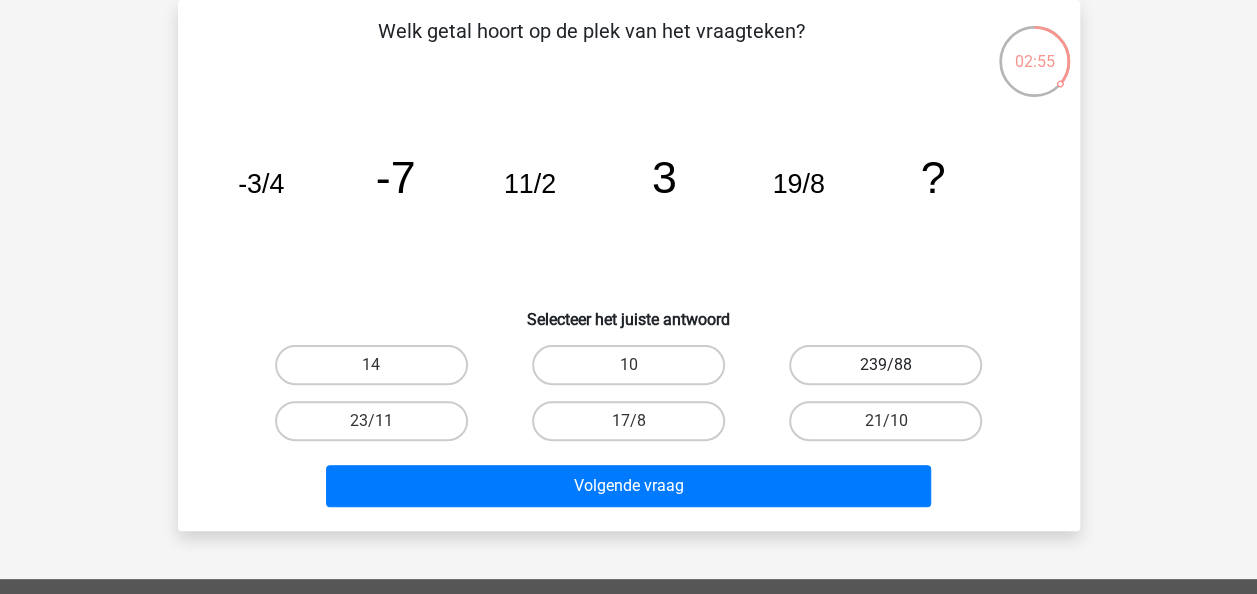click on "239/88" at bounding box center [885, 365] 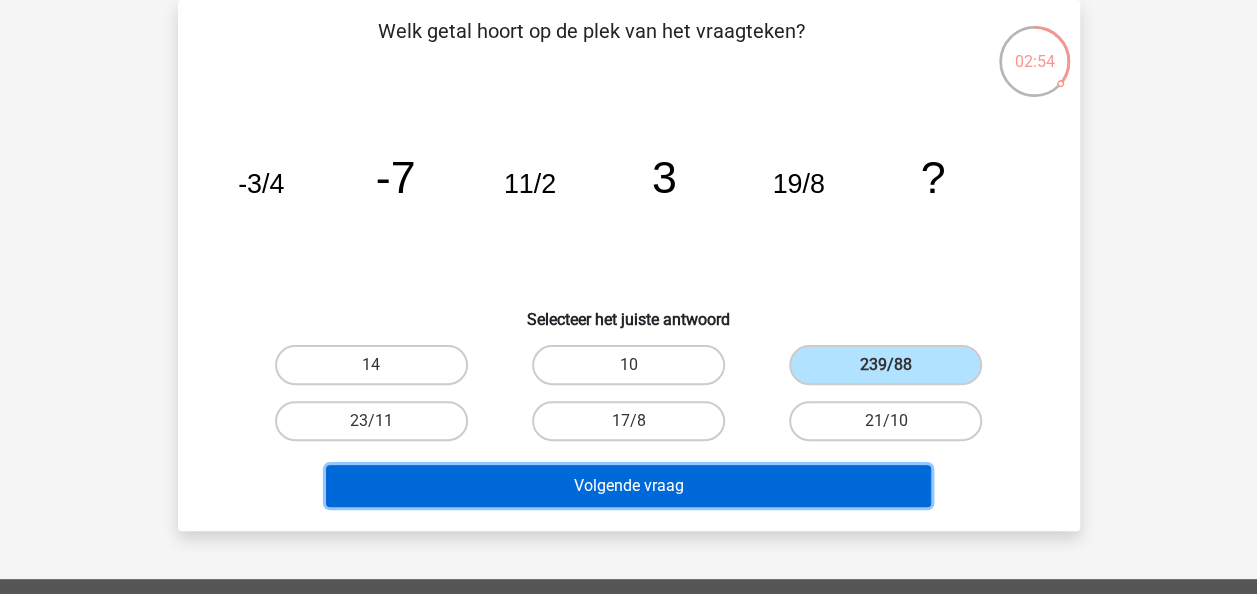 click on "Volgende vraag" at bounding box center [628, 486] 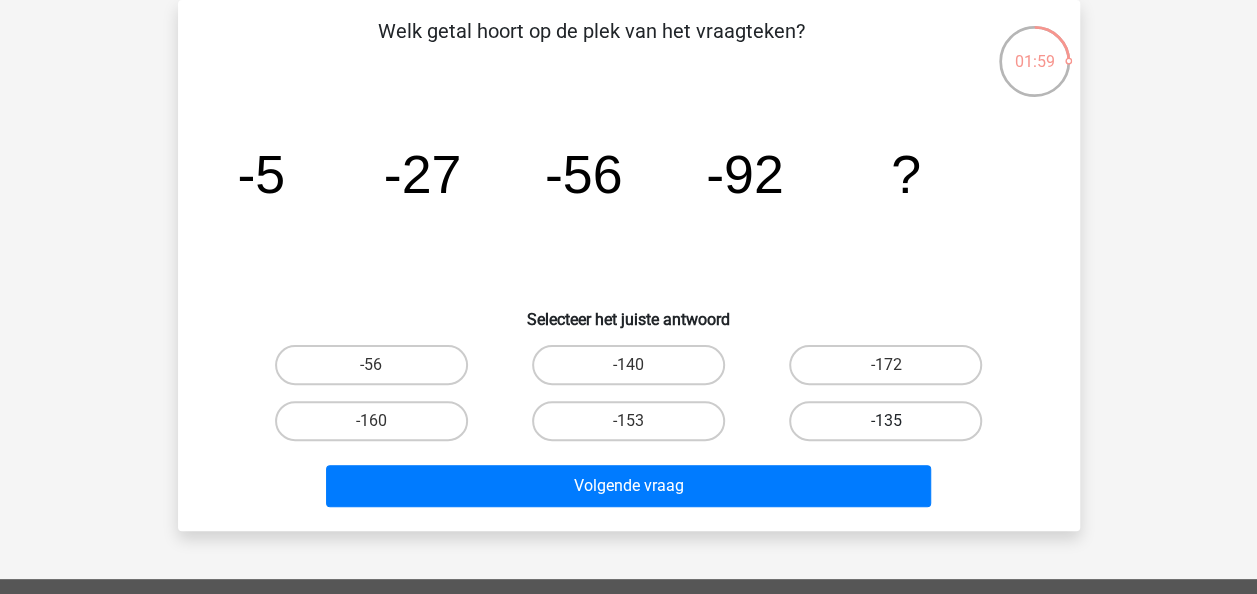click on "-135" at bounding box center (885, 421) 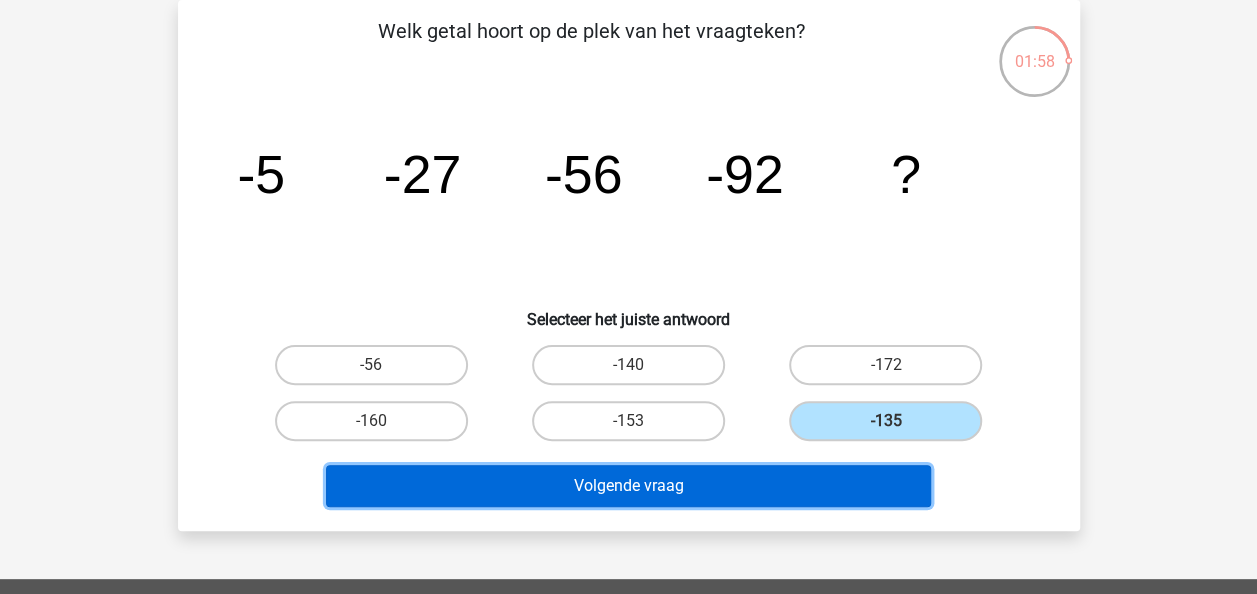 click on "Volgende vraag" at bounding box center [628, 486] 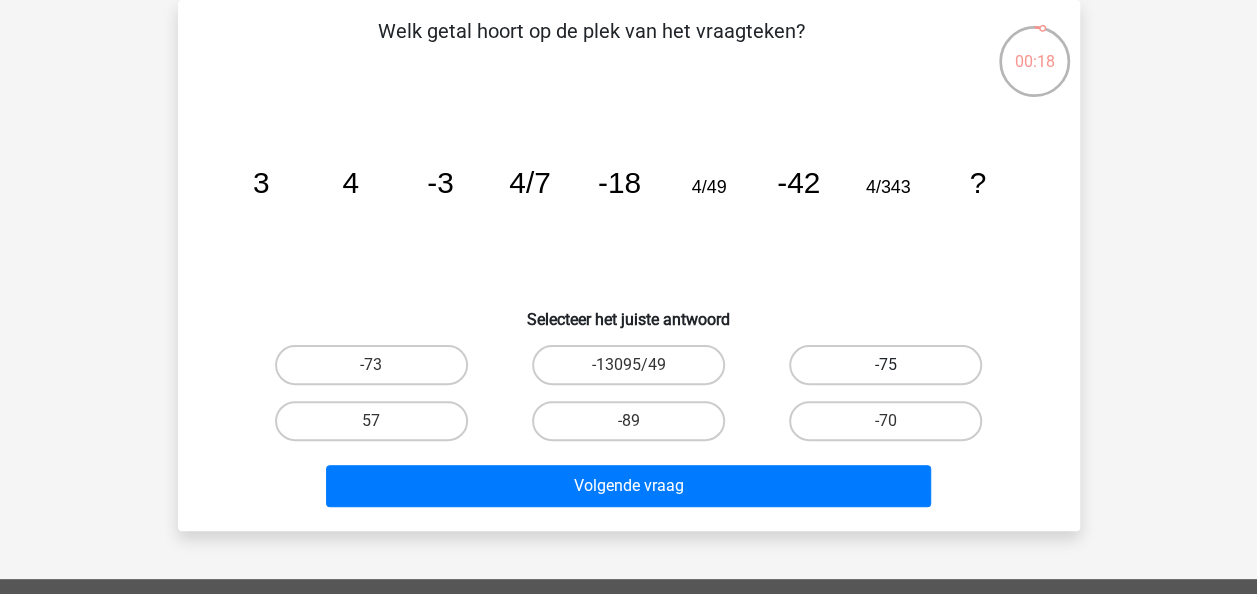 click on "-75" at bounding box center (885, 365) 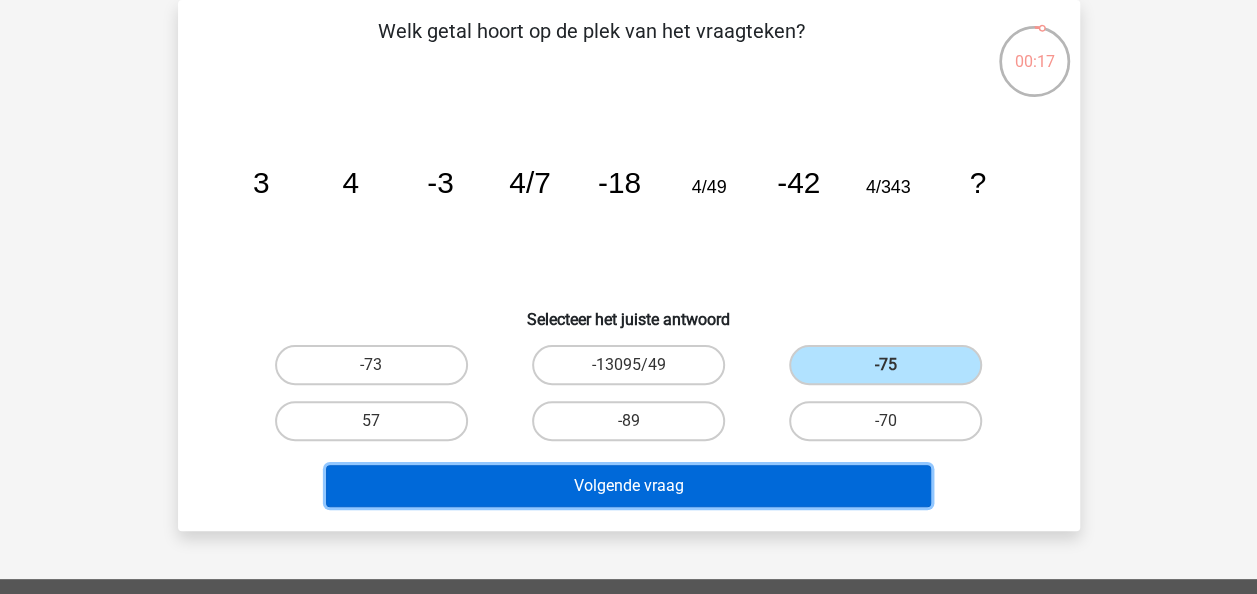 click on "Volgende vraag" at bounding box center [628, 486] 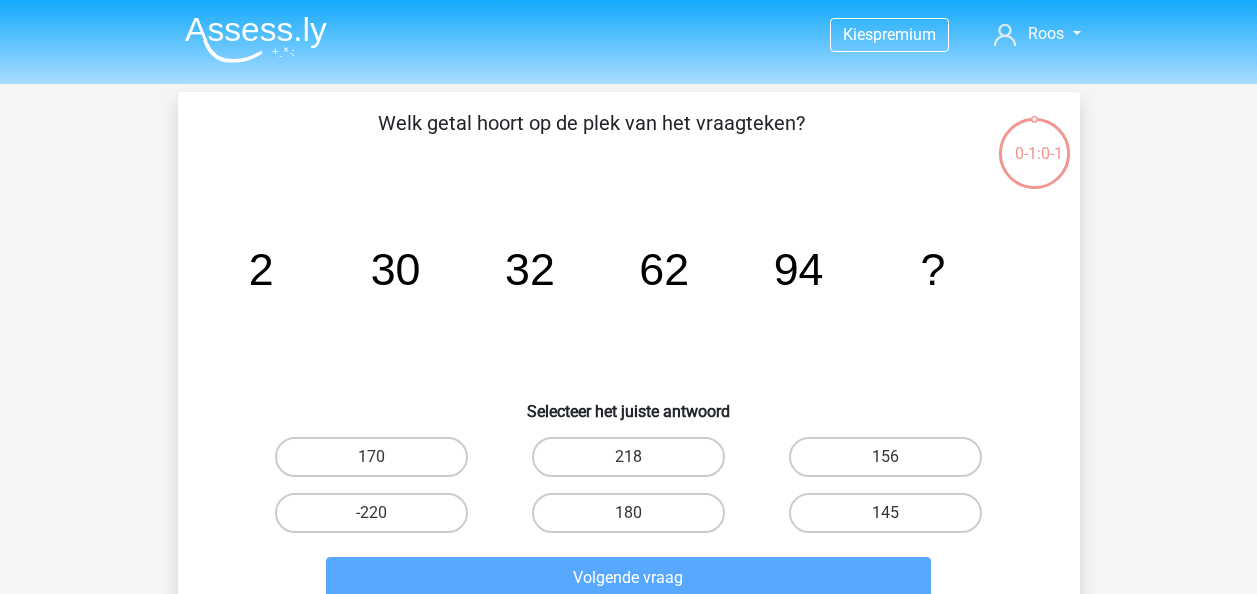 scroll, scrollTop: 92, scrollLeft: 0, axis: vertical 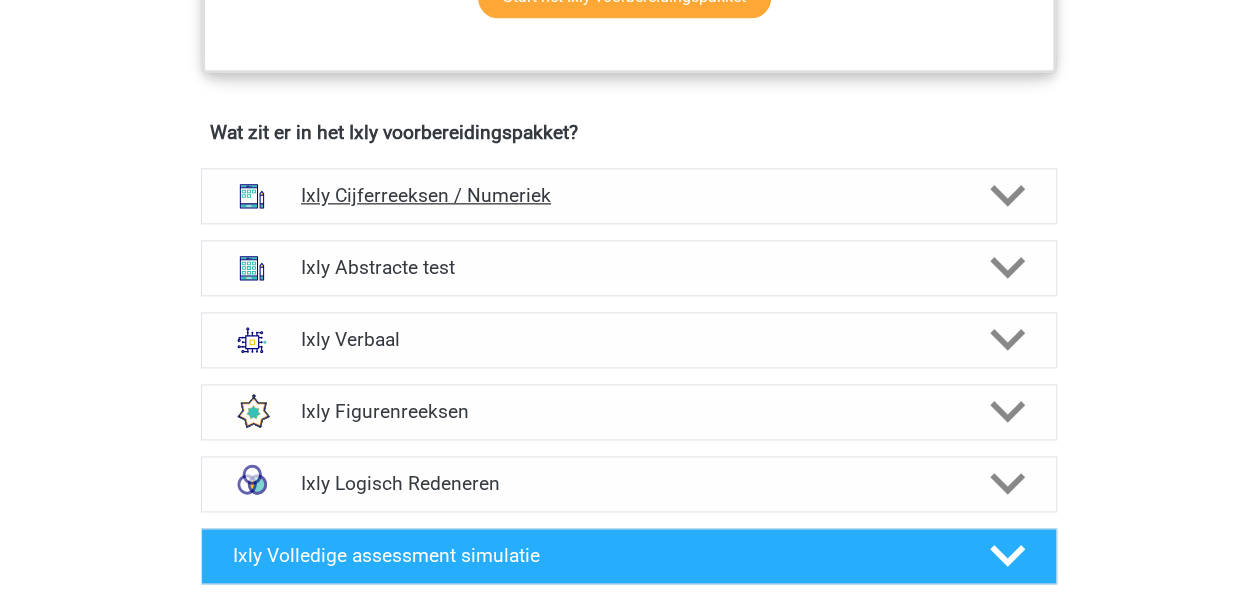 click on "Ixly Cijferreeksen / Numeriek" at bounding box center (628, 195) 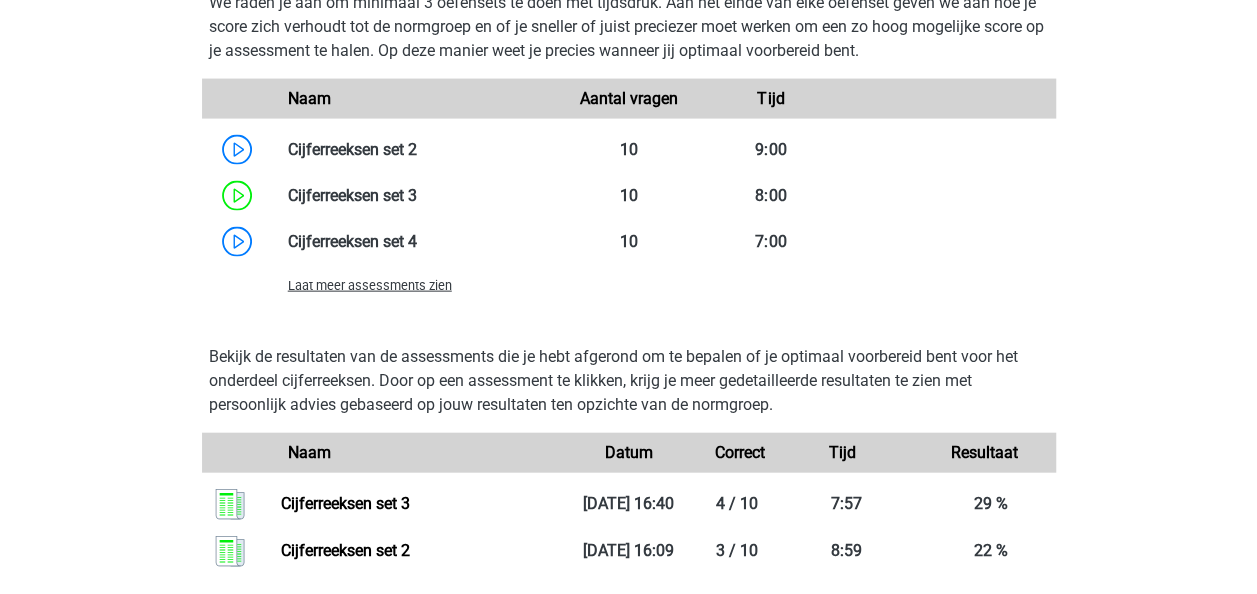 scroll, scrollTop: 2100, scrollLeft: 0, axis: vertical 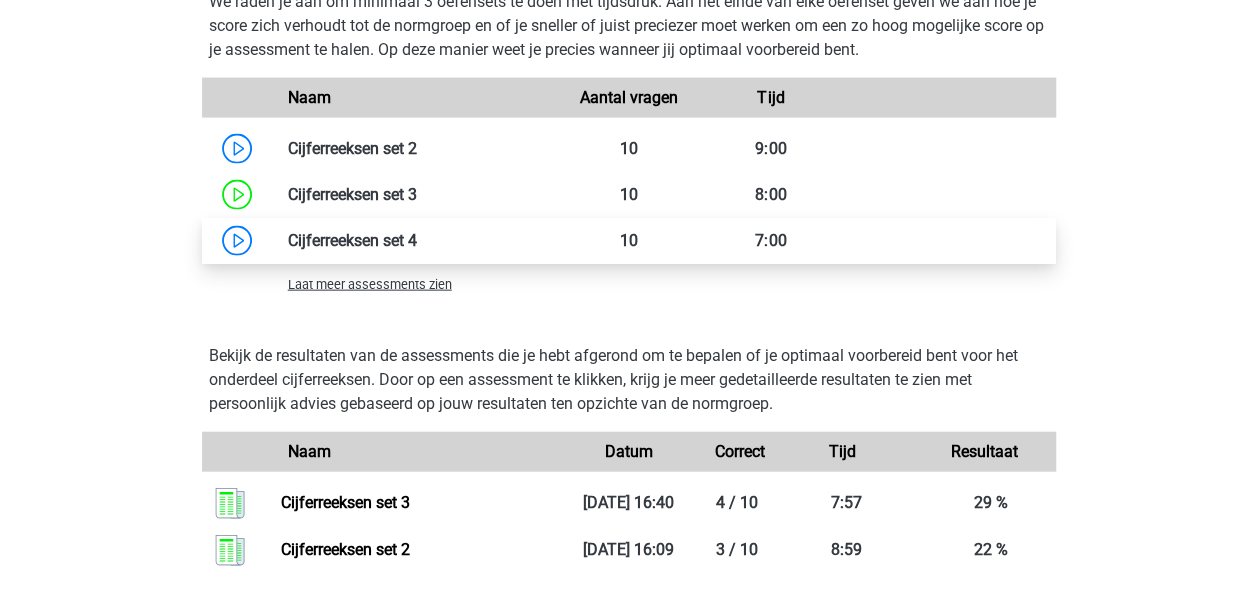 click at bounding box center [417, 240] 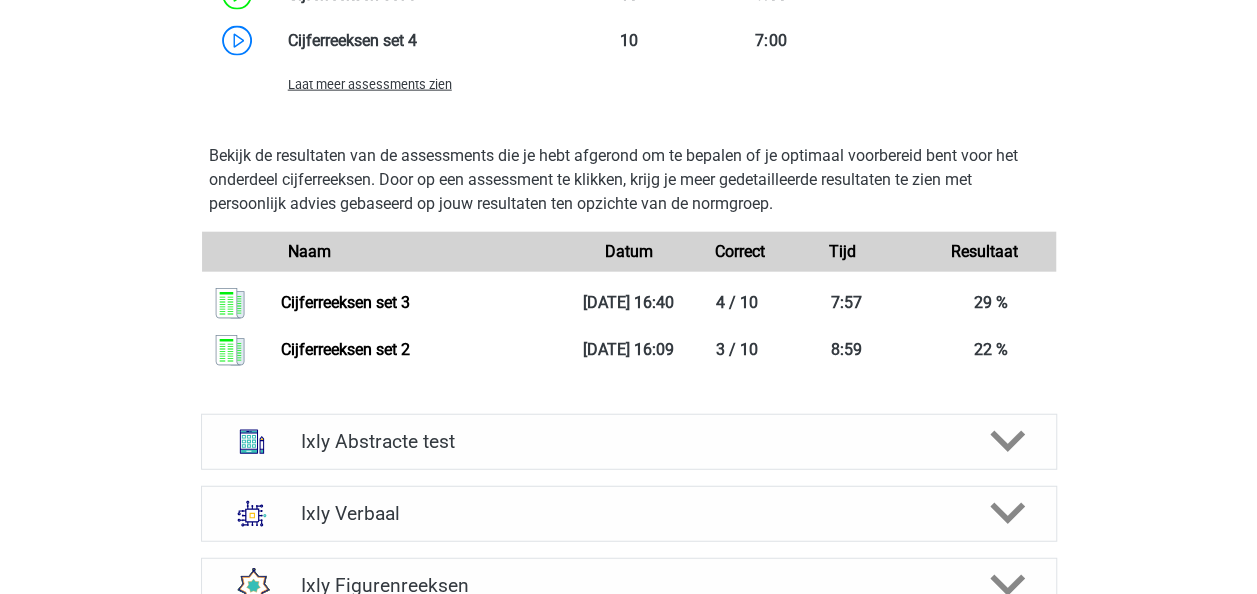 scroll, scrollTop: 2100, scrollLeft: 0, axis: vertical 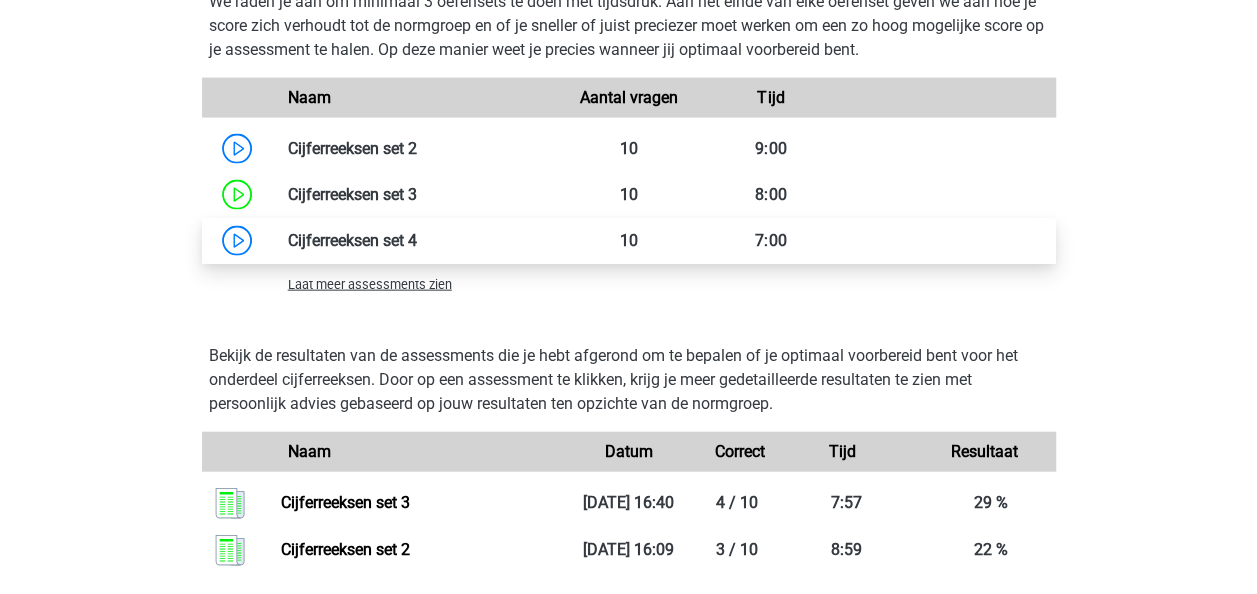 click at bounding box center [417, 240] 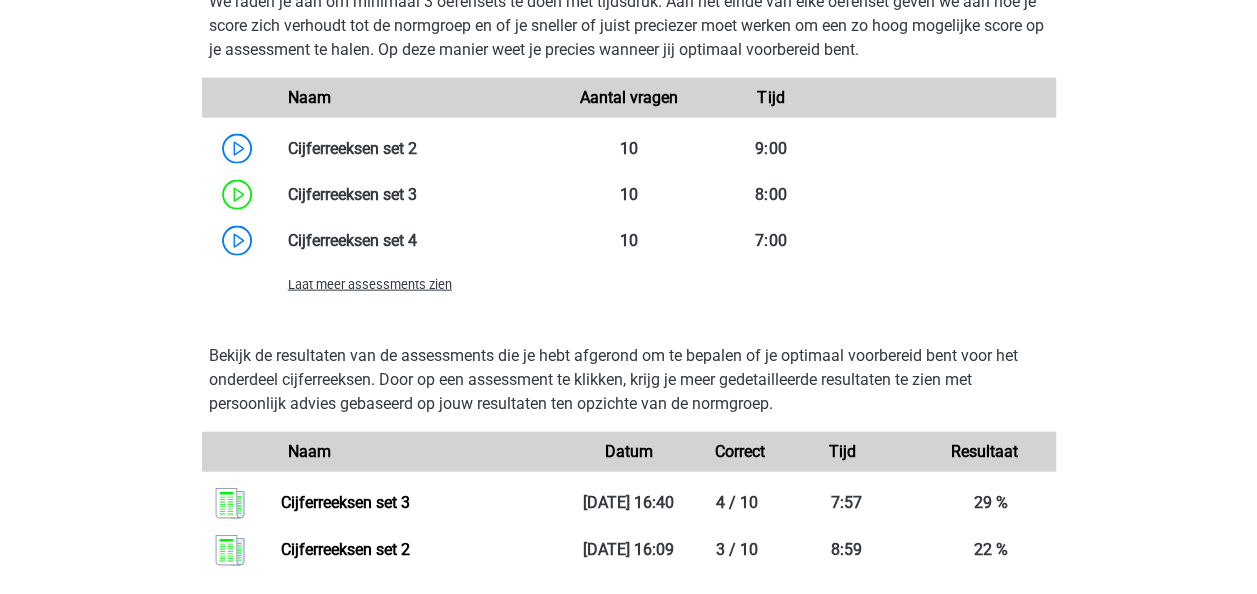 click on "Laat meer assessments zien" at bounding box center (415, 284) 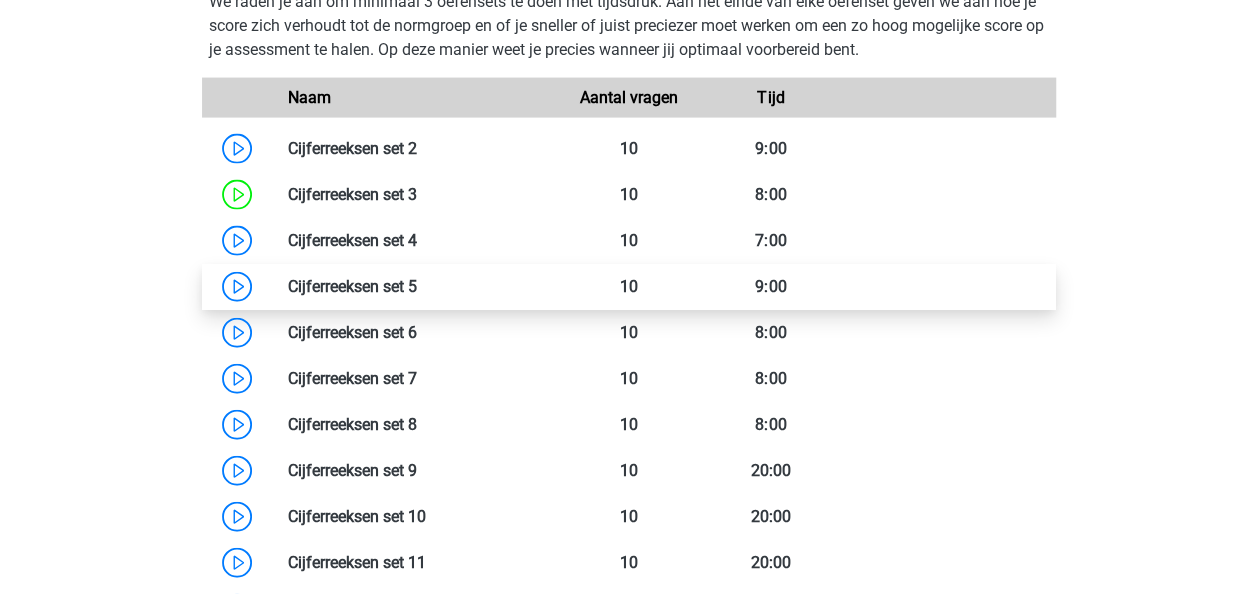 click at bounding box center [417, 286] 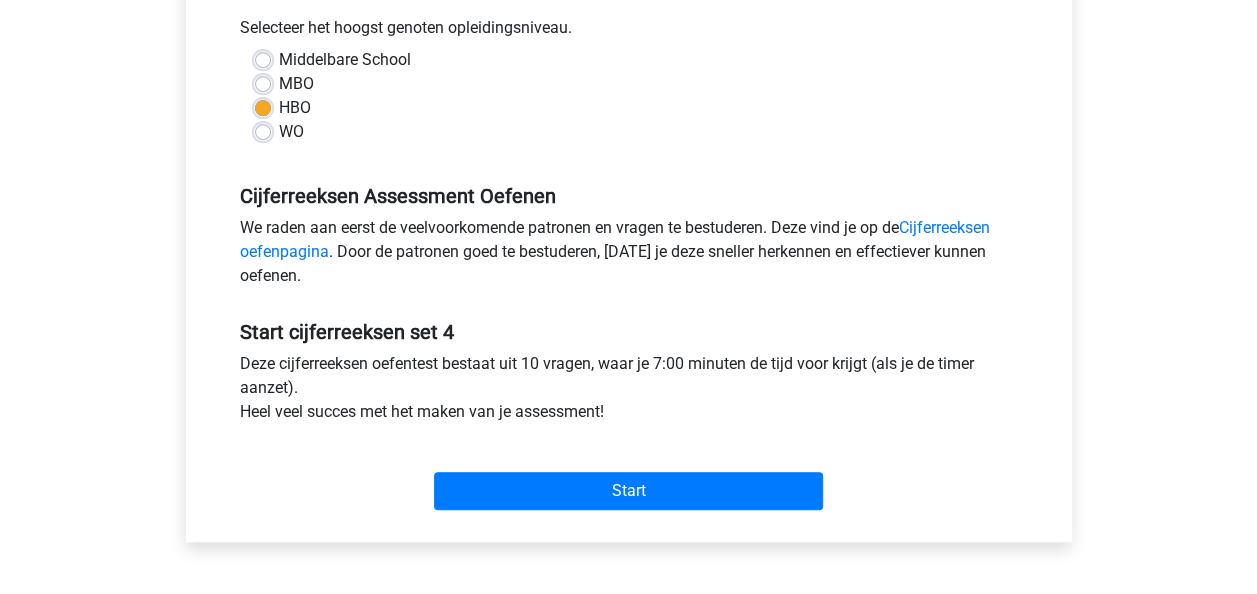 scroll, scrollTop: 500, scrollLeft: 0, axis: vertical 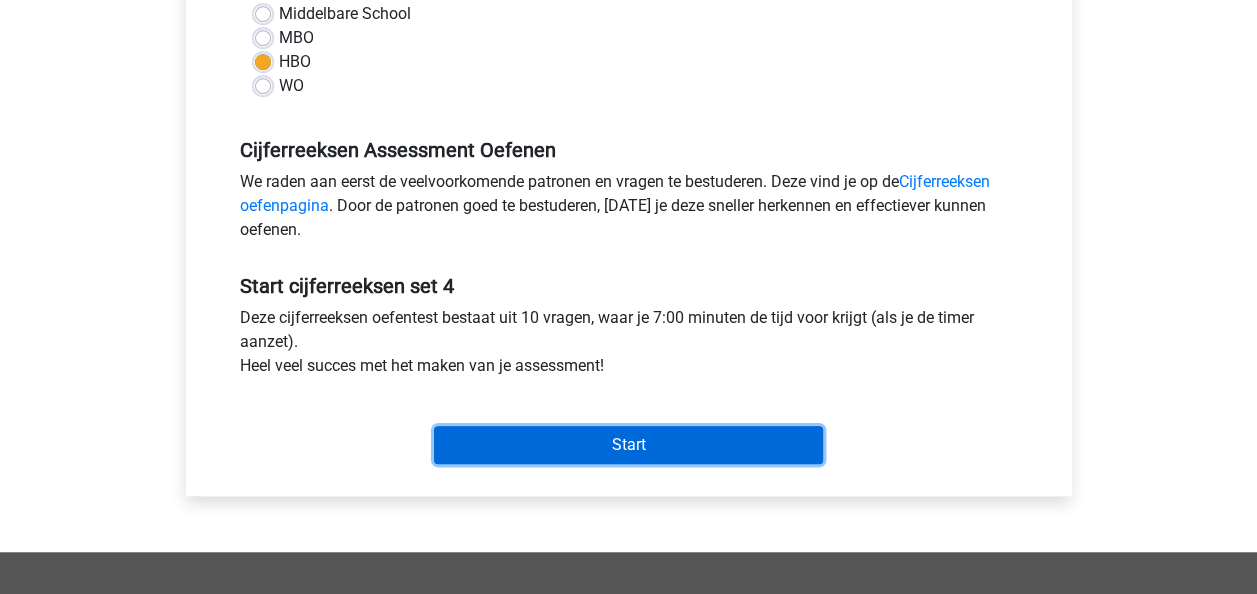 click on "Start" at bounding box center [628, 445] 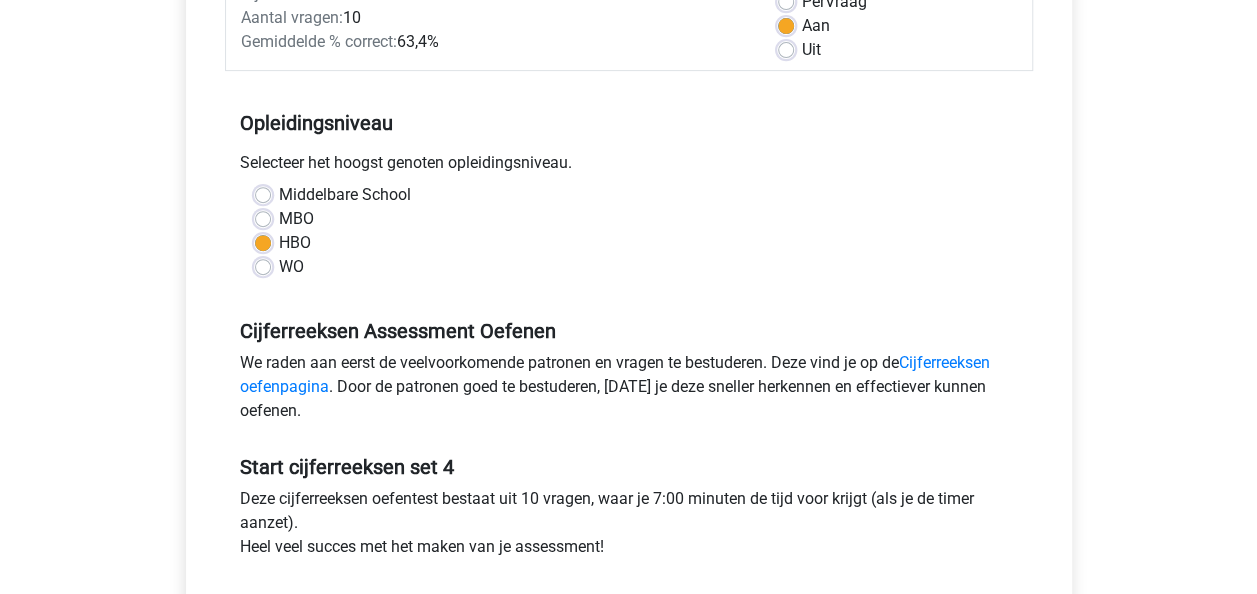 scroll, scrollTop: 300, scrollLeft: 0, axis: vertical 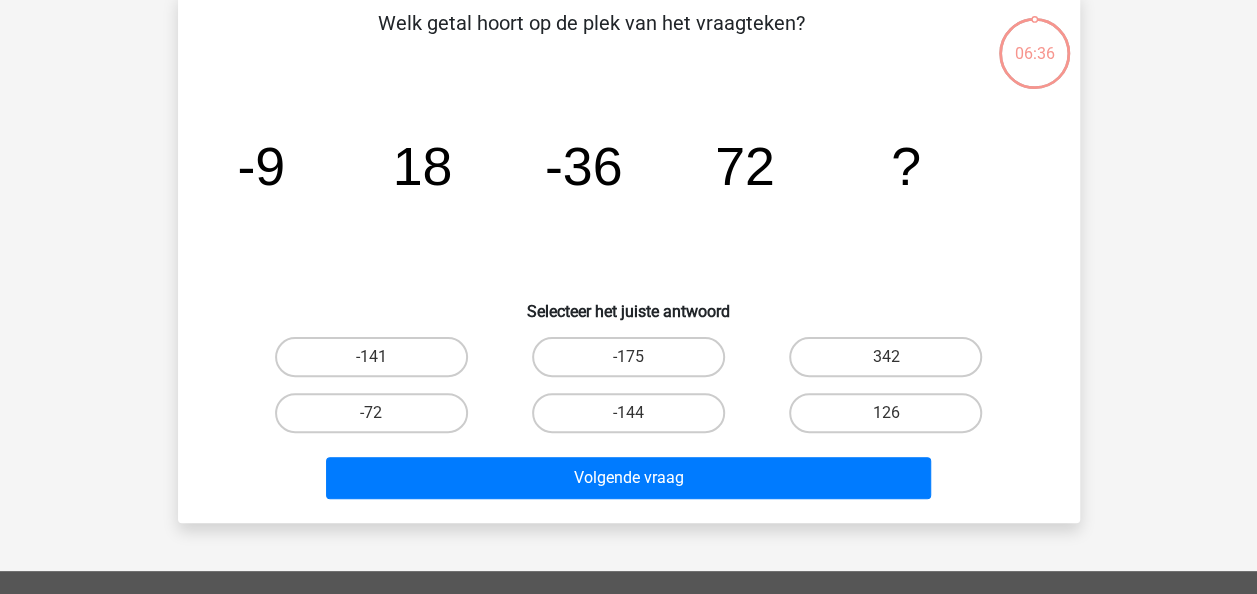 click on "-144" at bounding box center [634, 419] 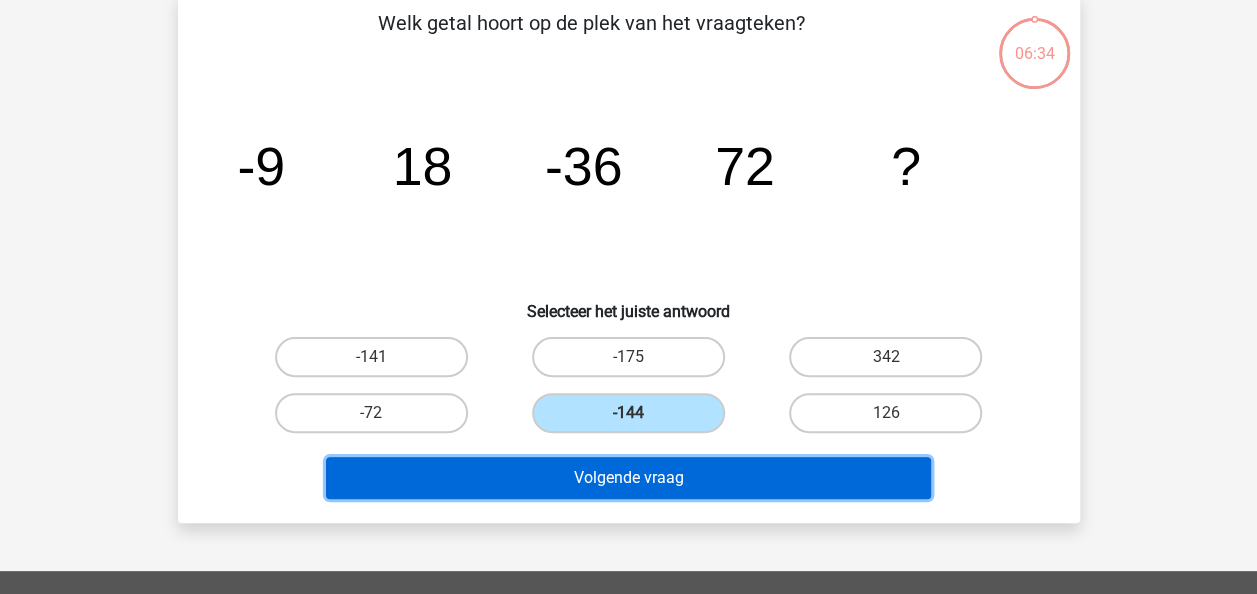 click on "Volgende vraag" at bounding box center [628, 478] 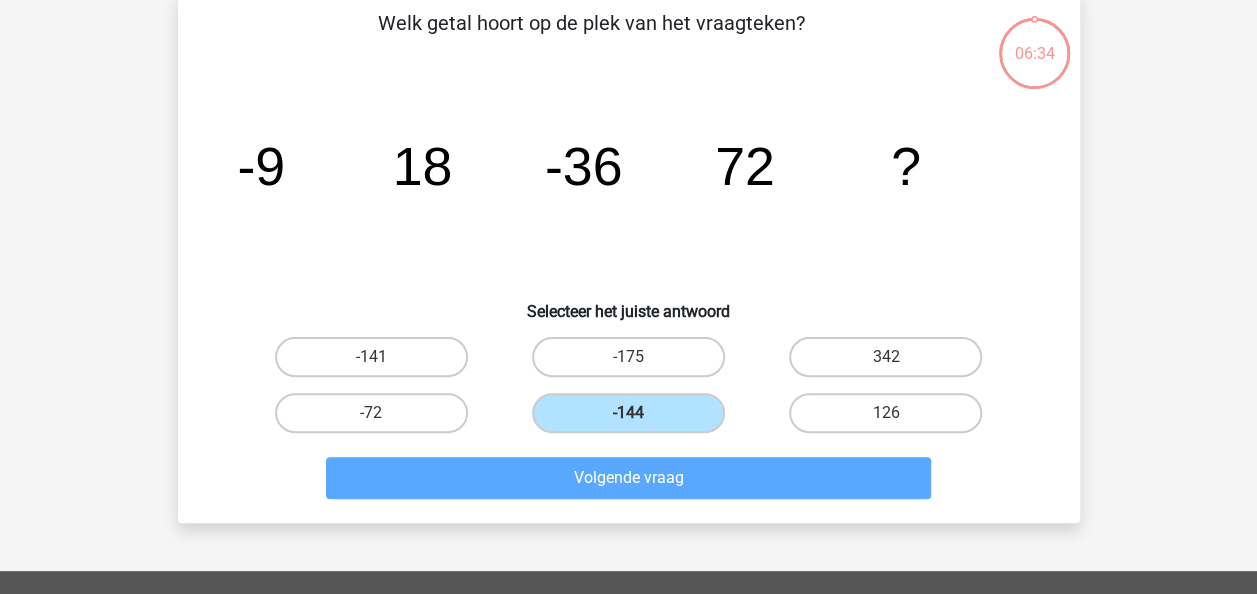 scroll, scrollTop: 92, scrollLeft: 0, axis: vertical 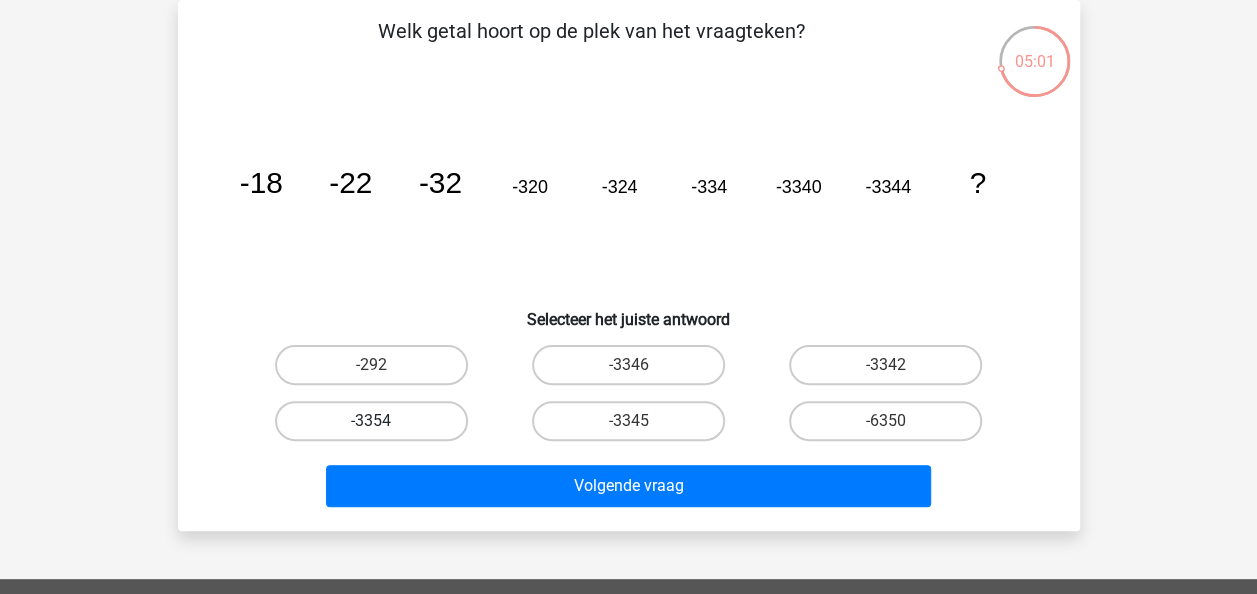 click on "-3354" at bounding box center [371, 421] 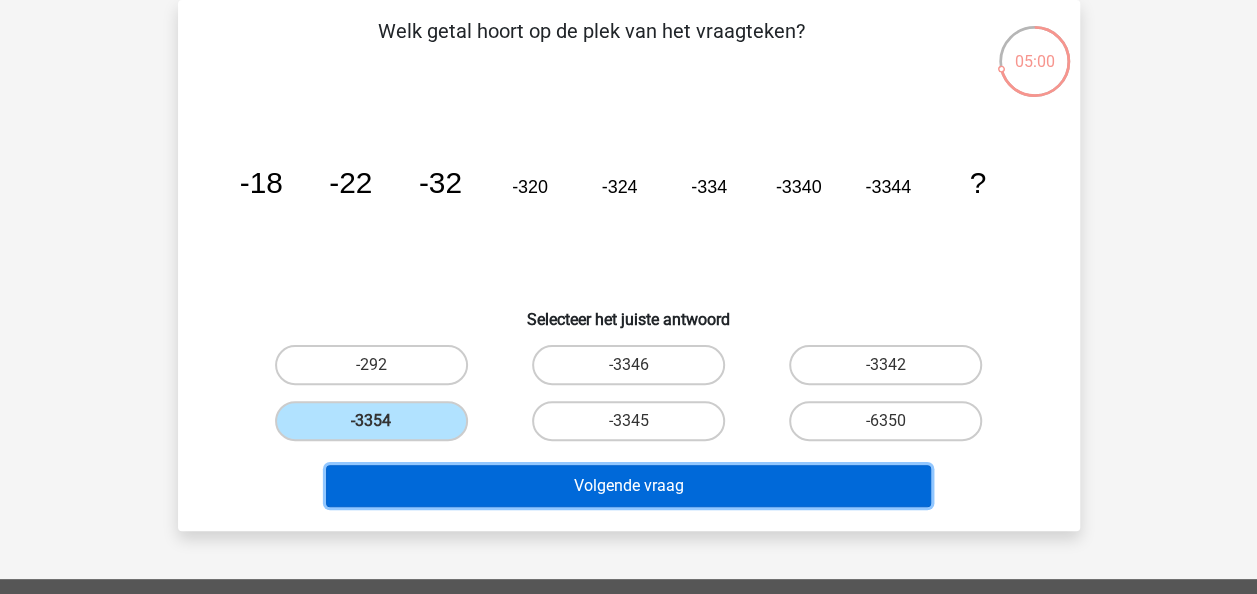 click on "Volgende vraag" at bounding box center (628, 486) 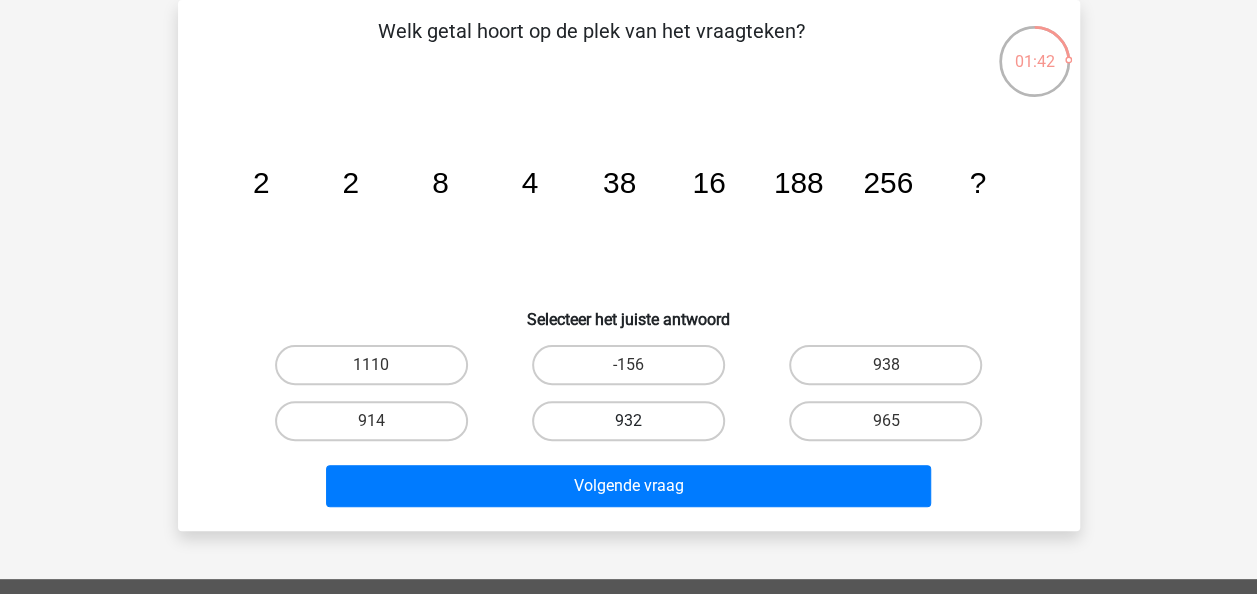 click on "932" at bounding box center (628, 421) 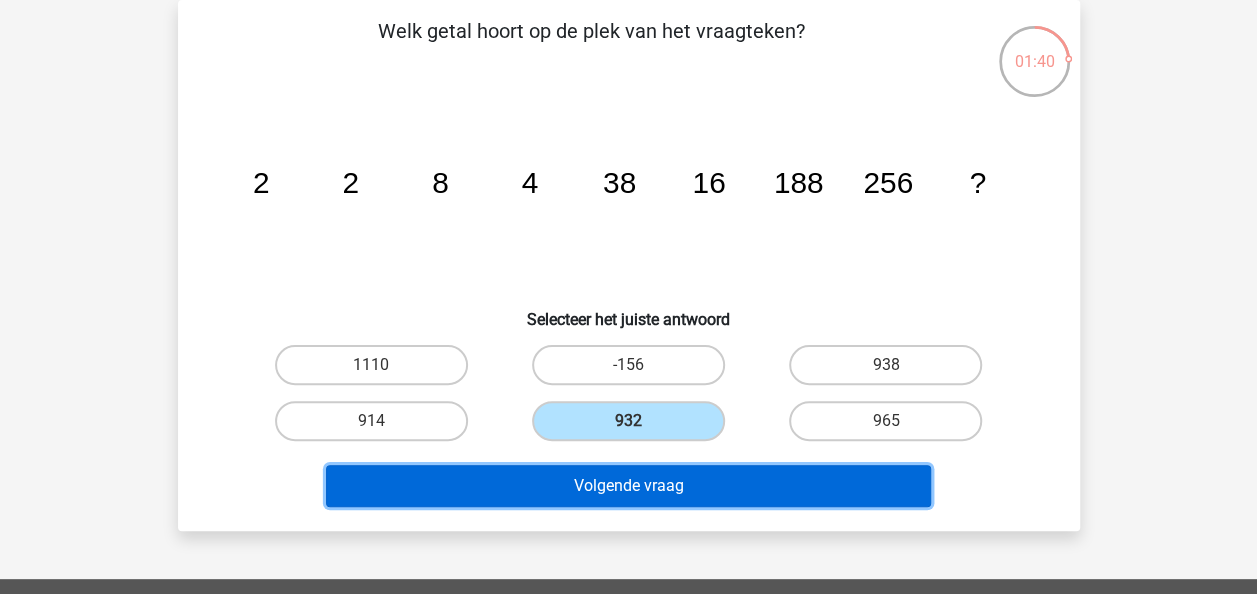click on "Volgende vraag" at bounding box center [628, 486] 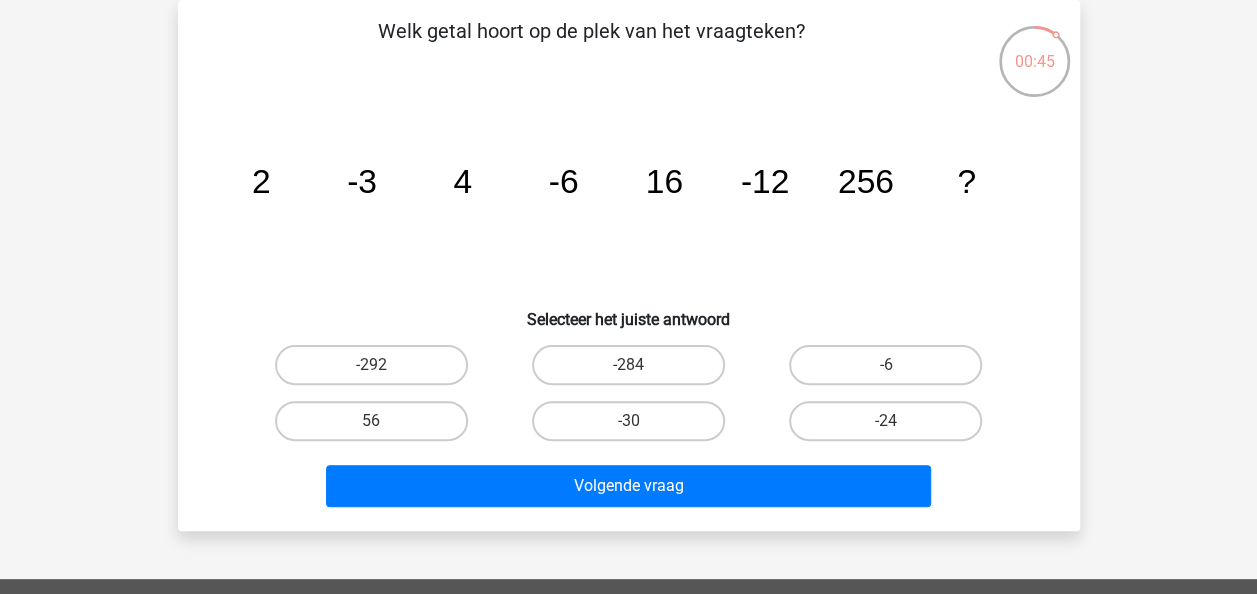 click on "-24" at bounding box center [892, 427] 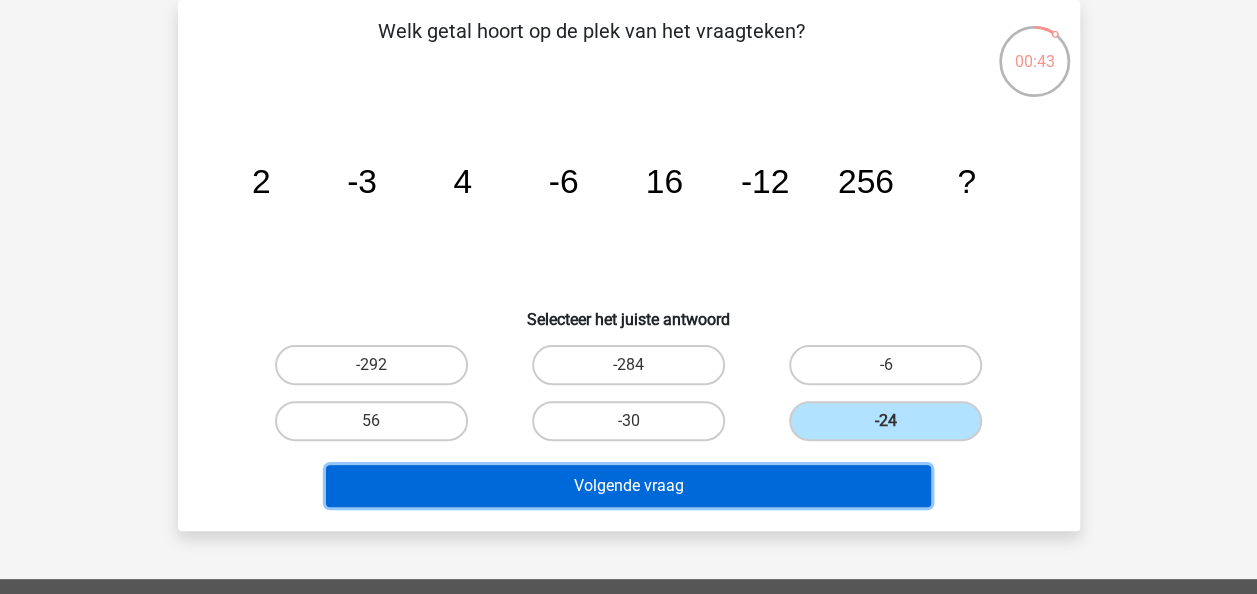 click on "Volgende vraag" at bounding box center [628, 486] 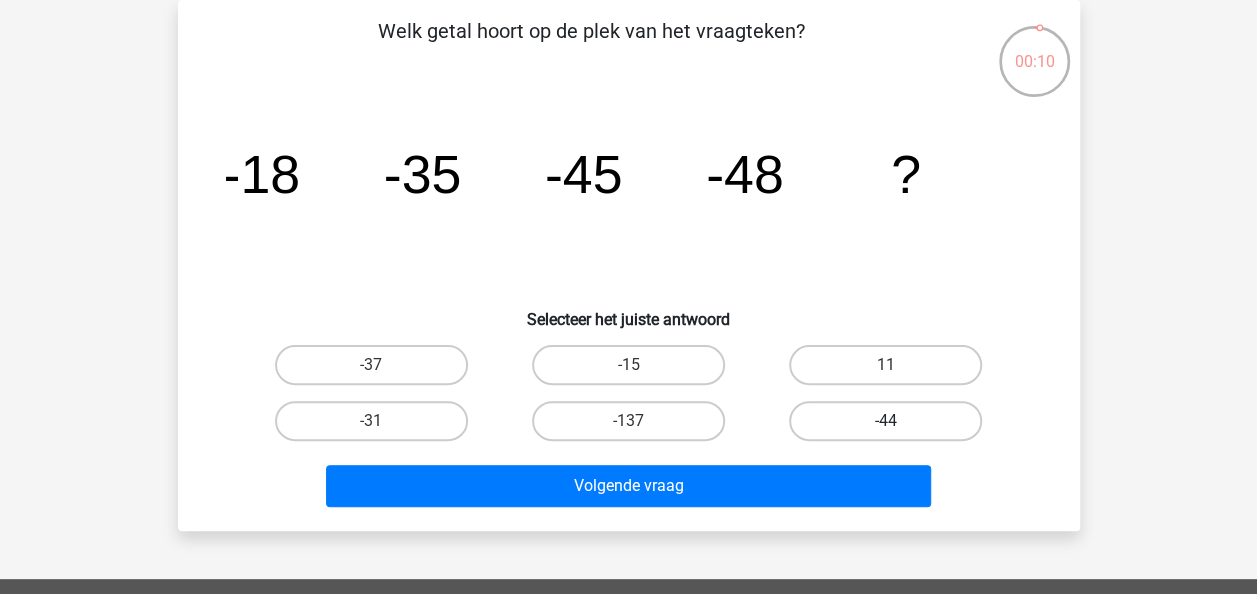 click on "-44" at bounding box center (885, 421) 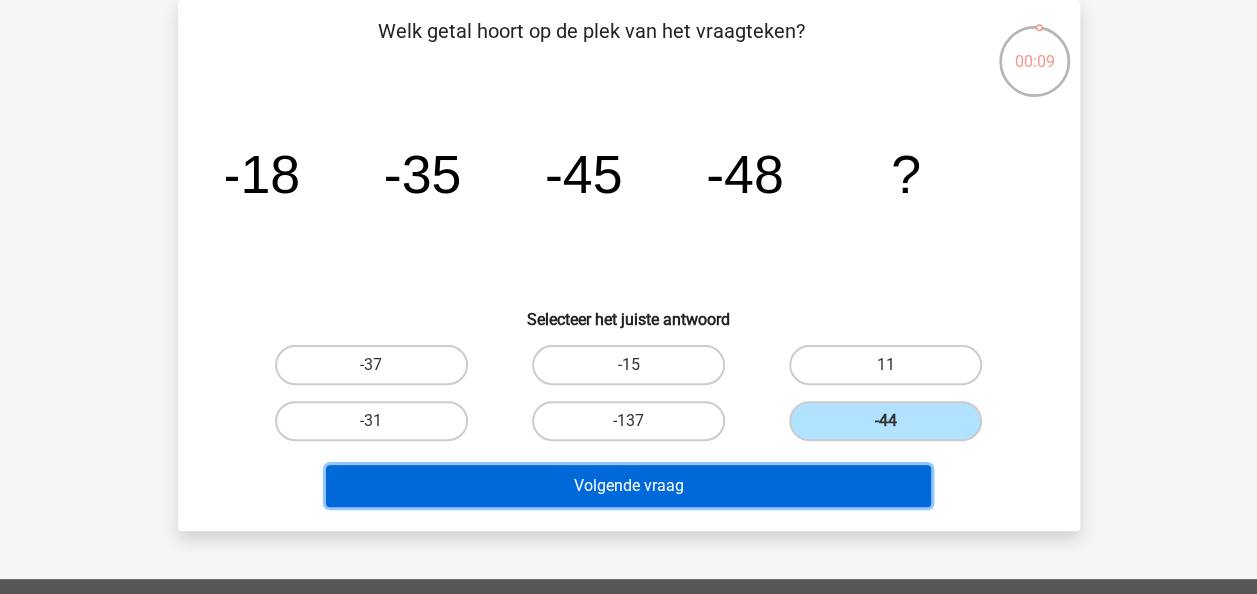 click on "Volgende vraag" at bounding box center (628, 486) 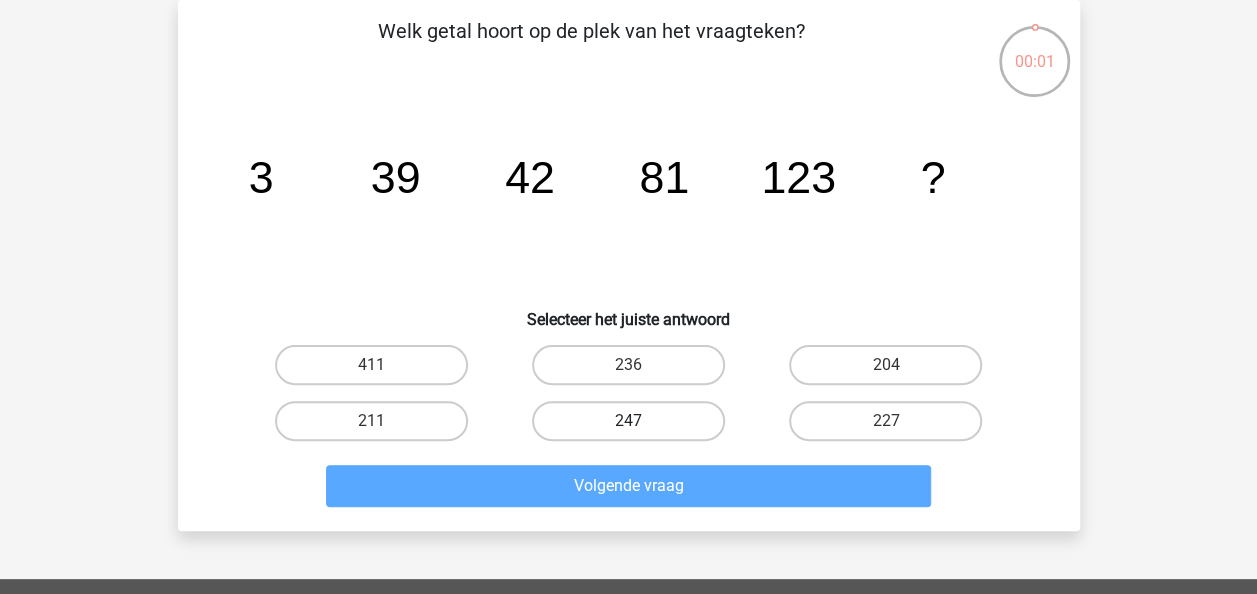 click on "247" at bounding box center [628, 421] 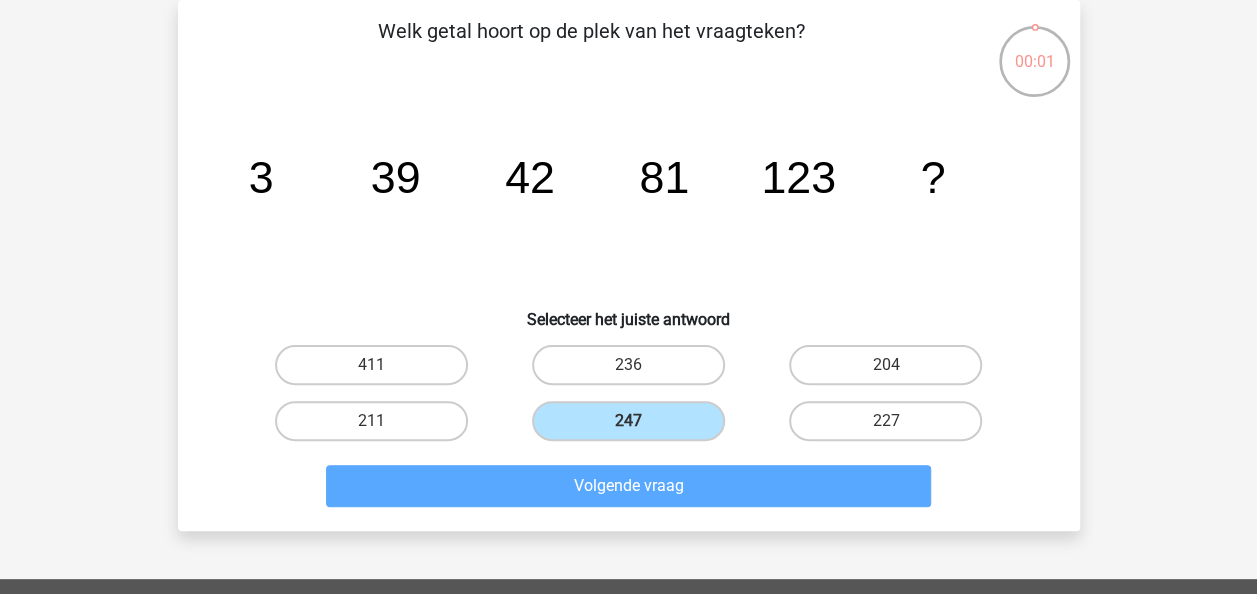 click on "236" at bounding box center [634, 371] 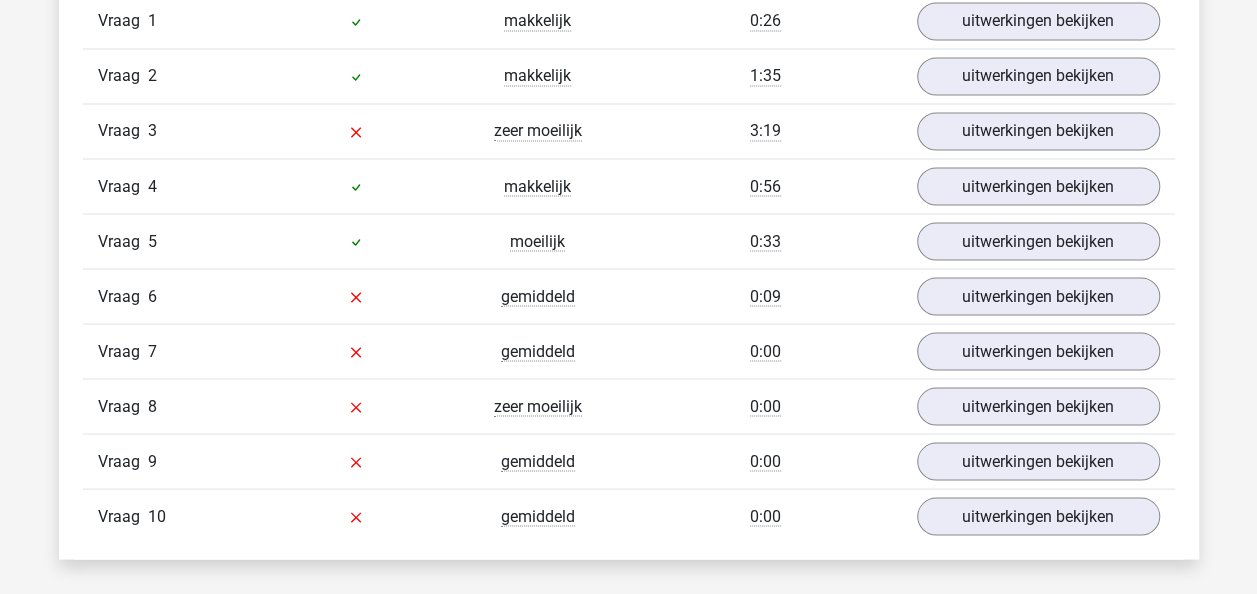 scroll, scrollTop: 1700, scrollLeft: 0, axis: vertical 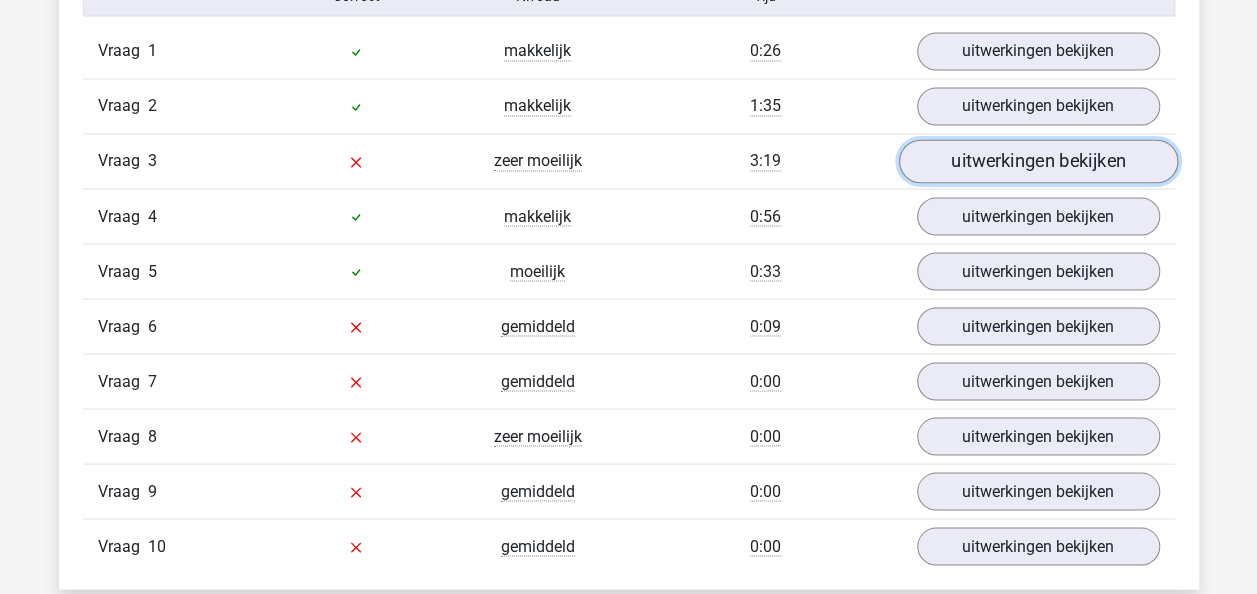 click on "uitwerkingen bekijken" at bounding box center [1037, 162] 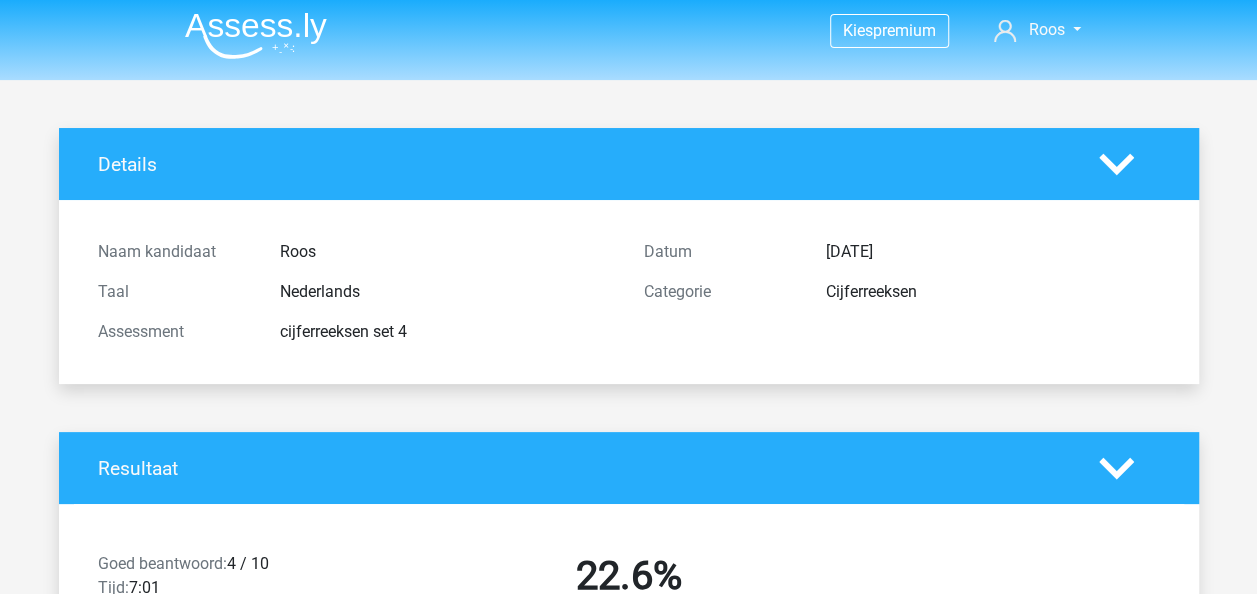 scroll, scrollTop: 0, scrollLeft: 0, axis: both 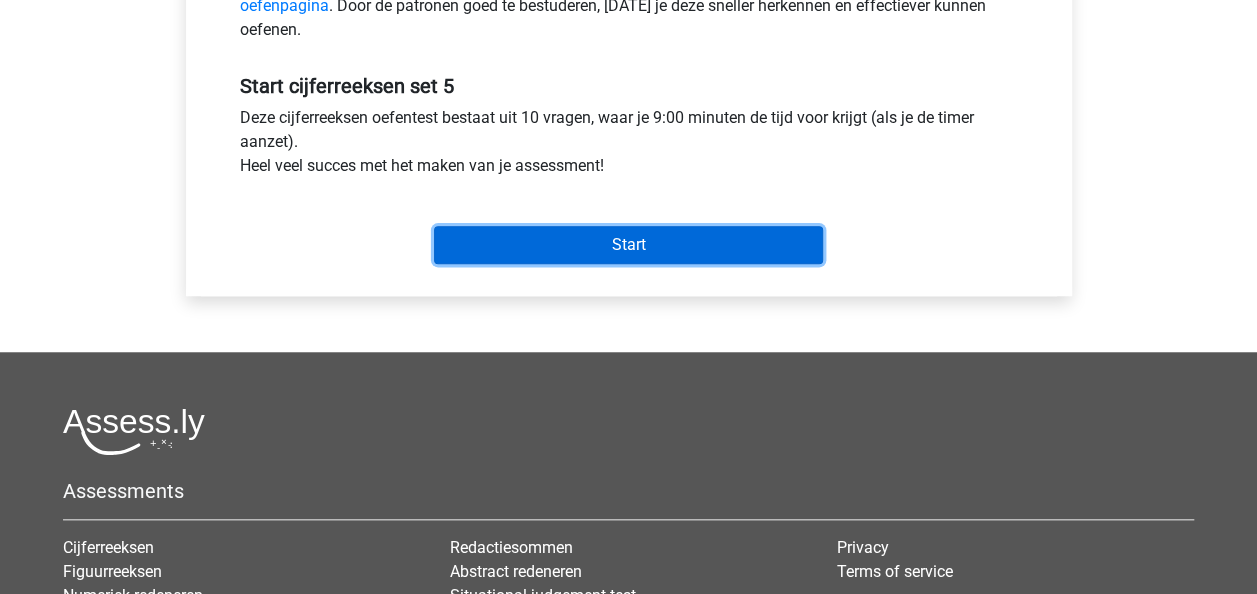 click on "Start" at bounding box center [628, 245] 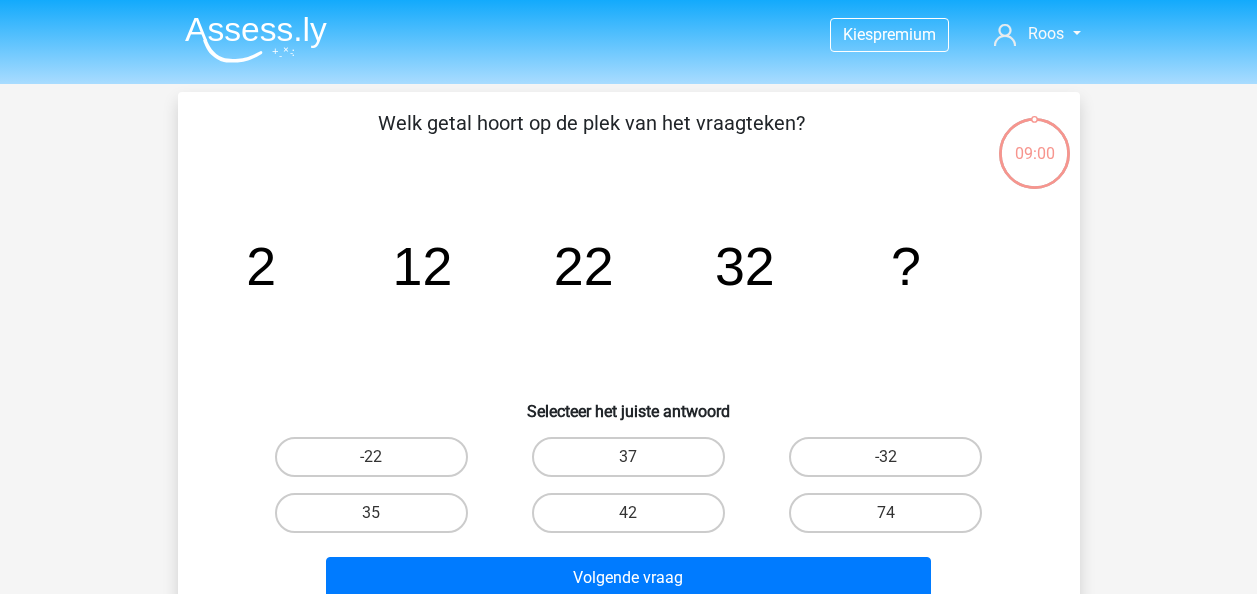 scroll, scrollTop: 0, scrollLeft: 0, axis: both 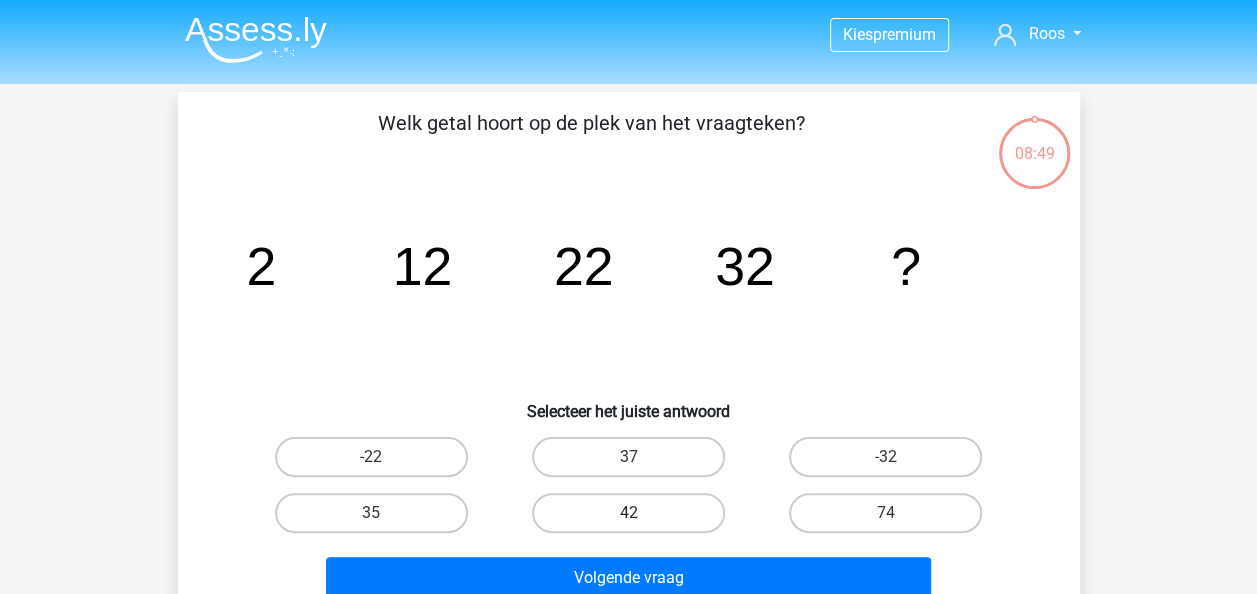 click on "42" at bounding box center [628, 513] 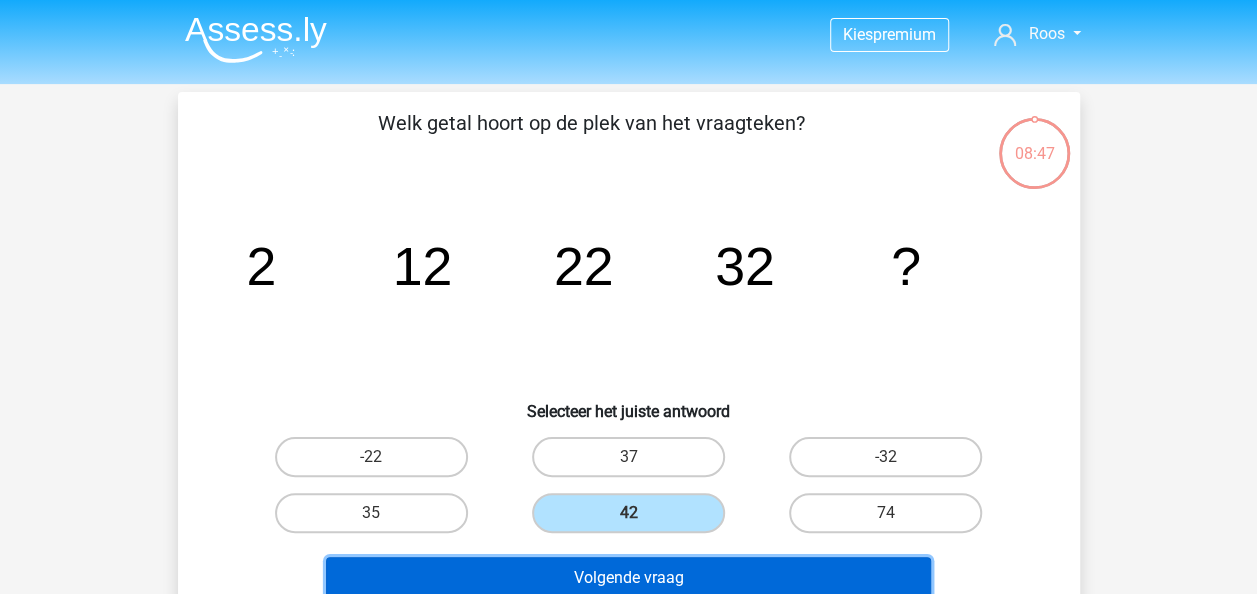 click on "Volgende vraag" at bounding box center [628, 578] 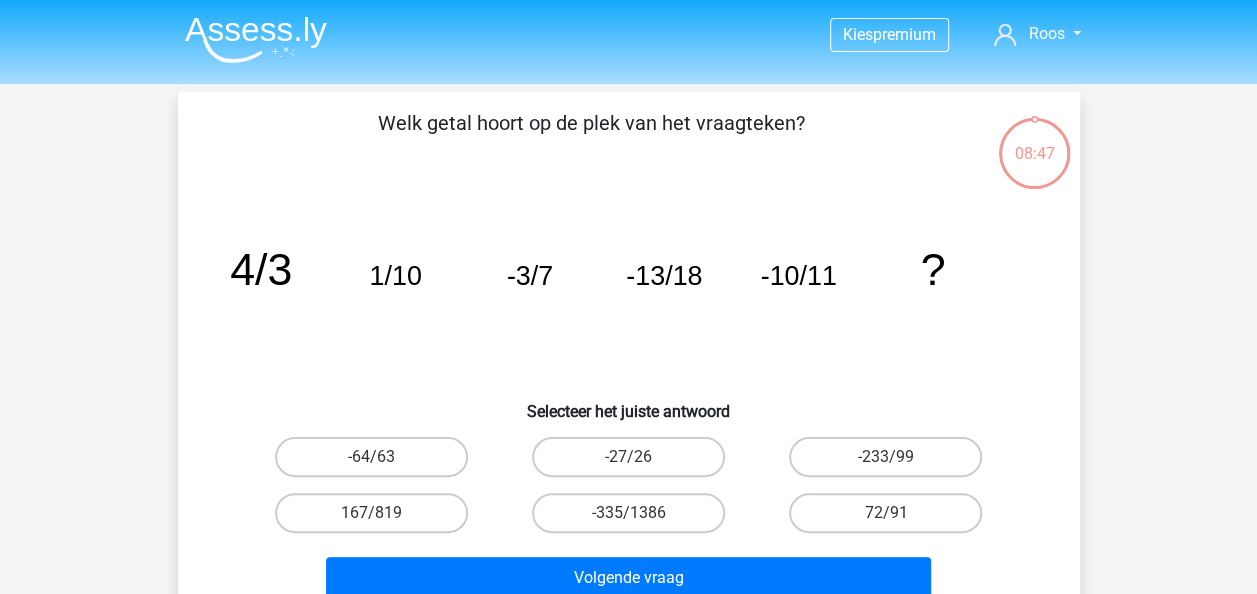scroll, scrollTop: 92, scrollLeft: 0, axis: vertical 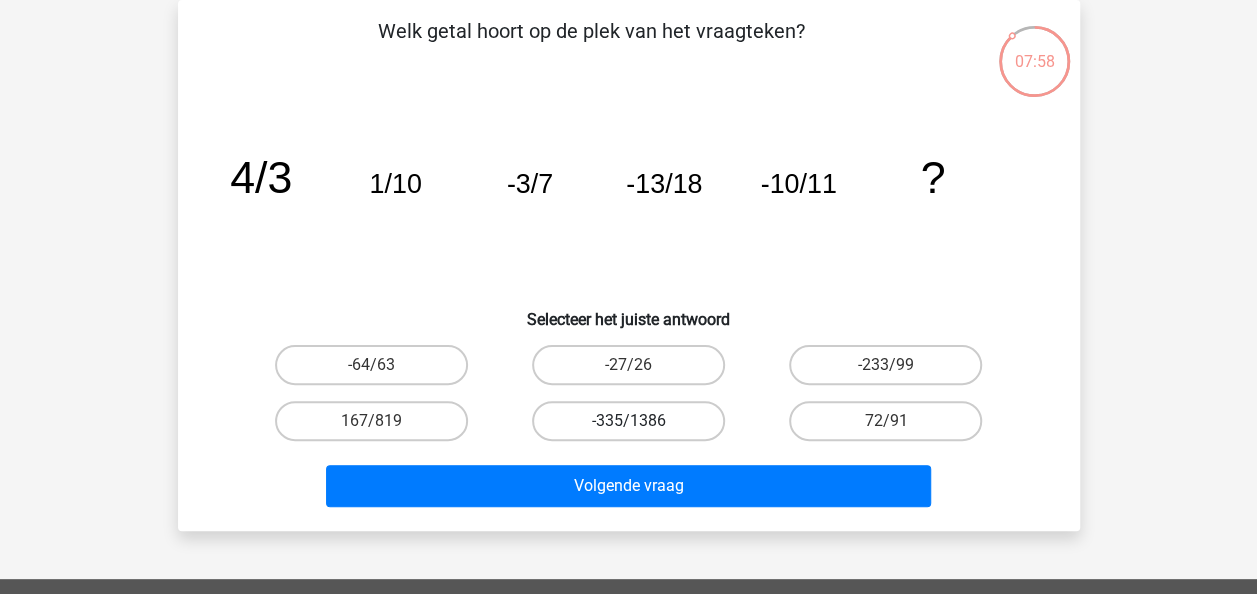click on "-335/1386" at bounding box center [628, 421] 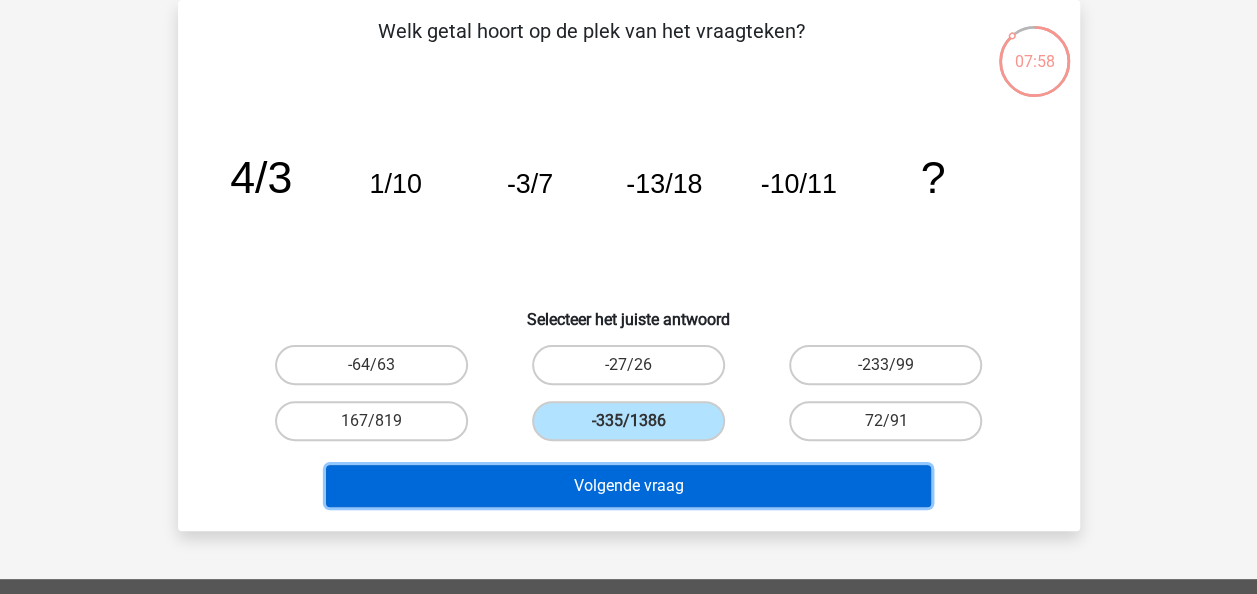 click on "Volgende vraag" at bounding box center [628, 486] 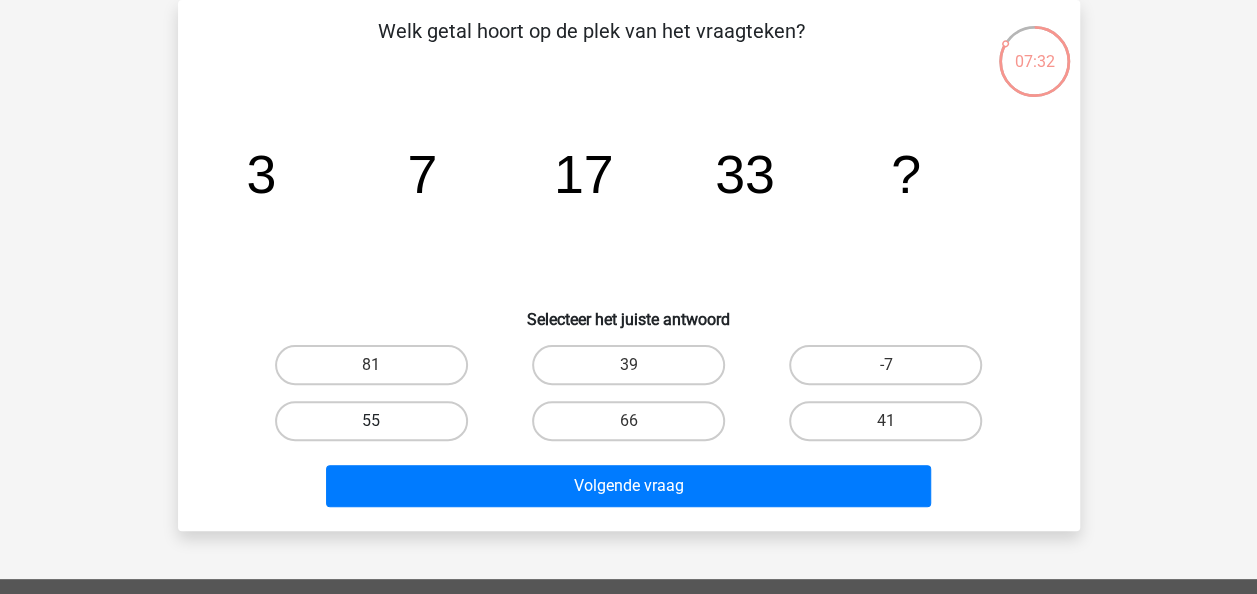 click on "55" at bounding box center [371, 421] 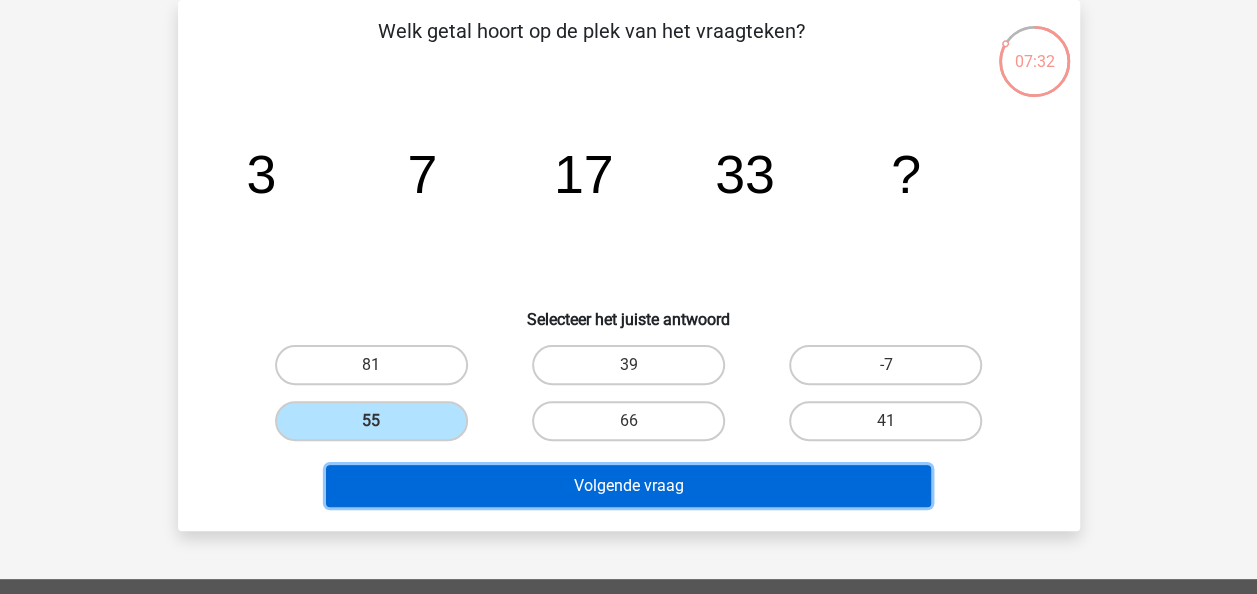 click on "Volgende vraag" at bounding box center (628, 486) 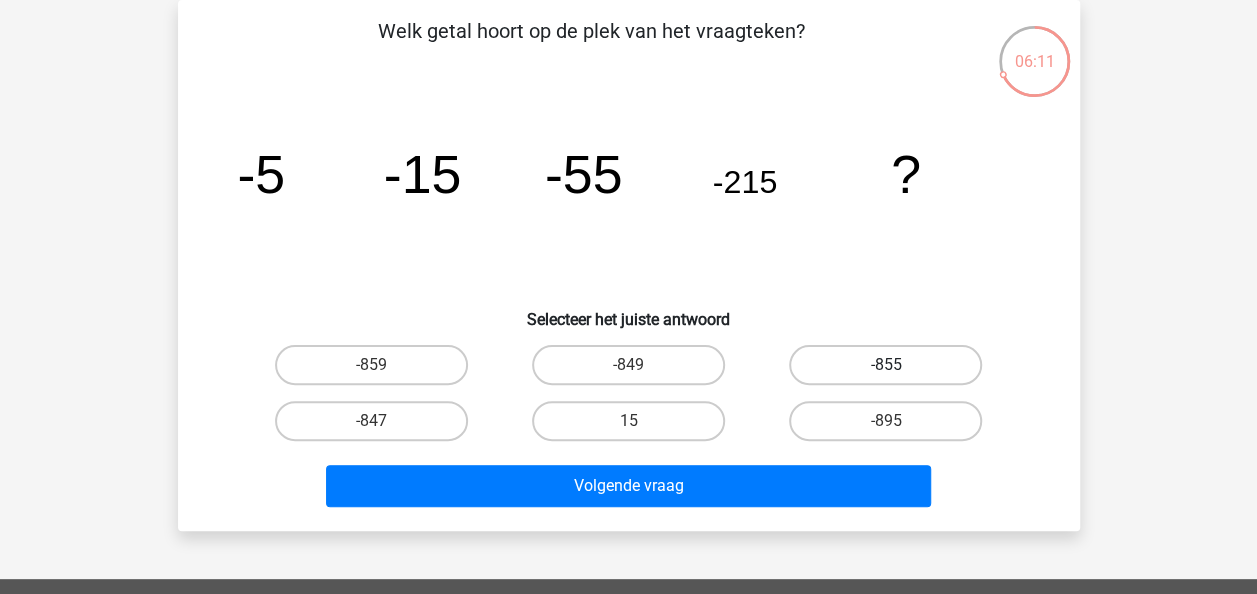 click on "-855" at bounding box center (885, 365) 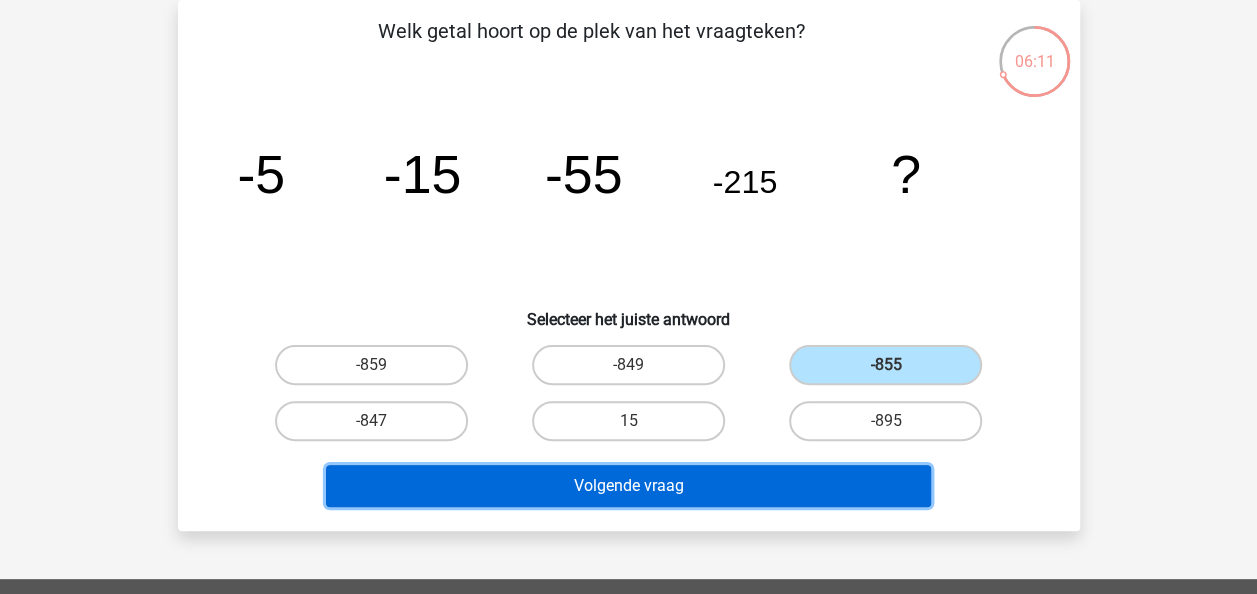 click on "Volgende vraag" at bounding box center (628, 486) 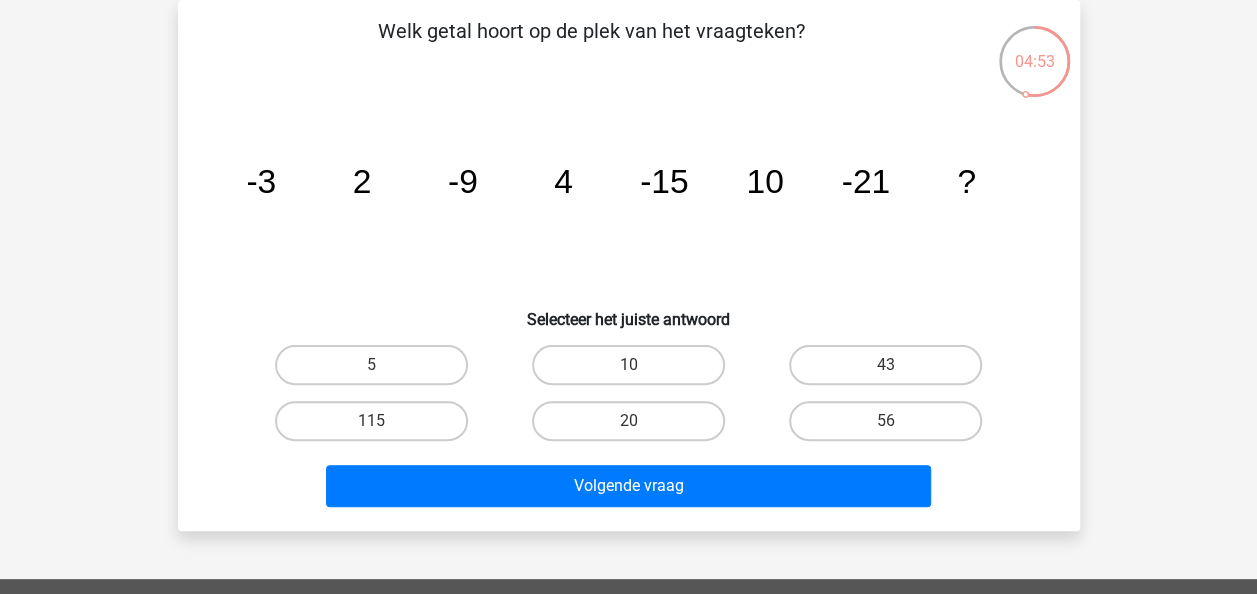 click on "20" at bounding box center (634, 427) 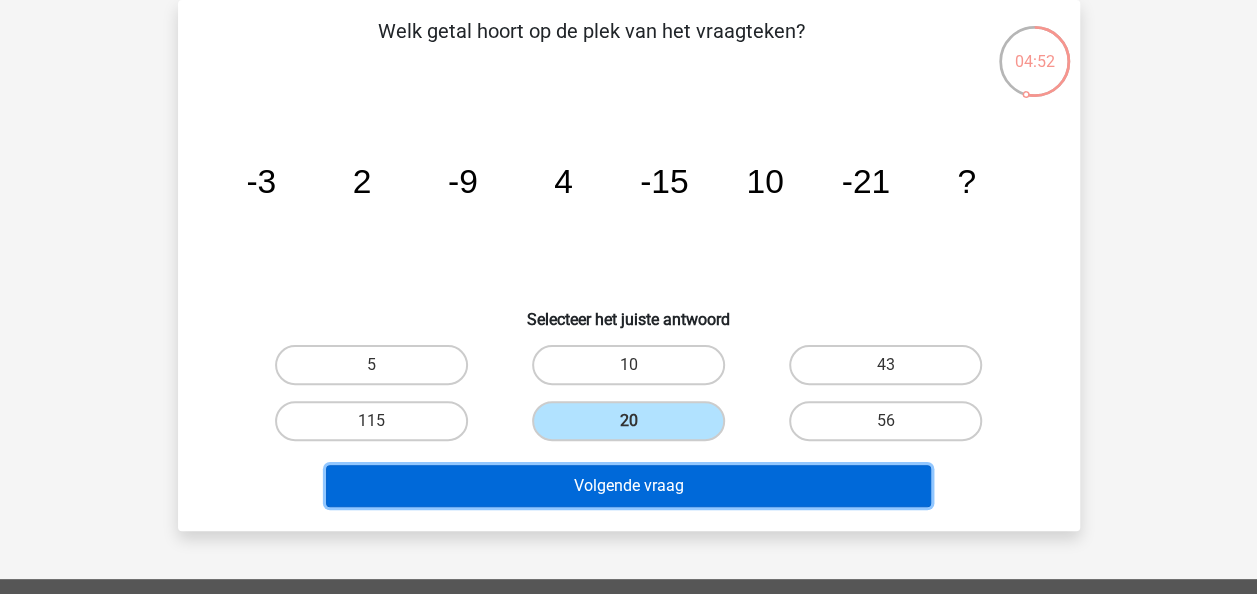click on "Volgende vraag" at bounding box center [628, 486] 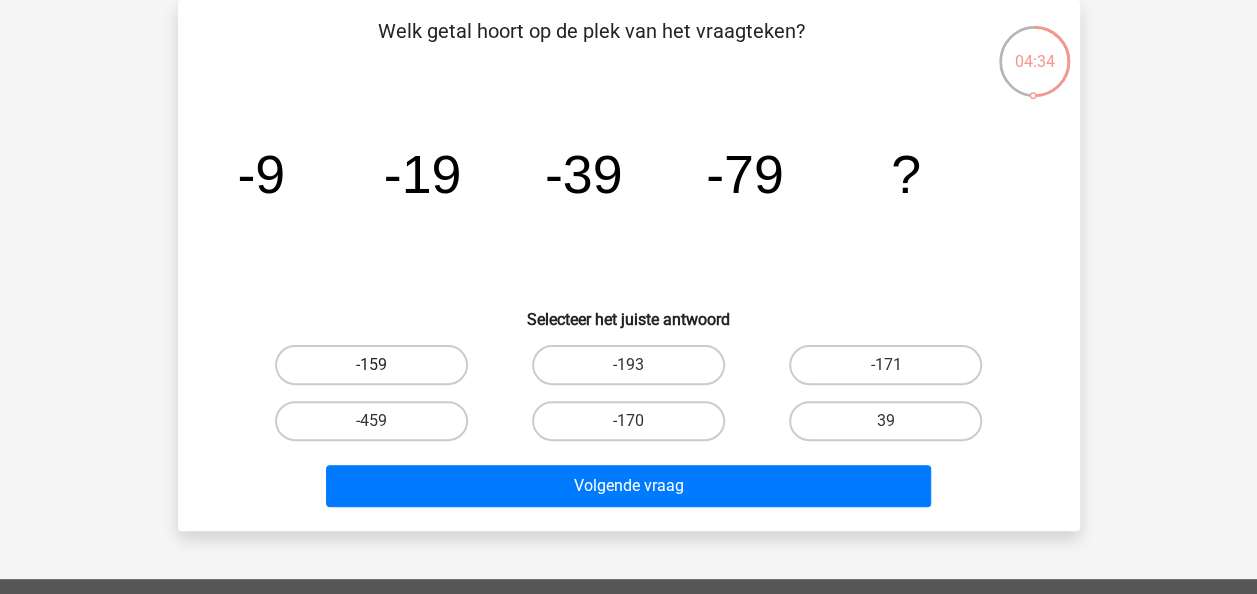 click on "-159" at bounding box center [371, 365] 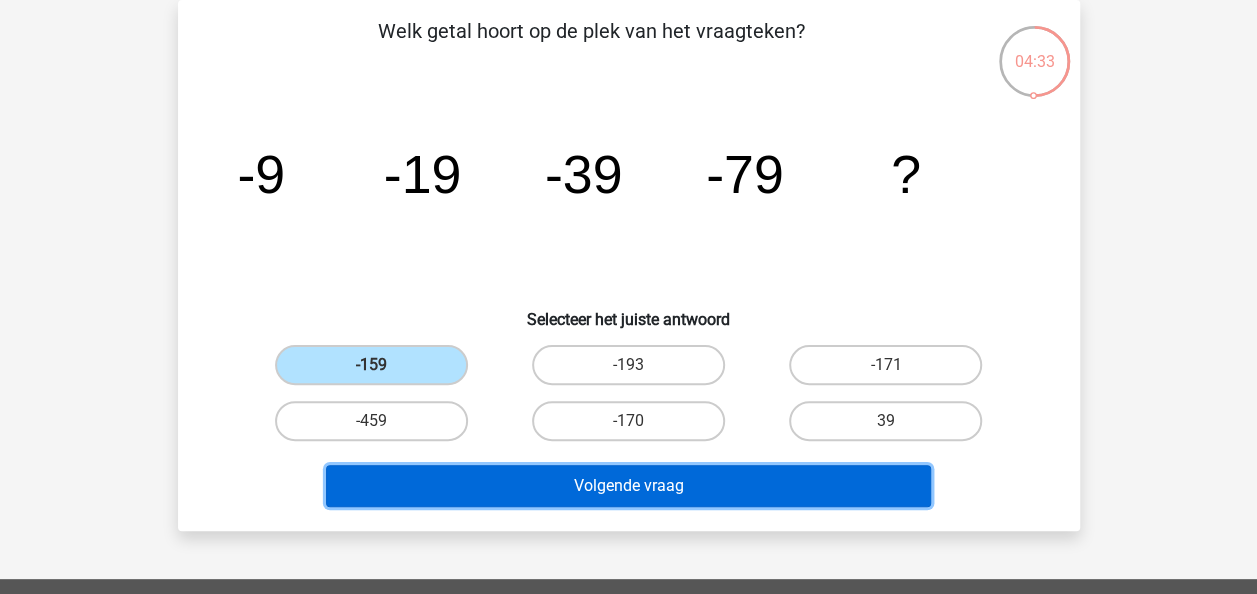 click on "Volgende vraag" at bounding box center [628, 486] 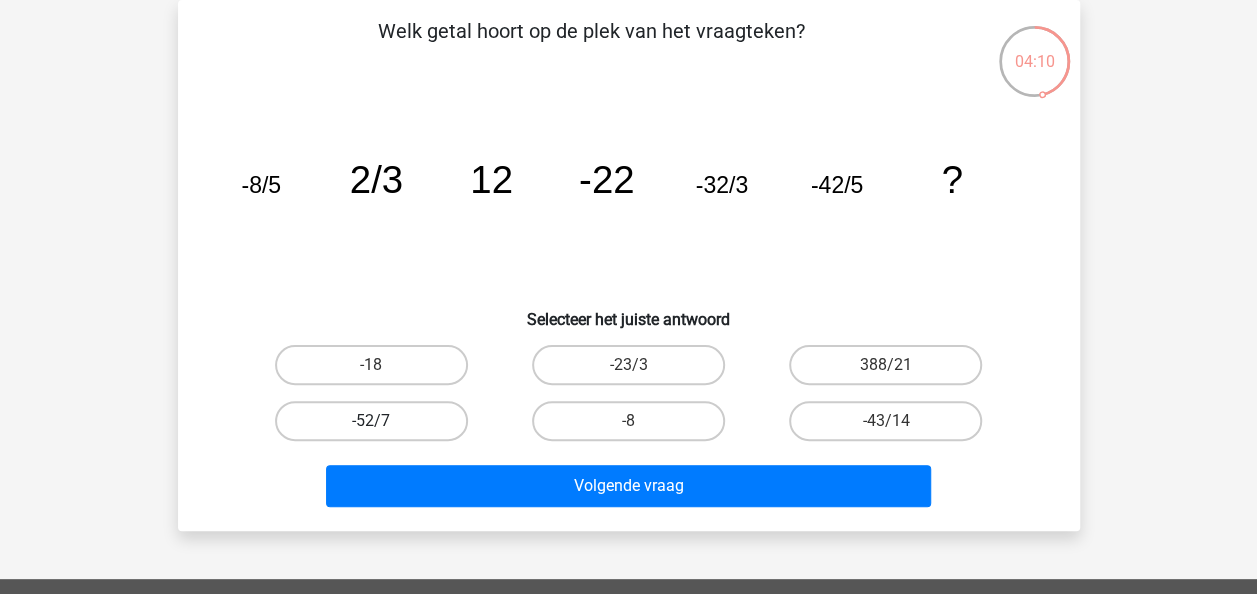 click on "-52/7" at bounding box center (371, 421) 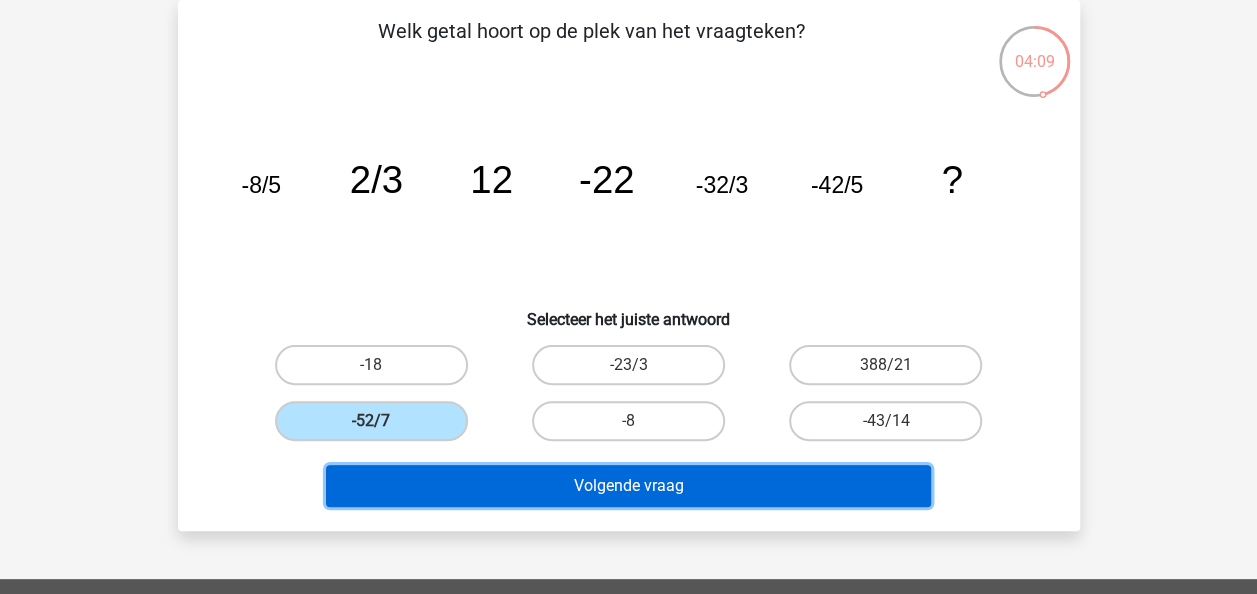 click on "Volgende vraag" at bounding box center (628, 486) 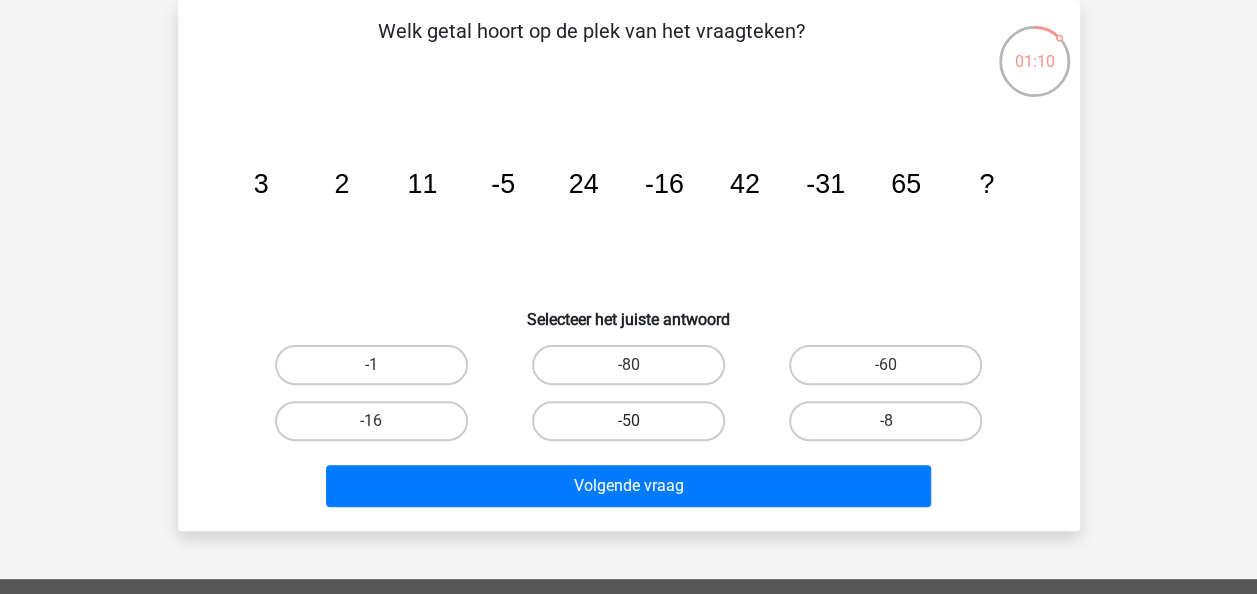 click on "-50" at bounding box center [628, 421] 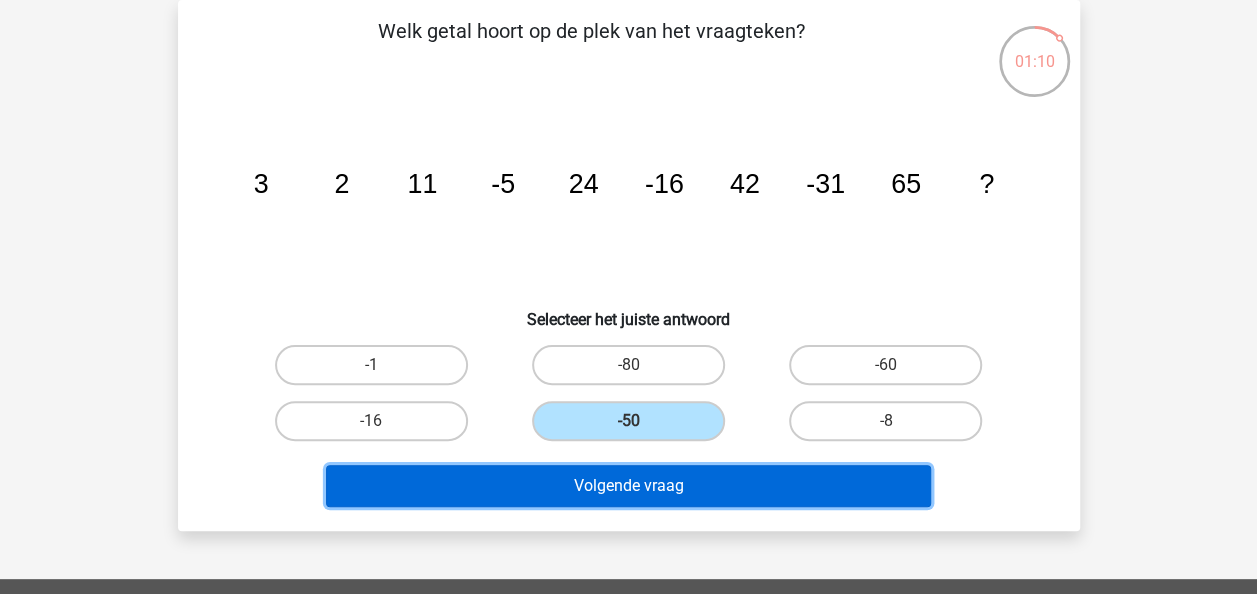 click on "Volgende vraag" at bounding box center [628, 486] 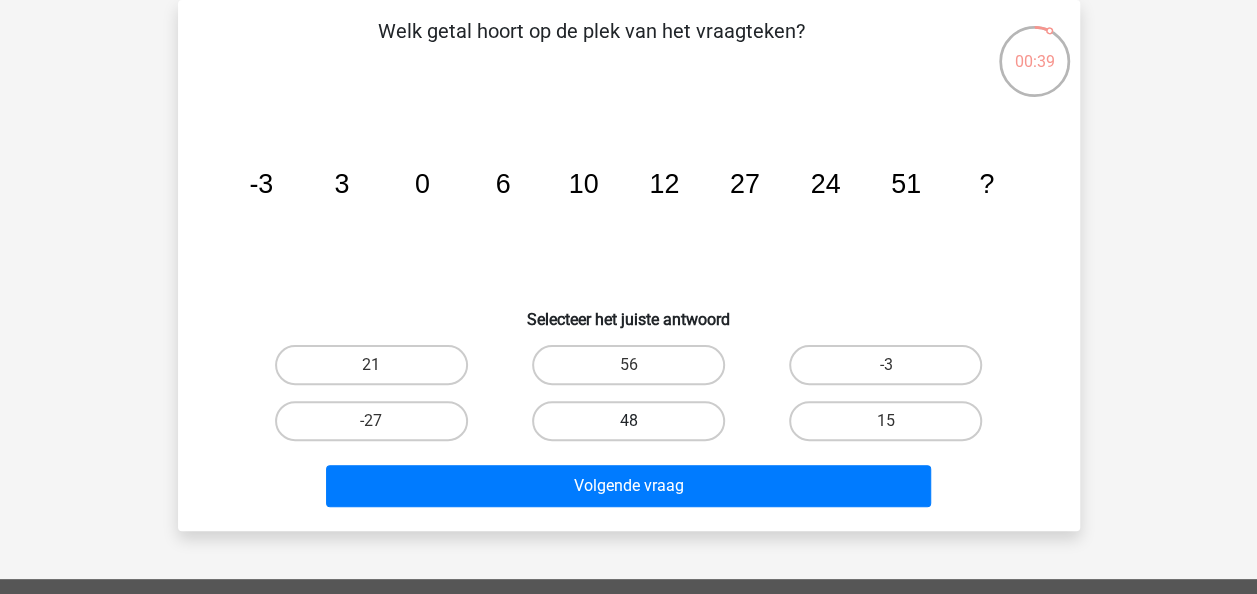 click on "48" at bounding box center (628, 421) 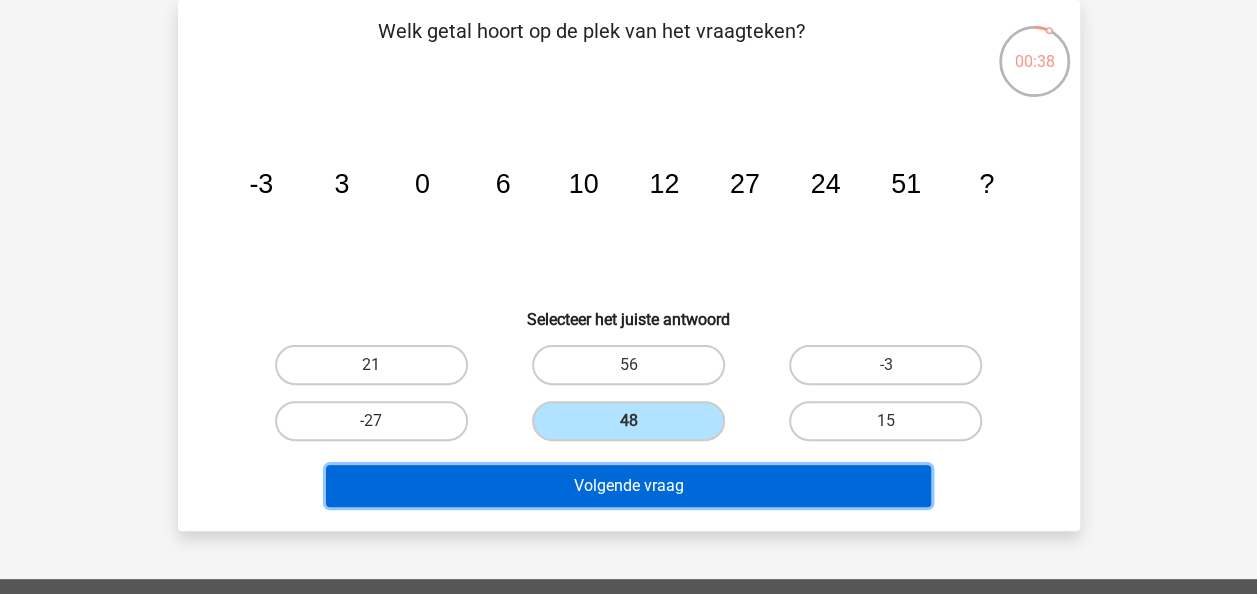 click on "Volgende vraag" at bounding box center (628, 486) 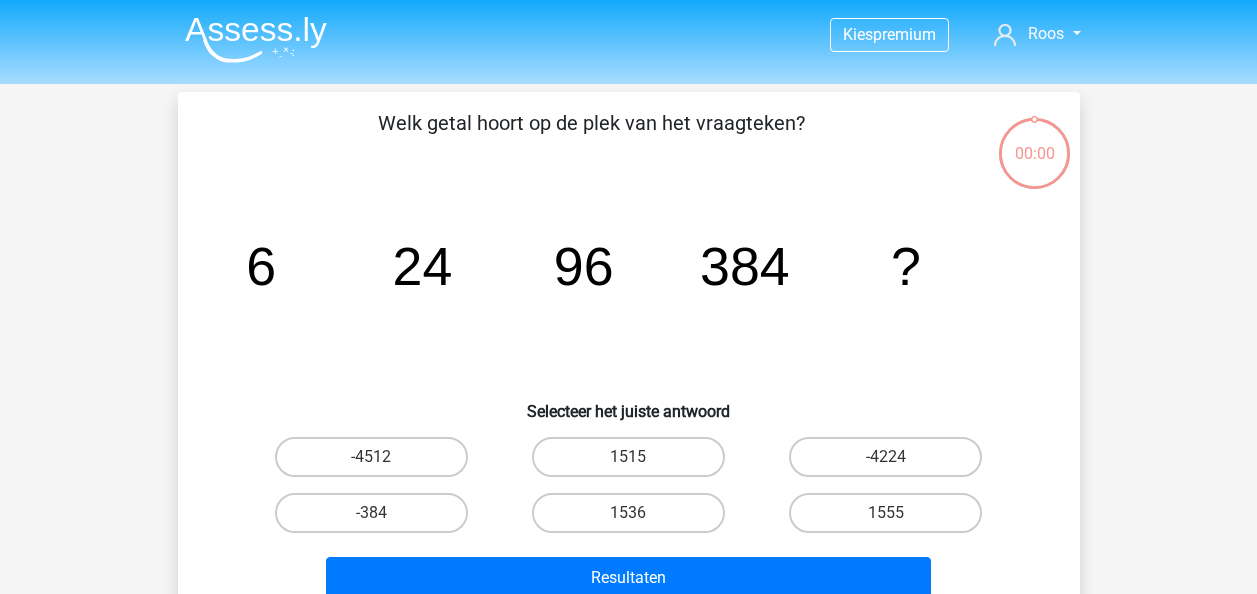 scroll, scrollTop: 92, scrollLeft: 0, axis: vertical 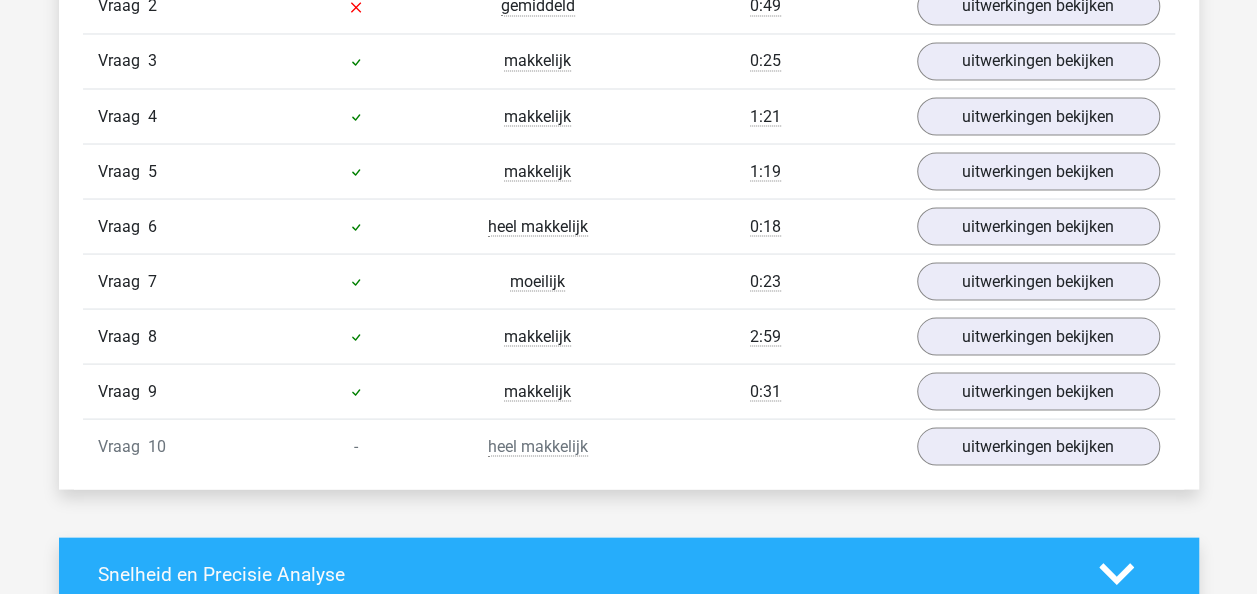 click on "Vraag
10
-
heel makkelijk
uitwerkingen bekijken" at bounding box center (629, 445) 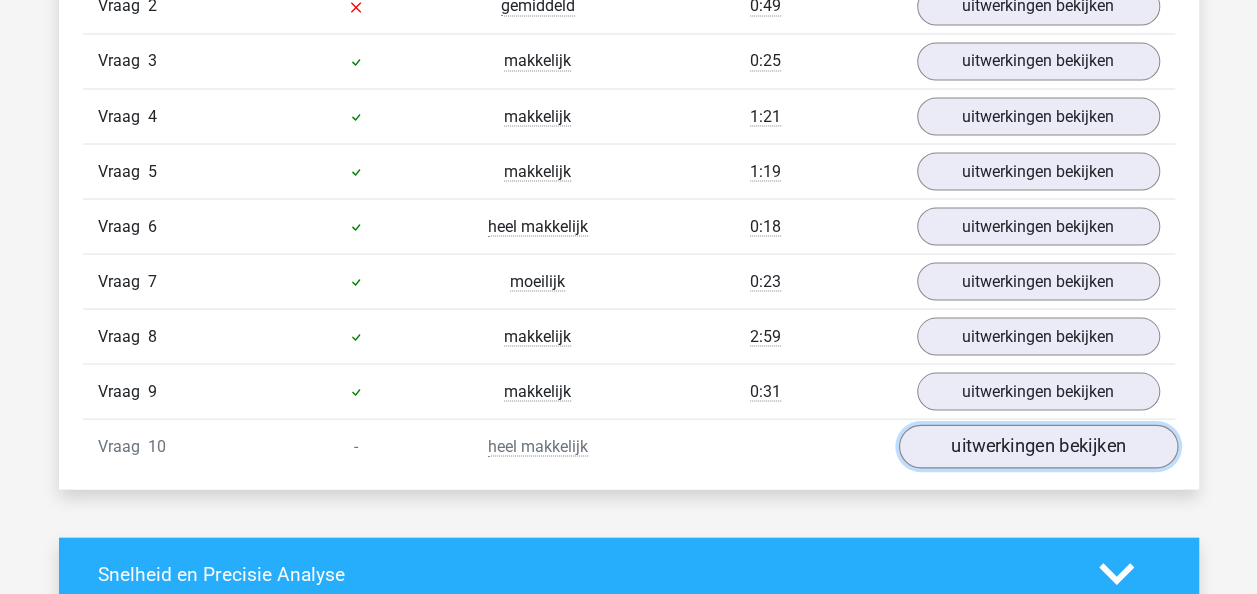 click on "uitwerkingen bekijken" at bounding box center [1037, 447] 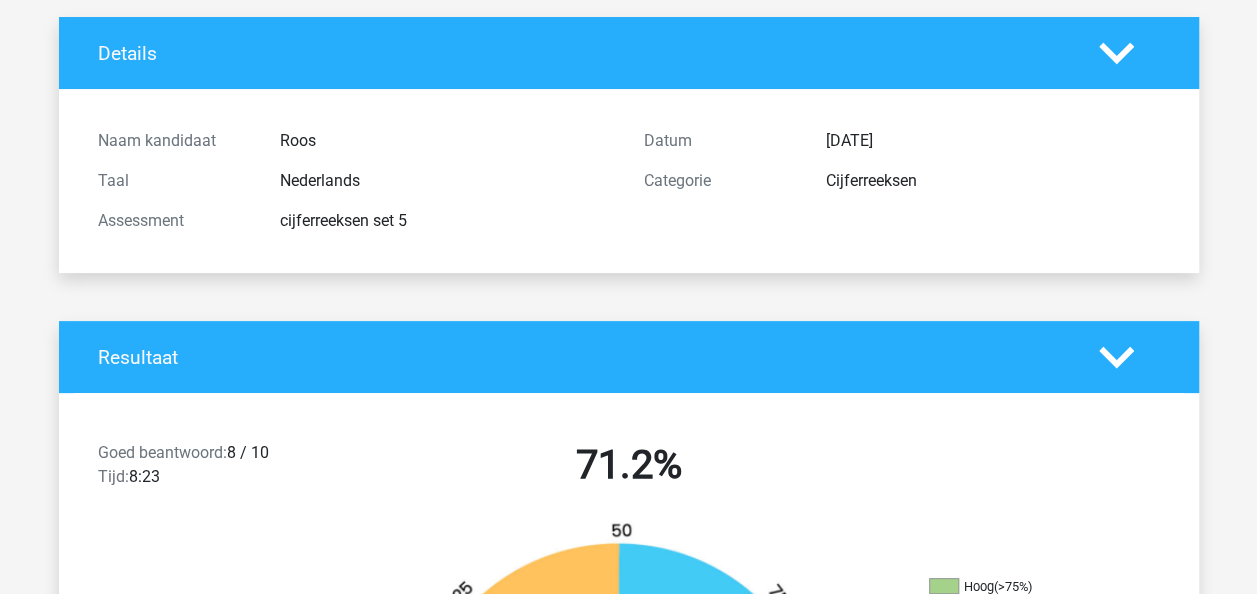 scroll, scrollTop: 0, scrollLeft: 0, axis: both 